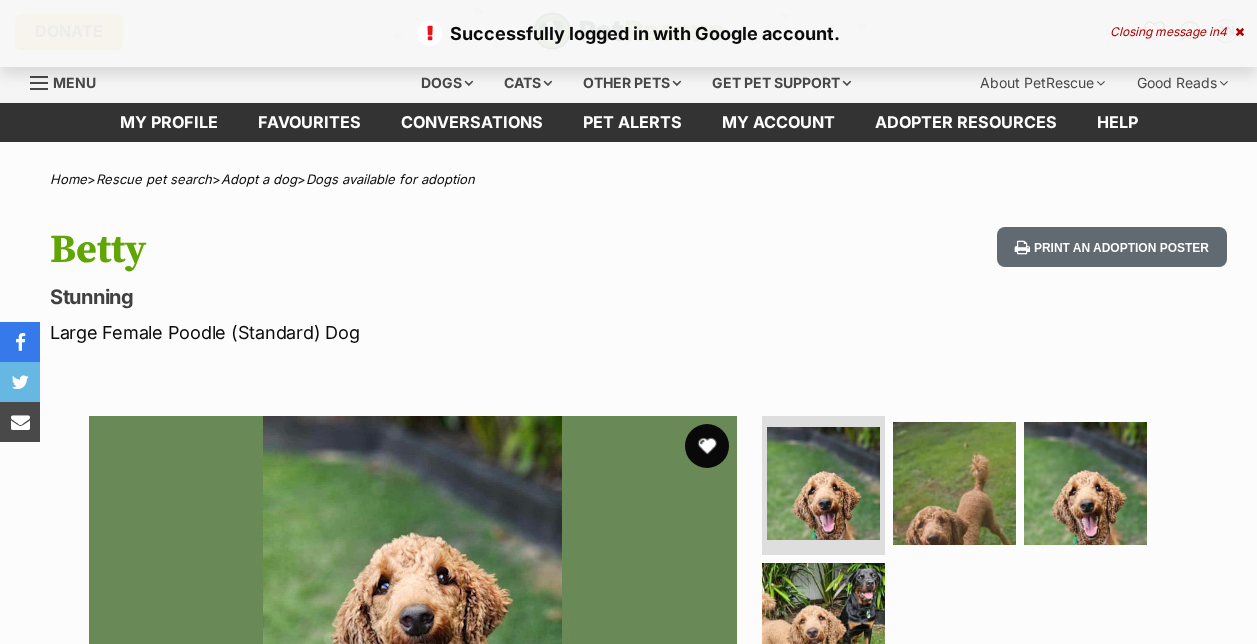 scroll, scrollTop: 0, scrollLeft: 0, axis: both 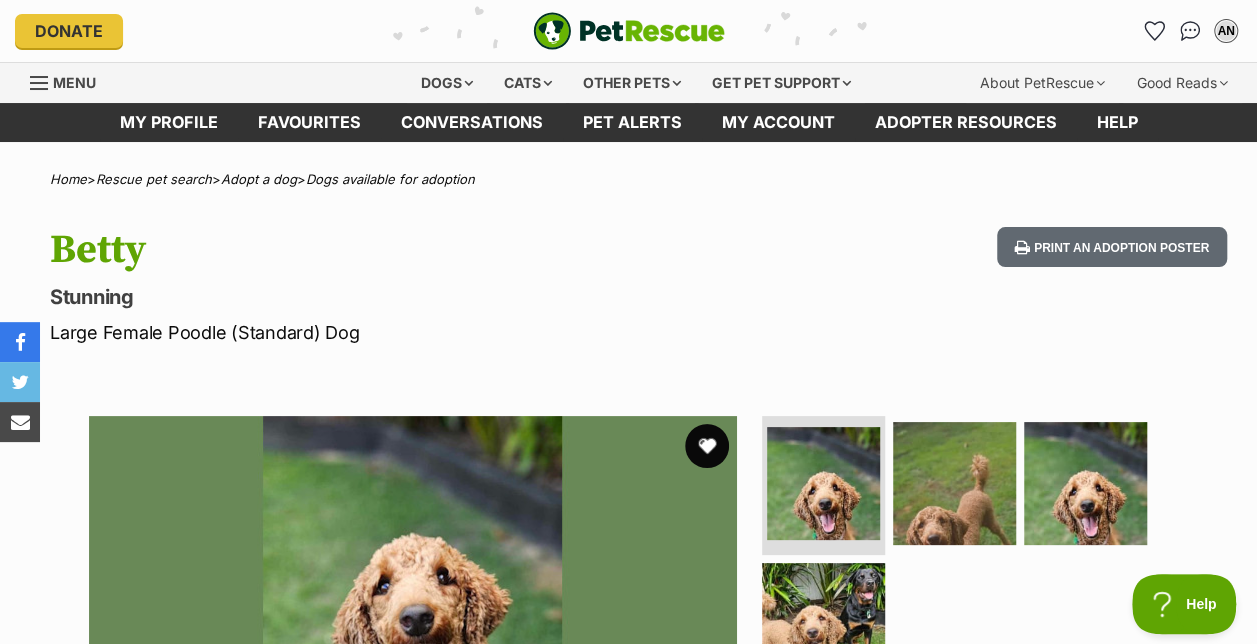 click at bounding box center [707, 446] 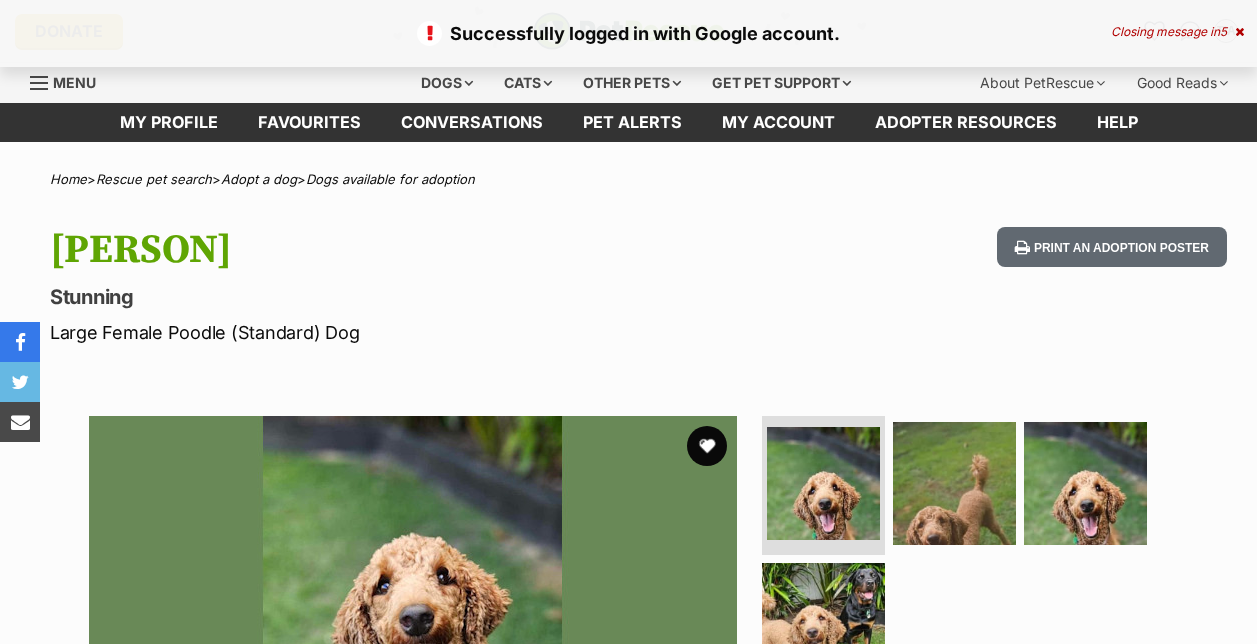 scroll, scrollTop: 0, scrollLeft: 0, axis: both 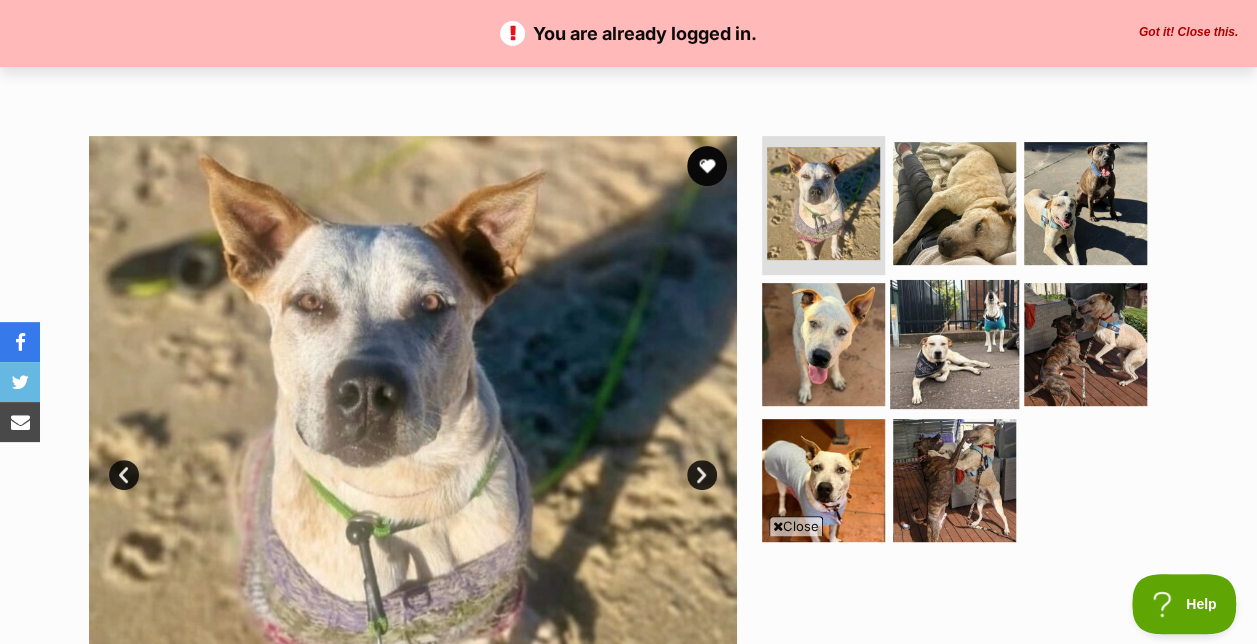 click at bounding box center [954, 344] 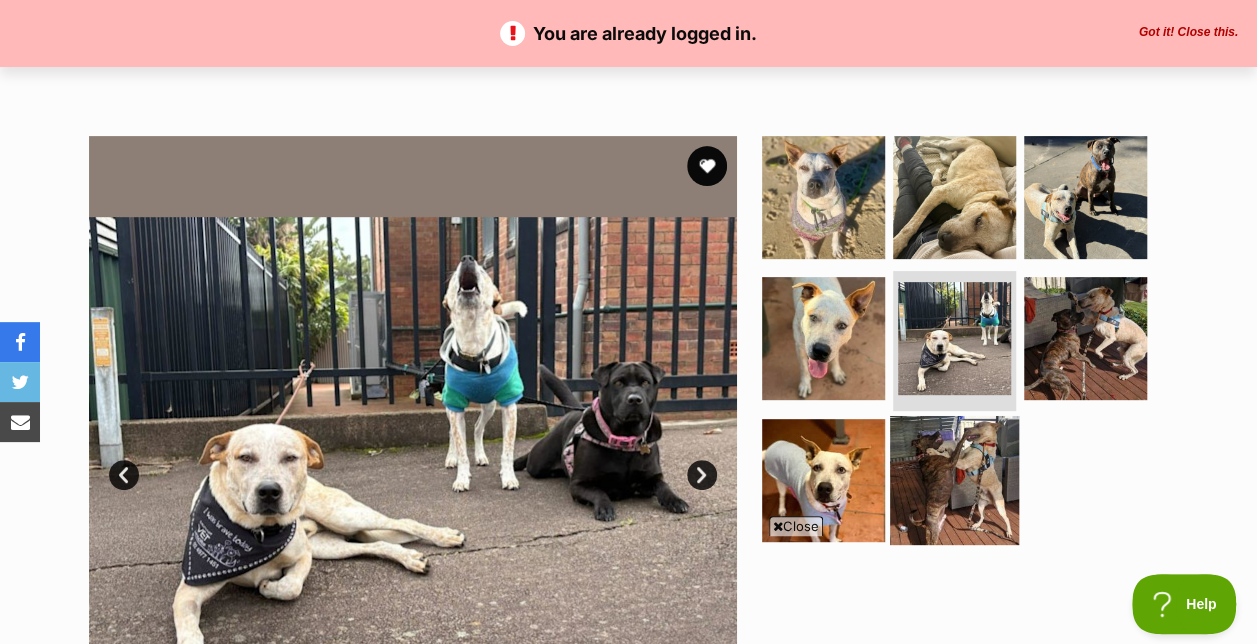click at bounding box center (954, 480) 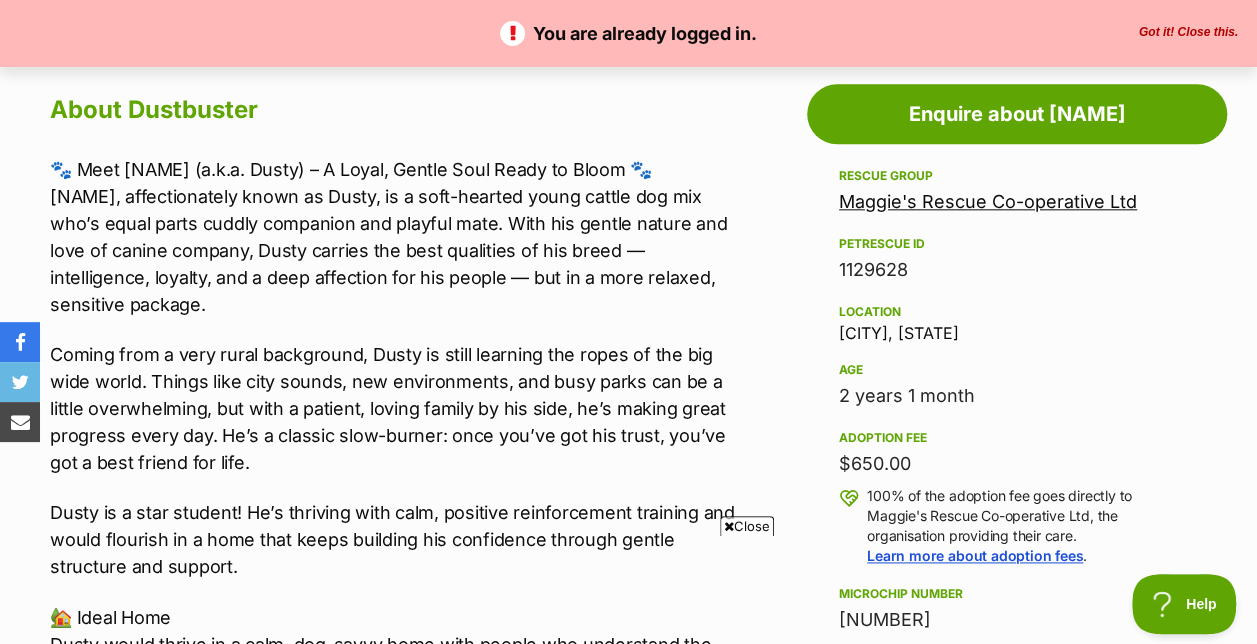 scroll, scrollTop: 0, scrollLeft: 0, axis: both 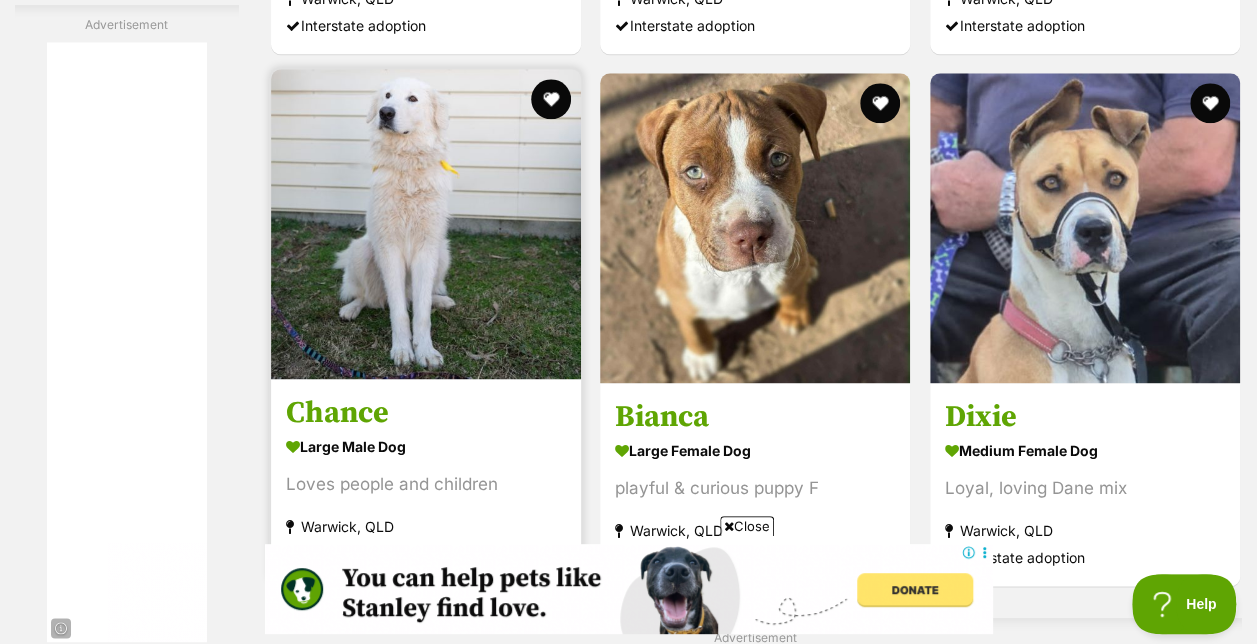 click at bounding box center (426, 224) 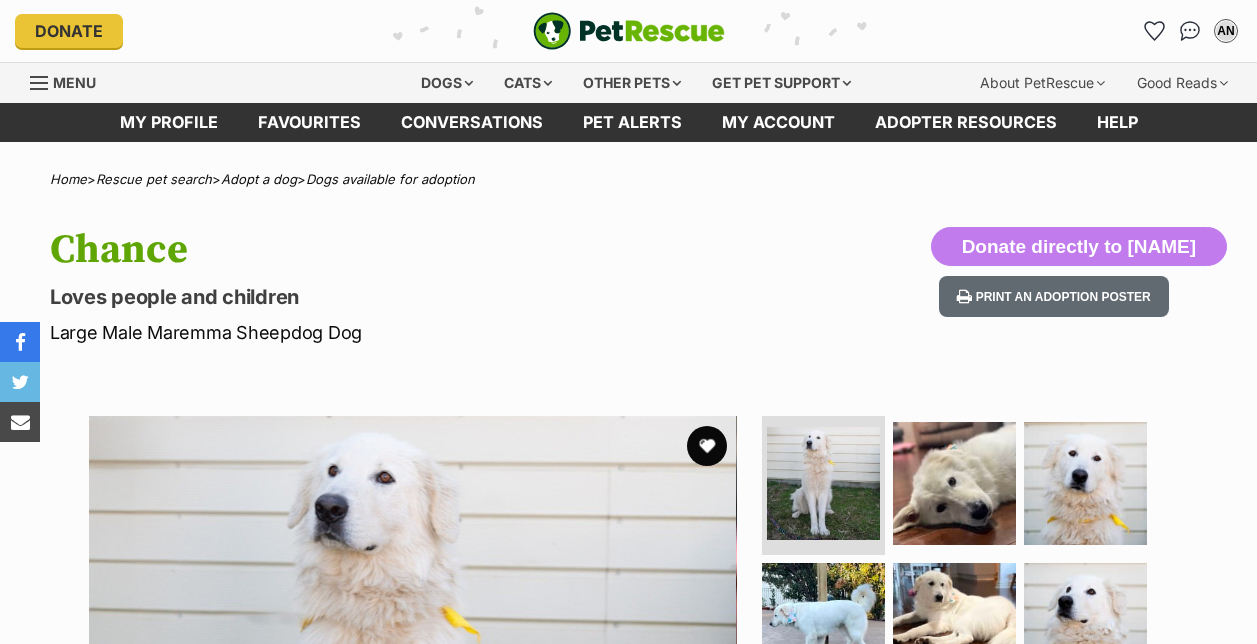 scroll, scrollTop: 0, scrollLeft: 0, axis: both 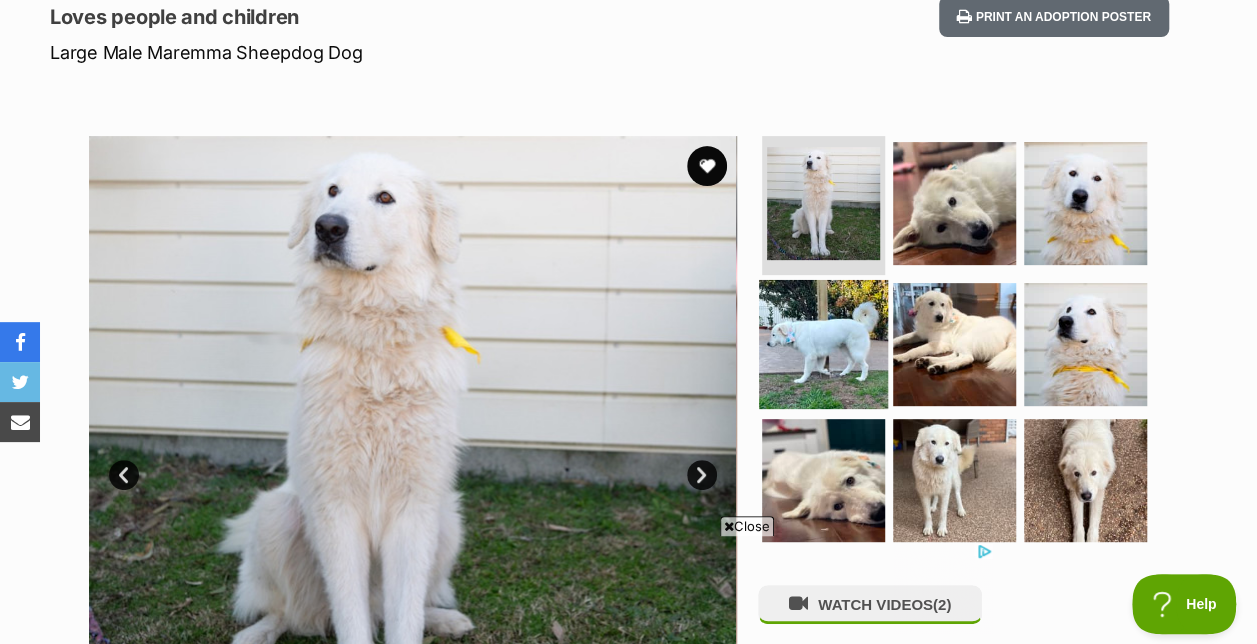 click at bounding box center (823, 344) 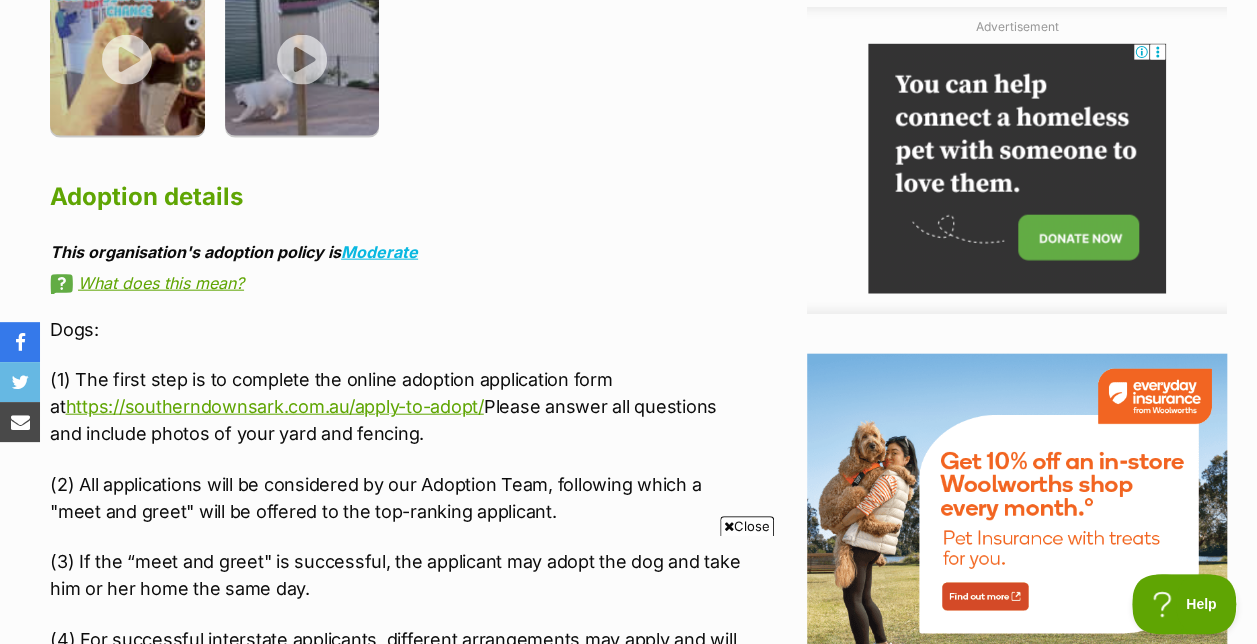 scroll, scrollTop: 2320, scrollLeft: 0, axis: vertical 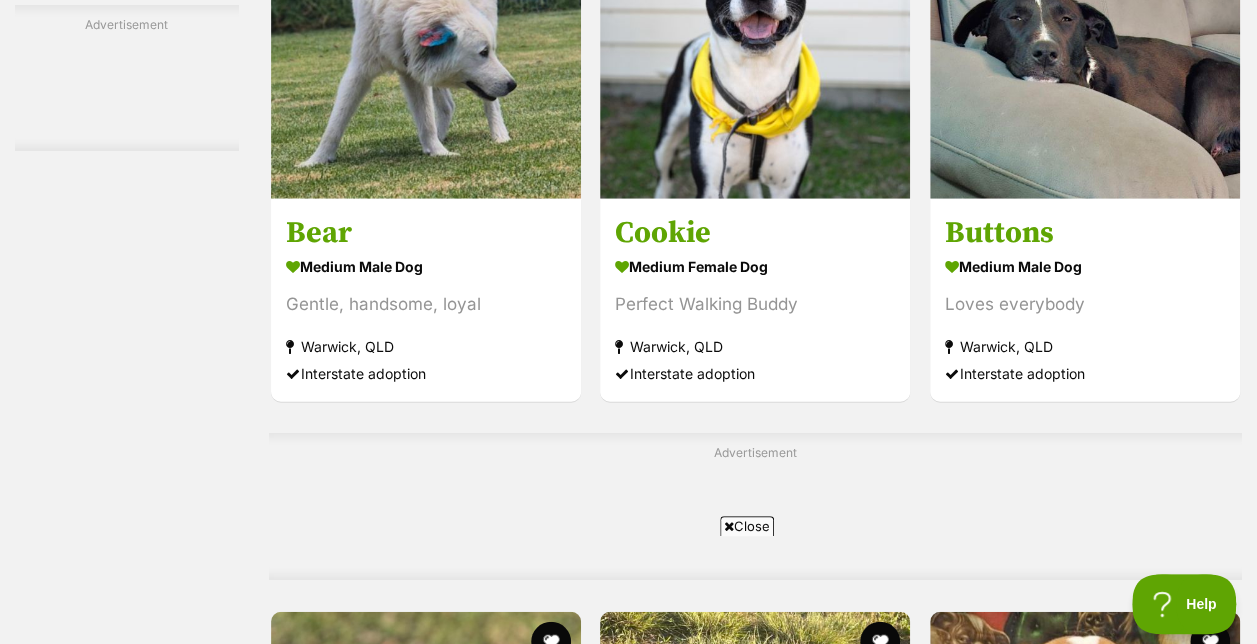 click at bounding box center (755, 2550) 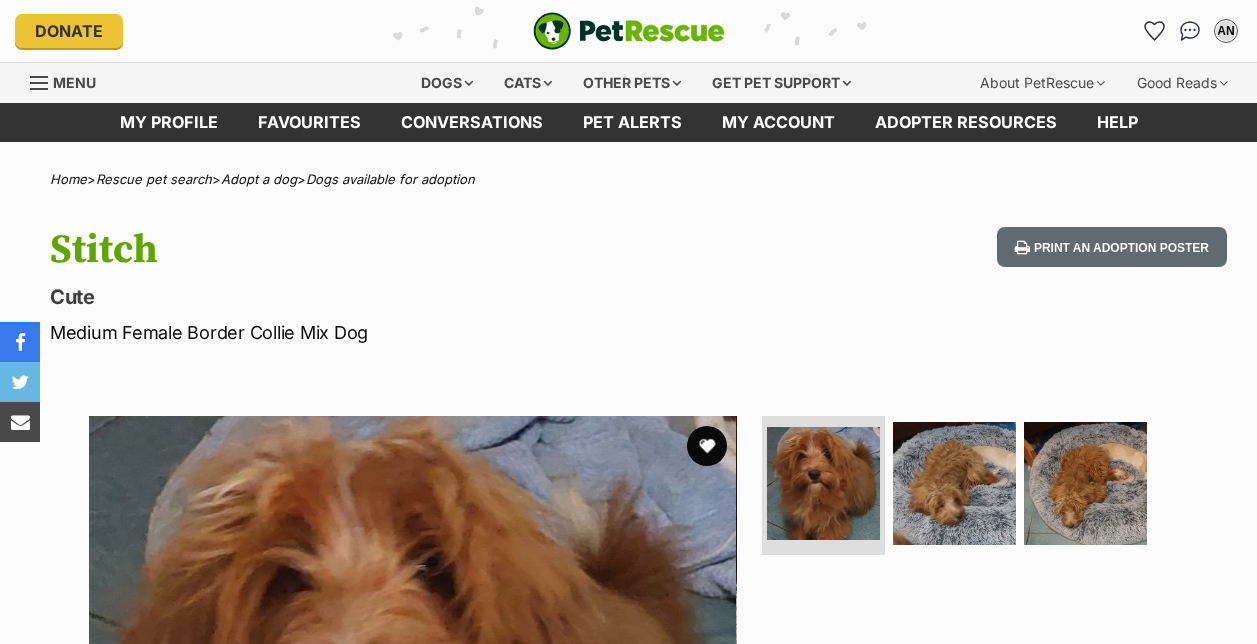 scroll, scrollTop: 0, scrollLeft: 0, axis: both 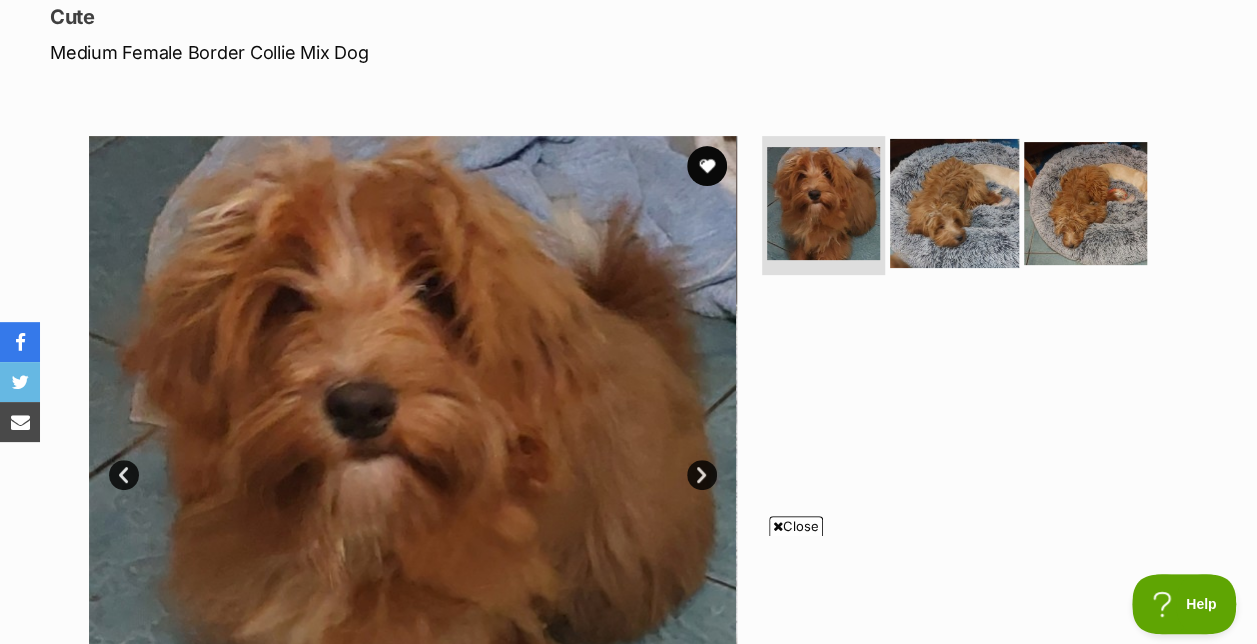 click at bounding box center [954, 202] 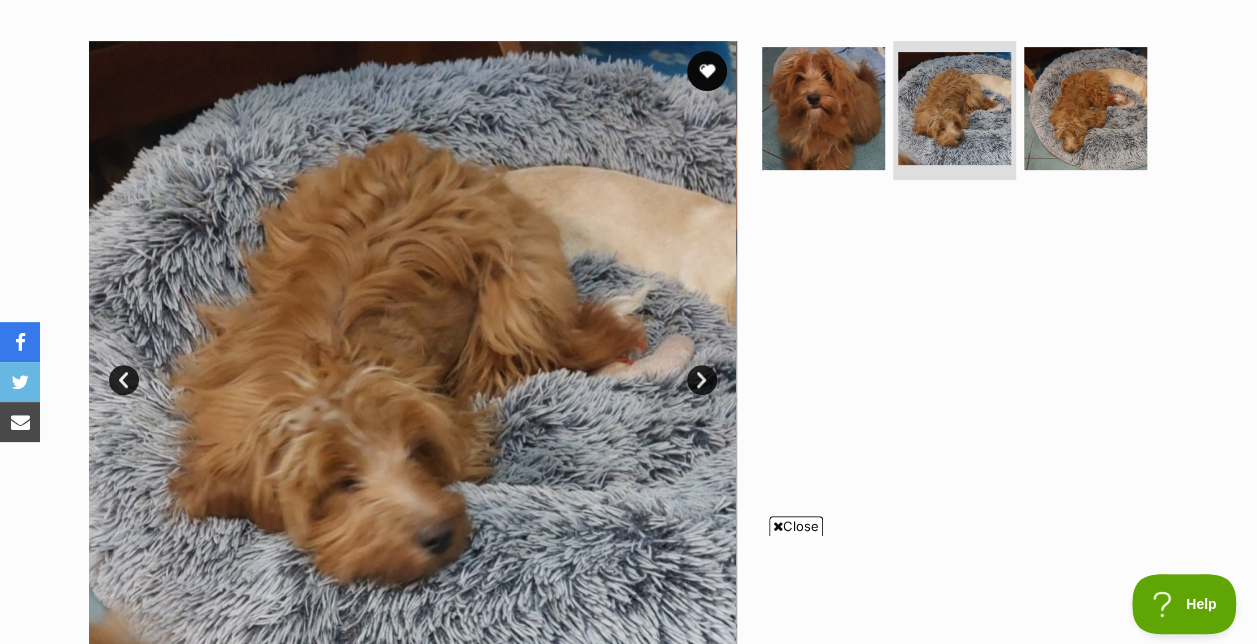 scroll, scrollTop: 400, scrollLeft: 0, axis: vertical 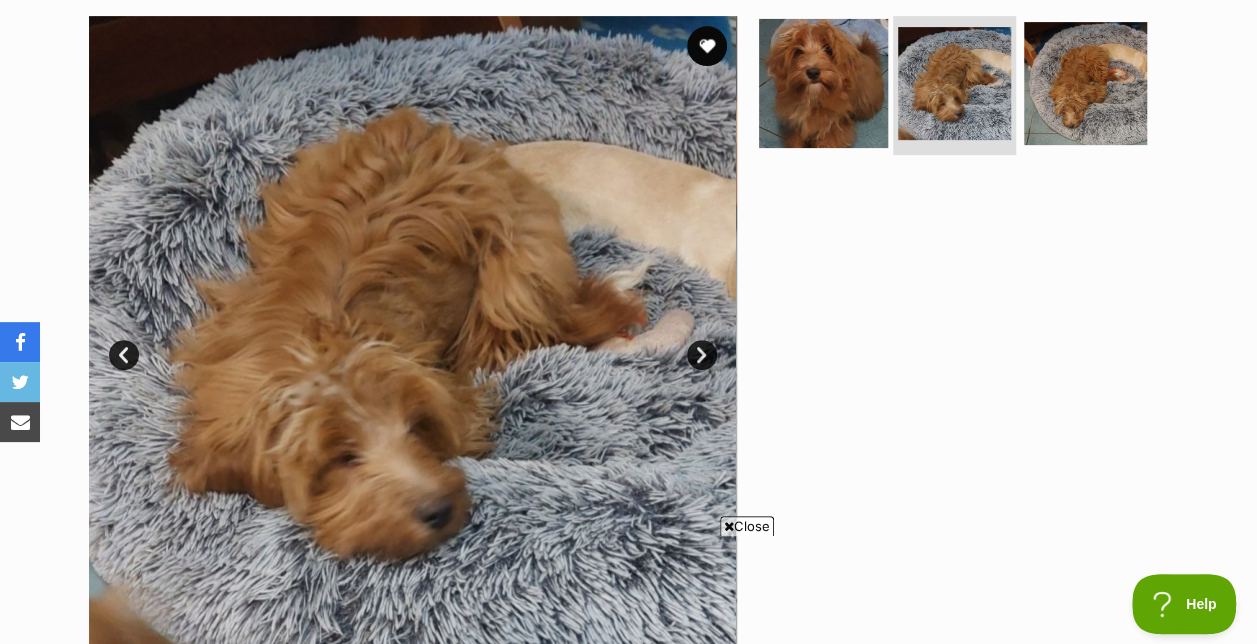 click at bounding box center (823, 82) 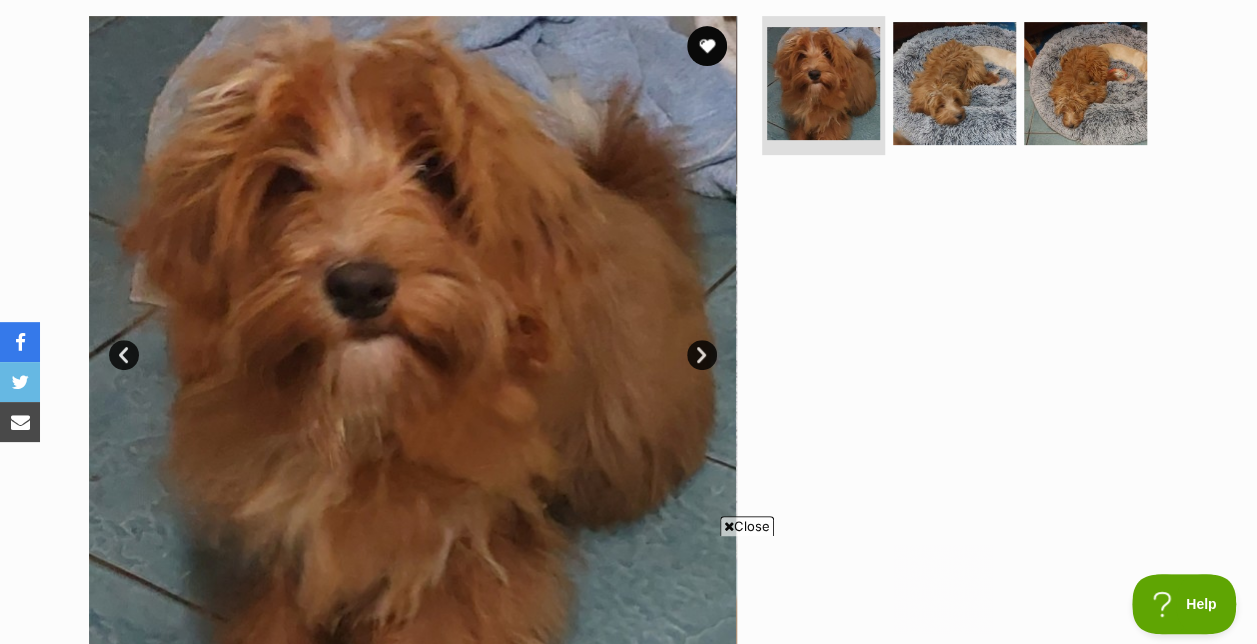 scroll, scrollTop: 0, scrollLeft: 0, axis: both 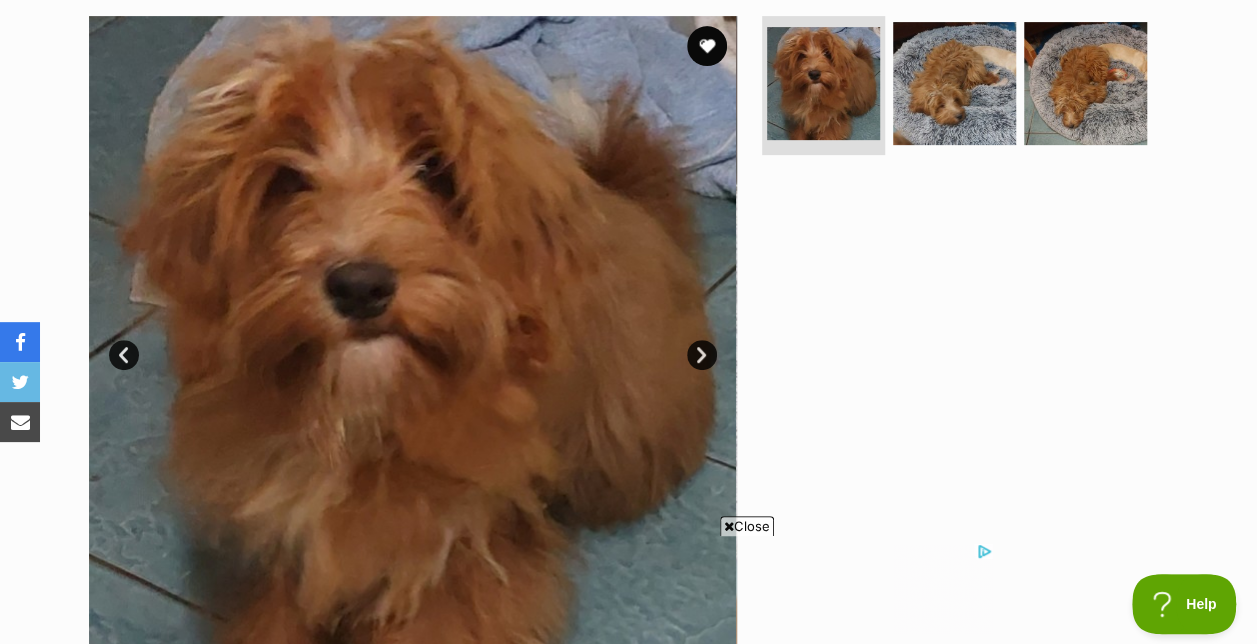click on "Available
1
of 3 images
1
of 3 images
1
of 3 images
Next Prev 1 2 3" at bounding box center (629, 325) 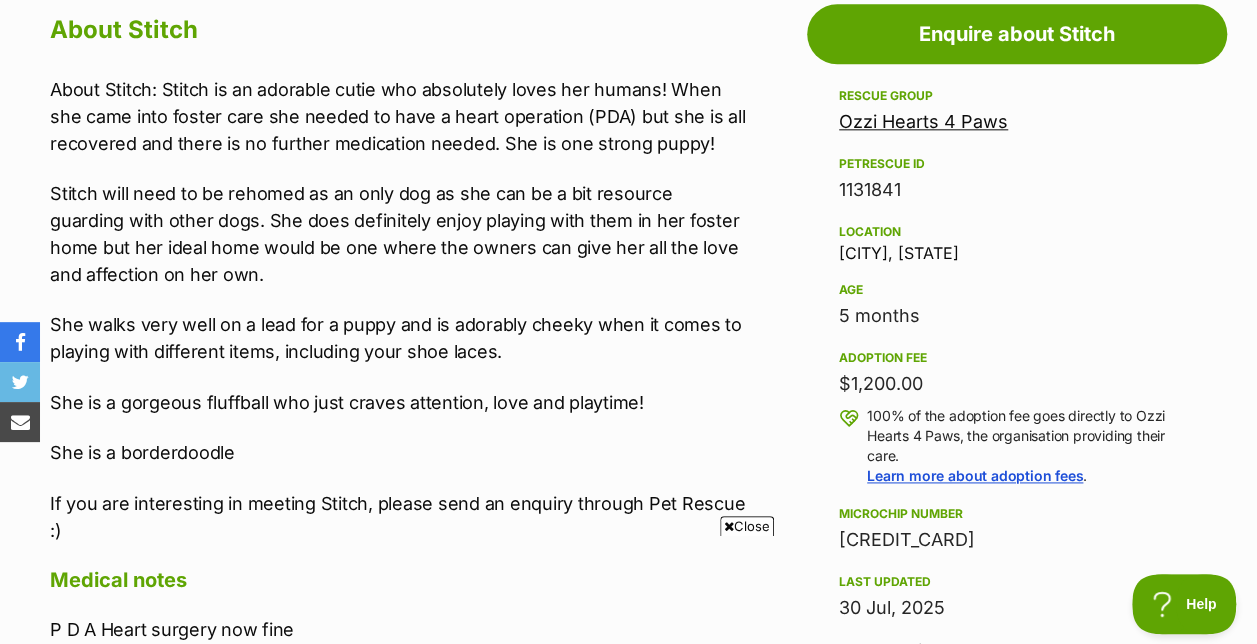 scroll, scrollTop: 0, scrollLeft: 0, axis: both 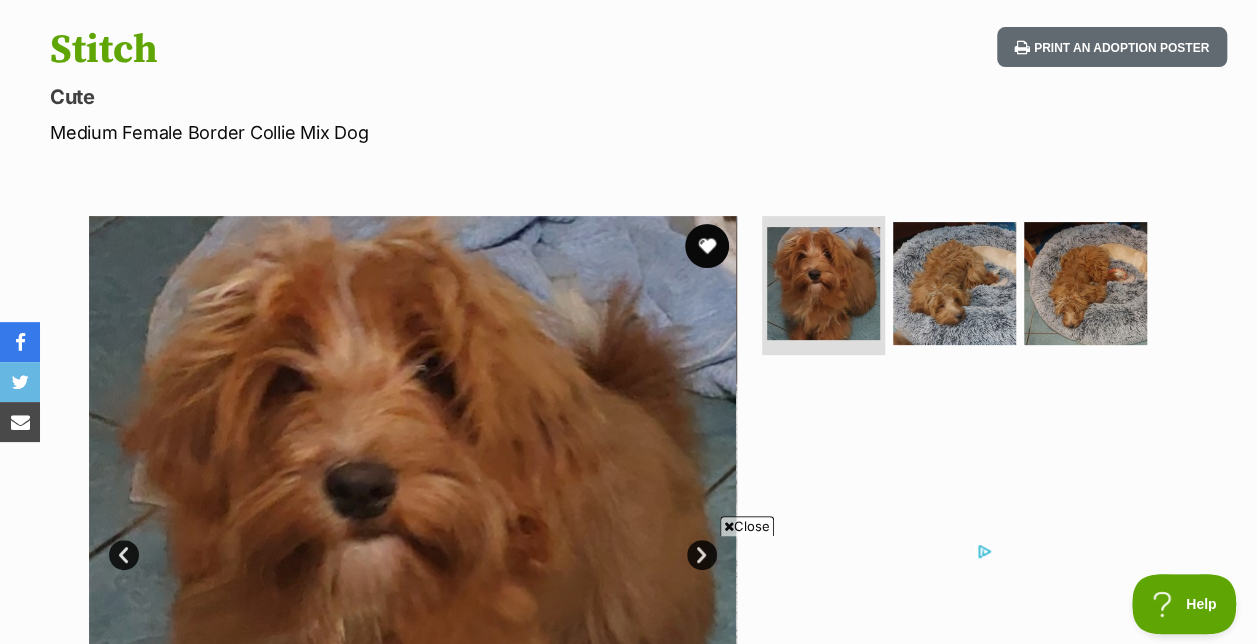 click at bounding box center [707, 246] 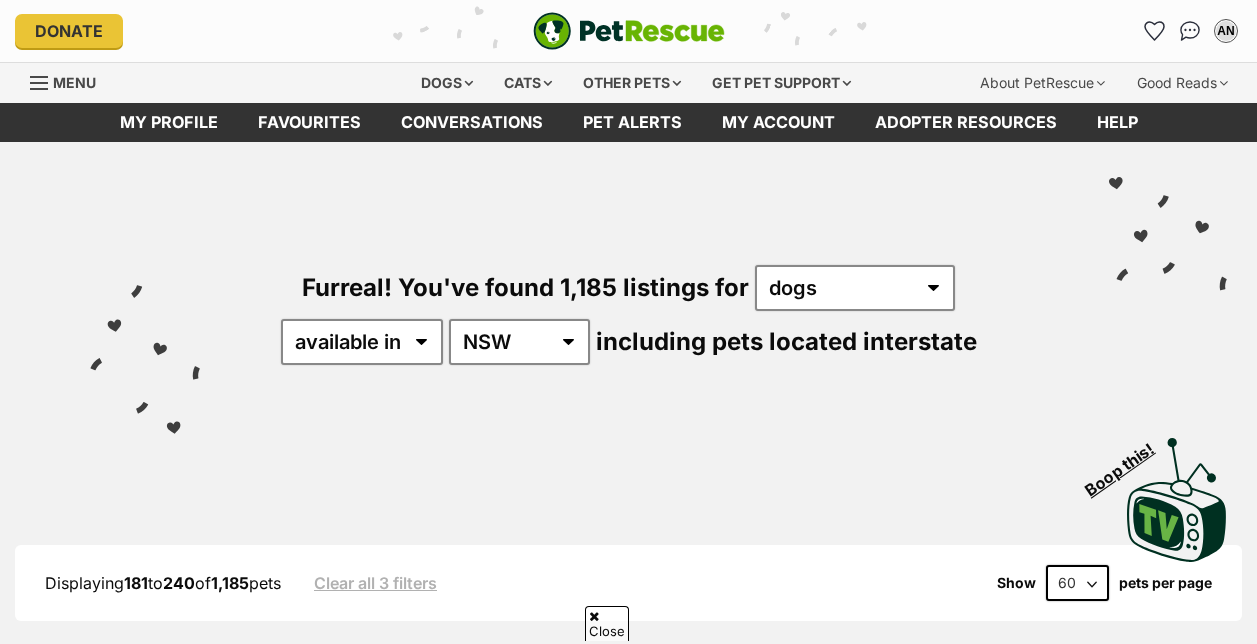 scroll, scrollTop: 6320, scrollLeft: 0, axis: vertical 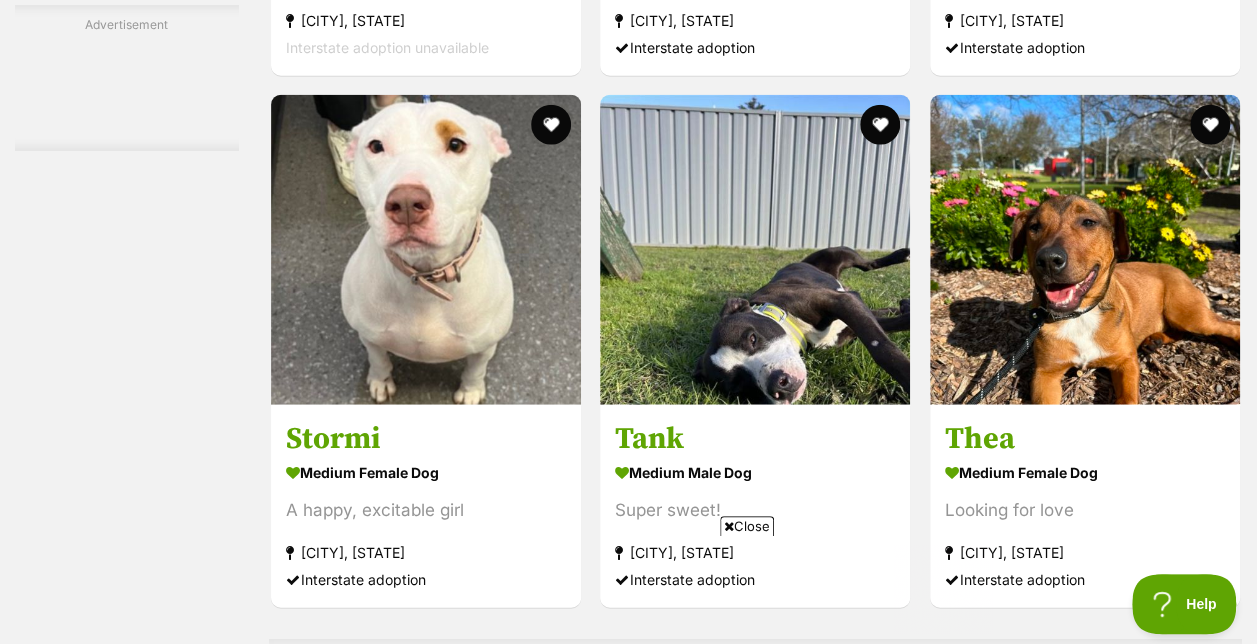 click on "Next" at bounding box center [836, 3162] 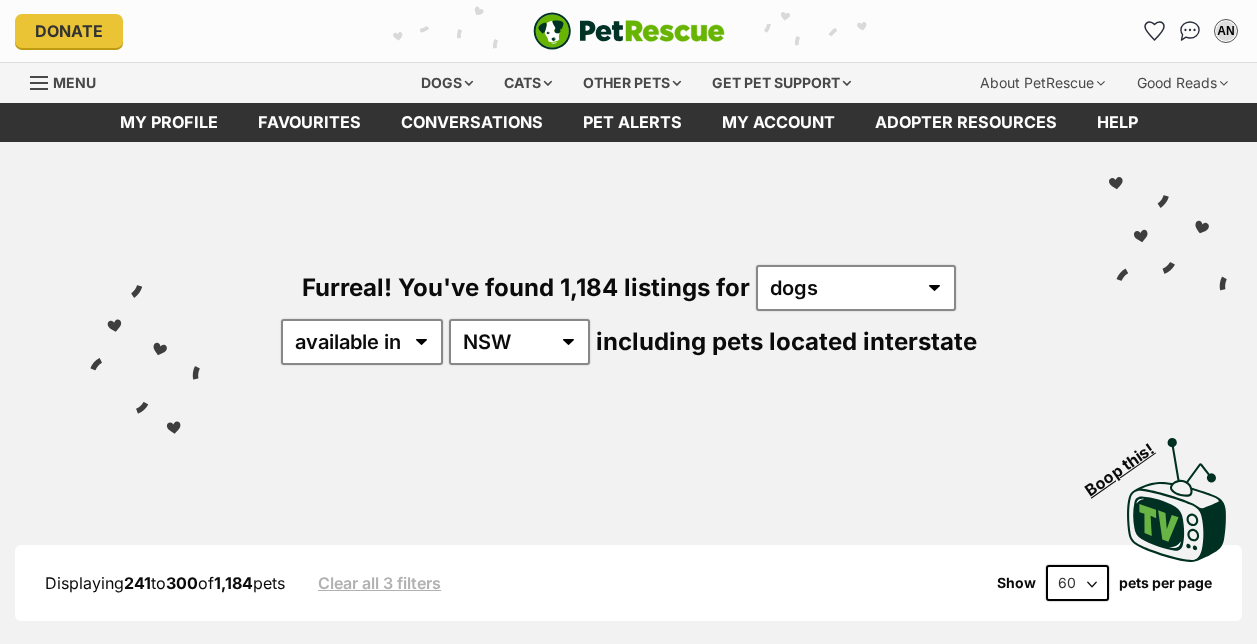 scroll, scrollTop: 0, scrollLeft: 0, axis: both 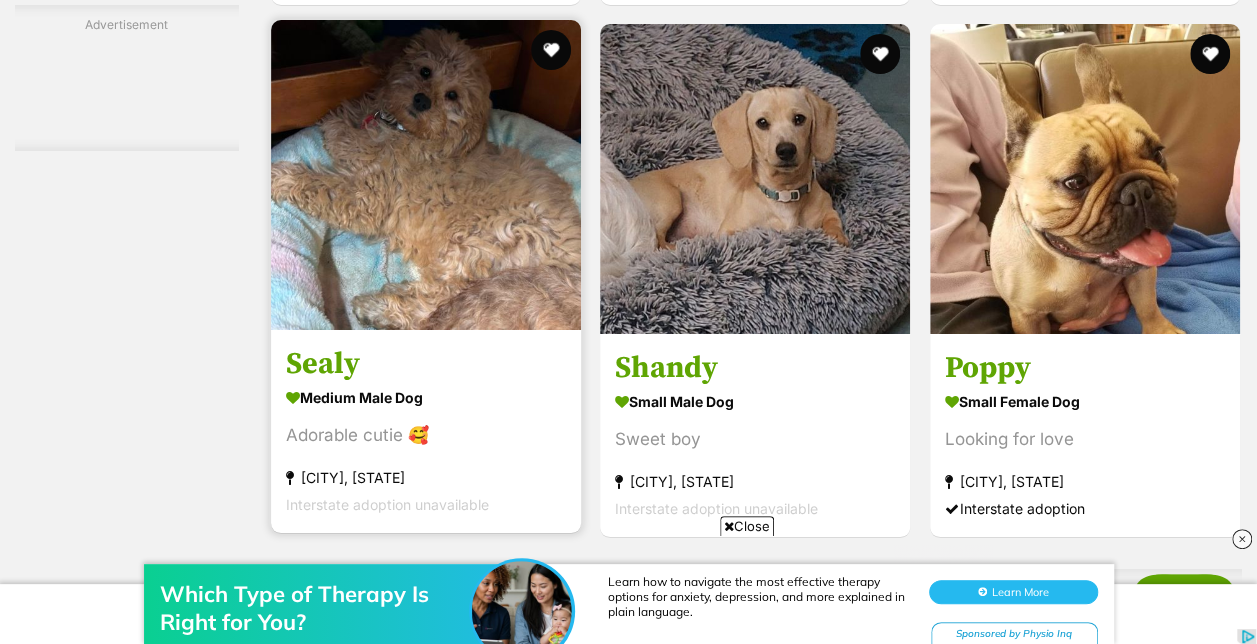 click at bounding box center [426, 175] 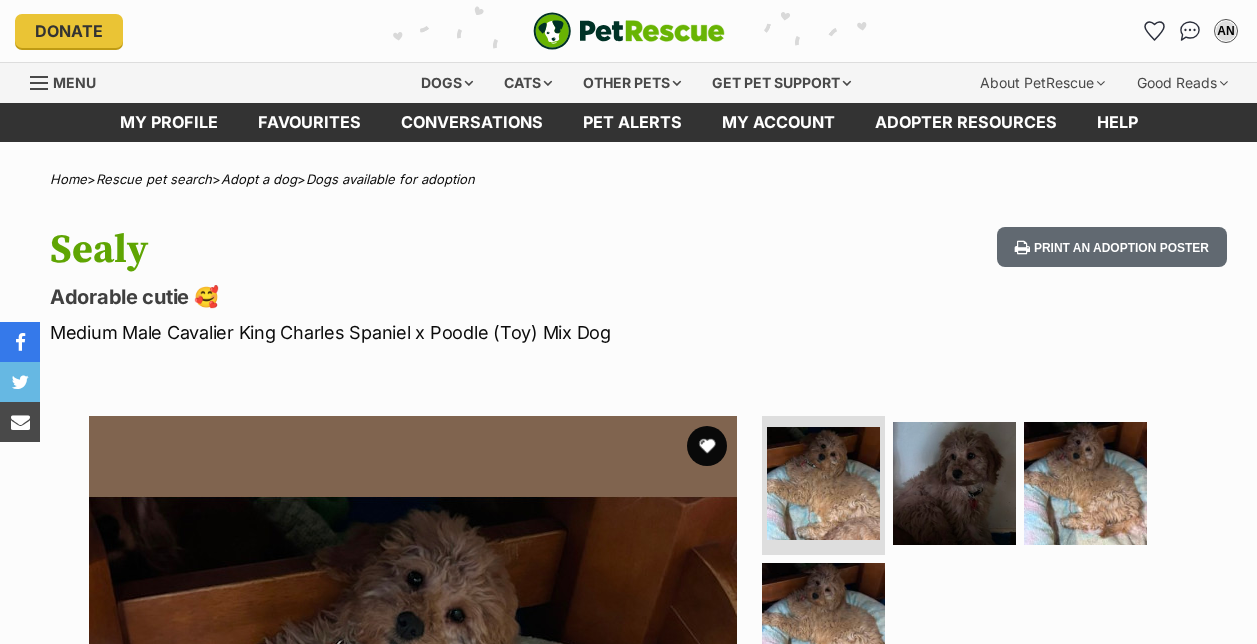 scroll, scrollTop: 0, scrollLeft: 0, axis: both 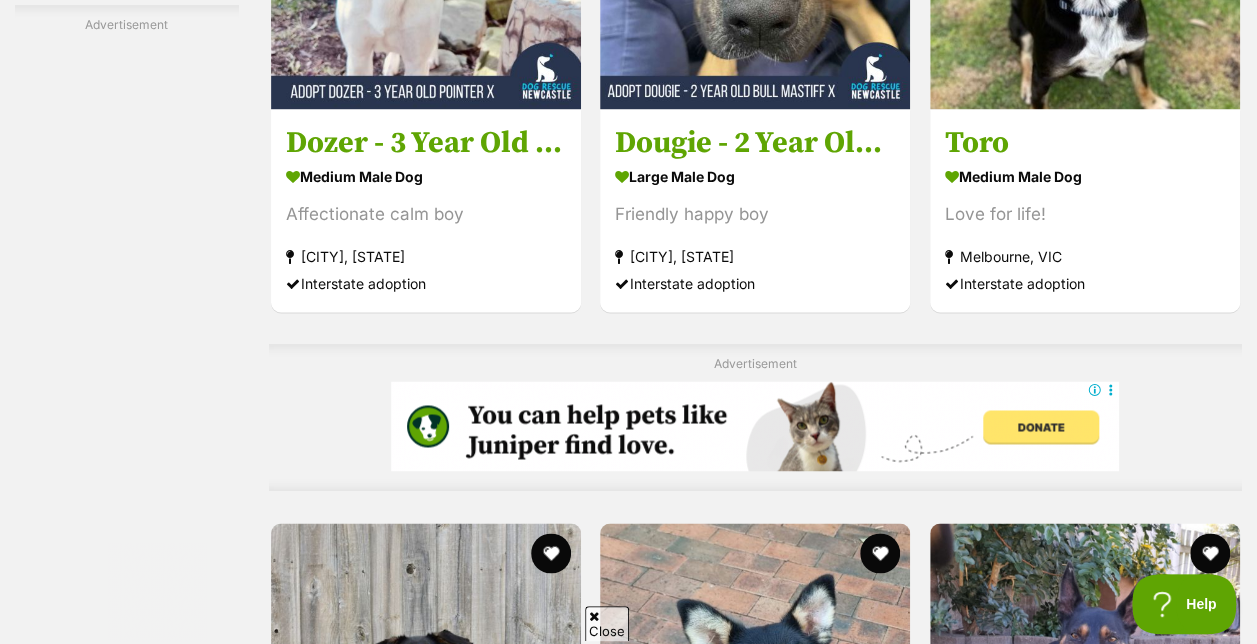 click on "Next" at bounding box center (836, 4122) 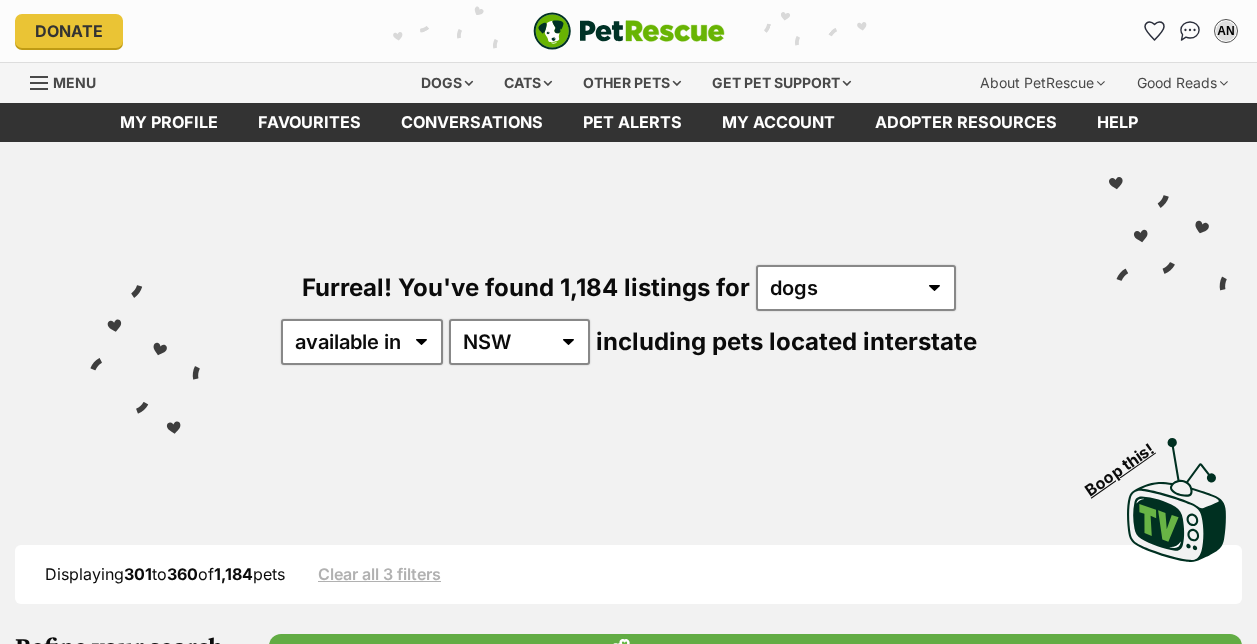 scroll, scrollTop: 0, scrollLeft: 0, axis: both 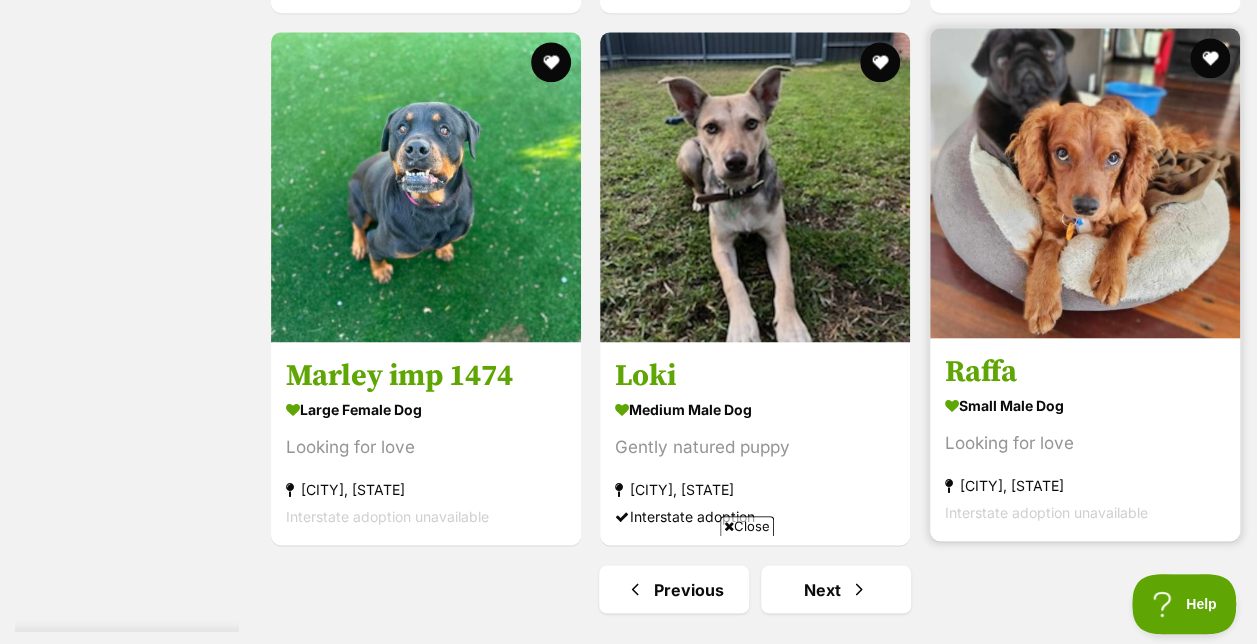 click at bounding box center (1085, 183) 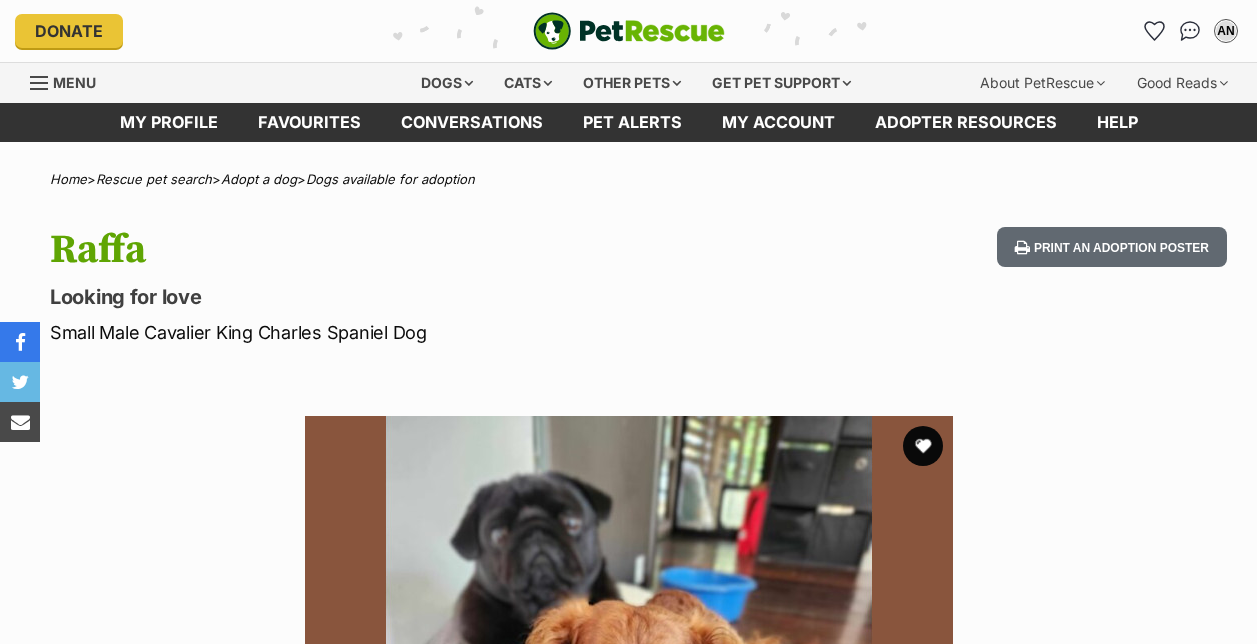 scroll, scrollTop: 0, scrollLeft: 0, axis: both 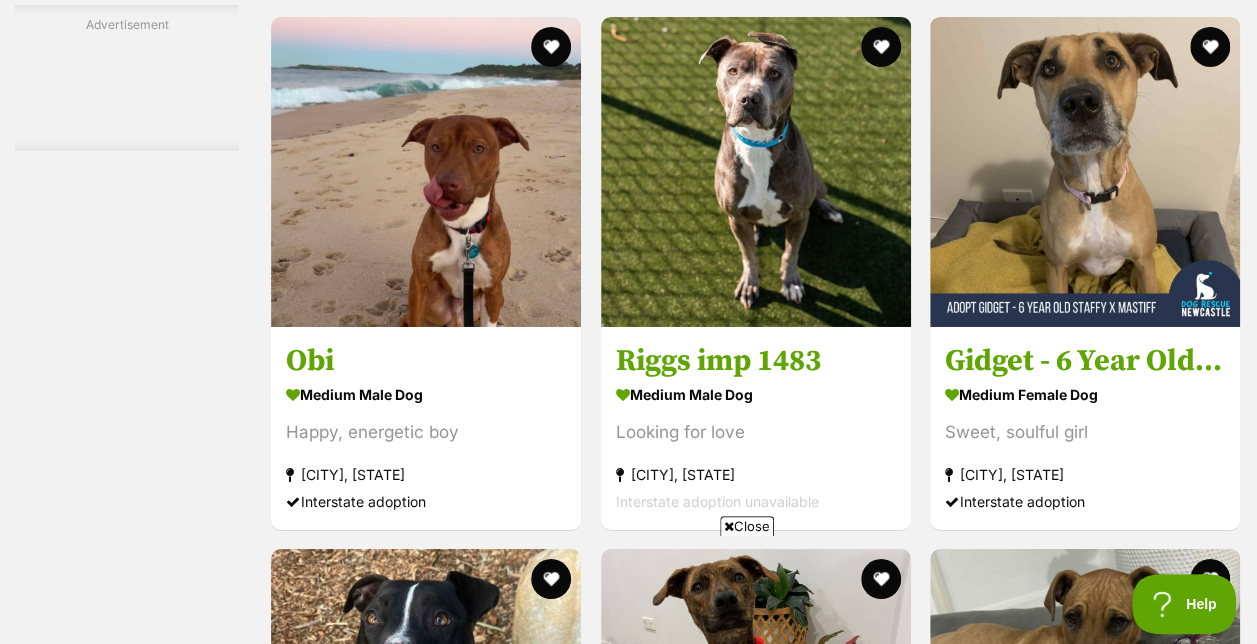 click on "Next" at bounding box center (837, 2361) 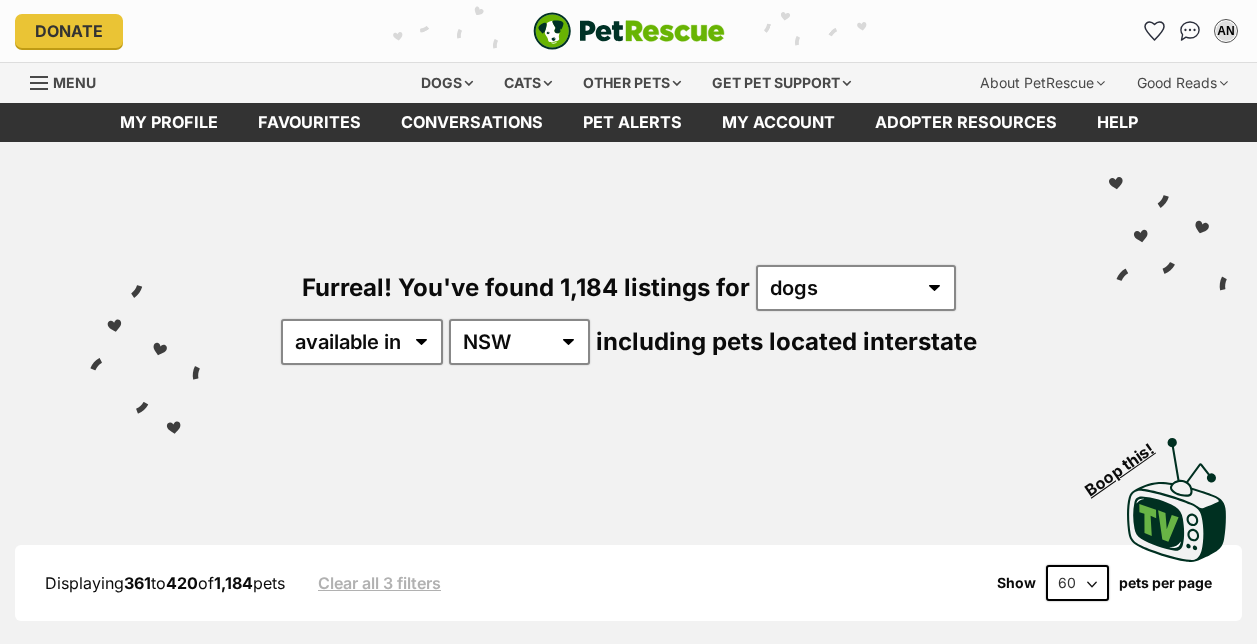scroll, scrollTop: 40, scrollLeft: 0, axis: vertical 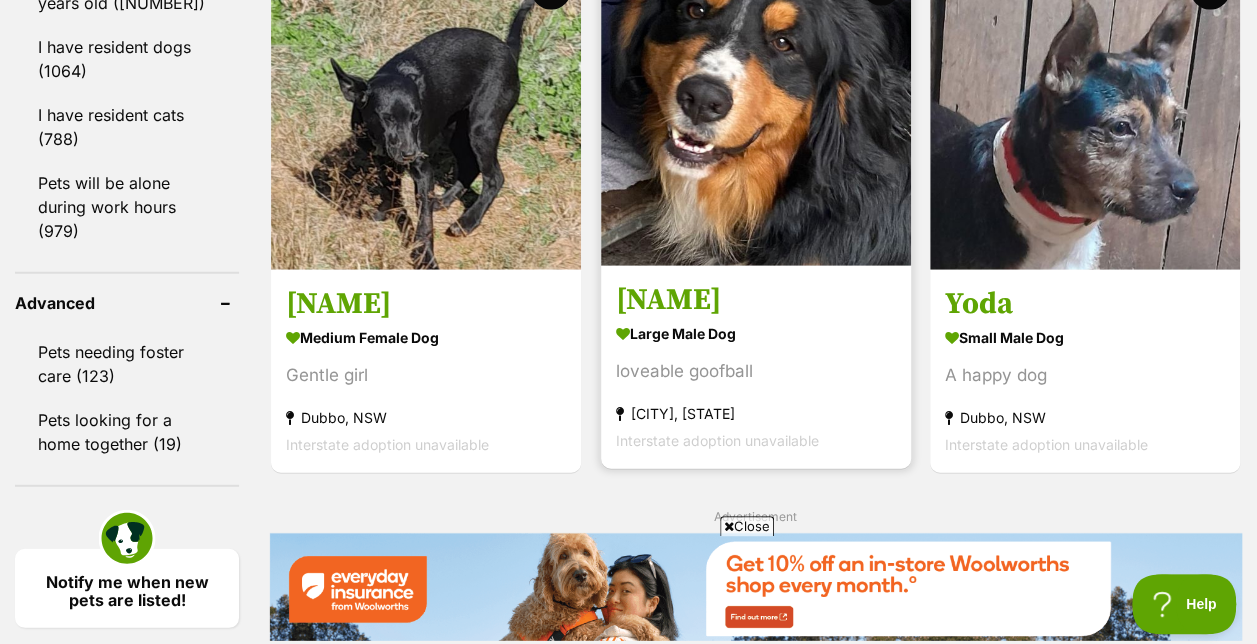click at bounding box center (756, 111) 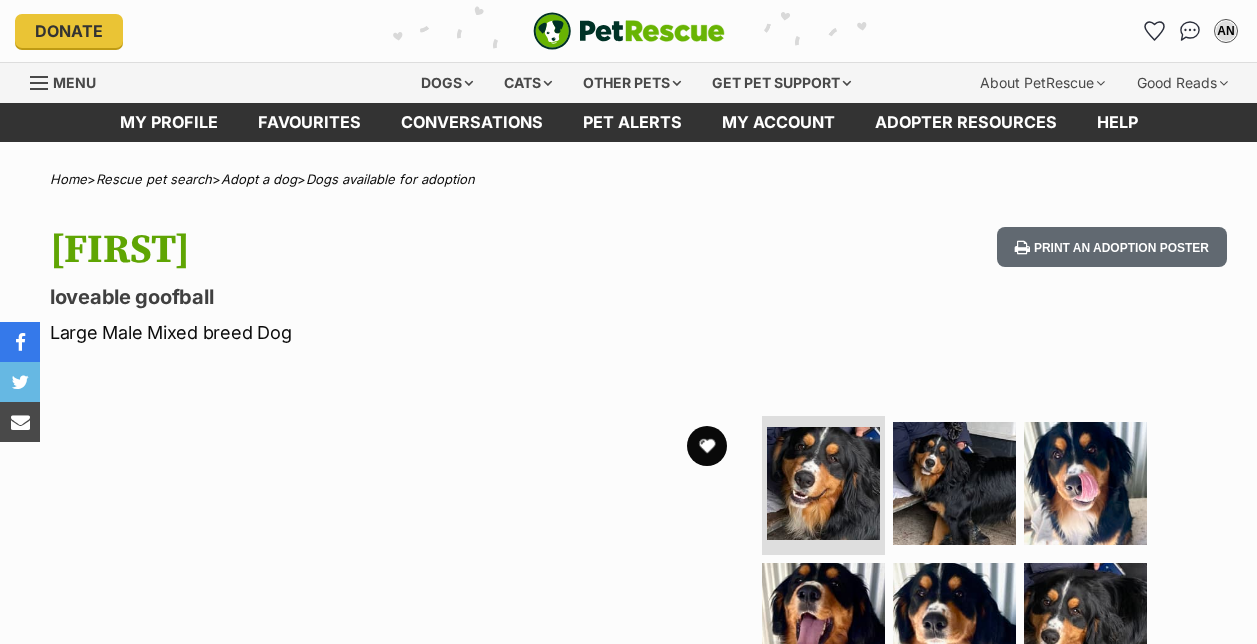 scroll, scrollTop: 0, scrollLeft: 0, axis: both 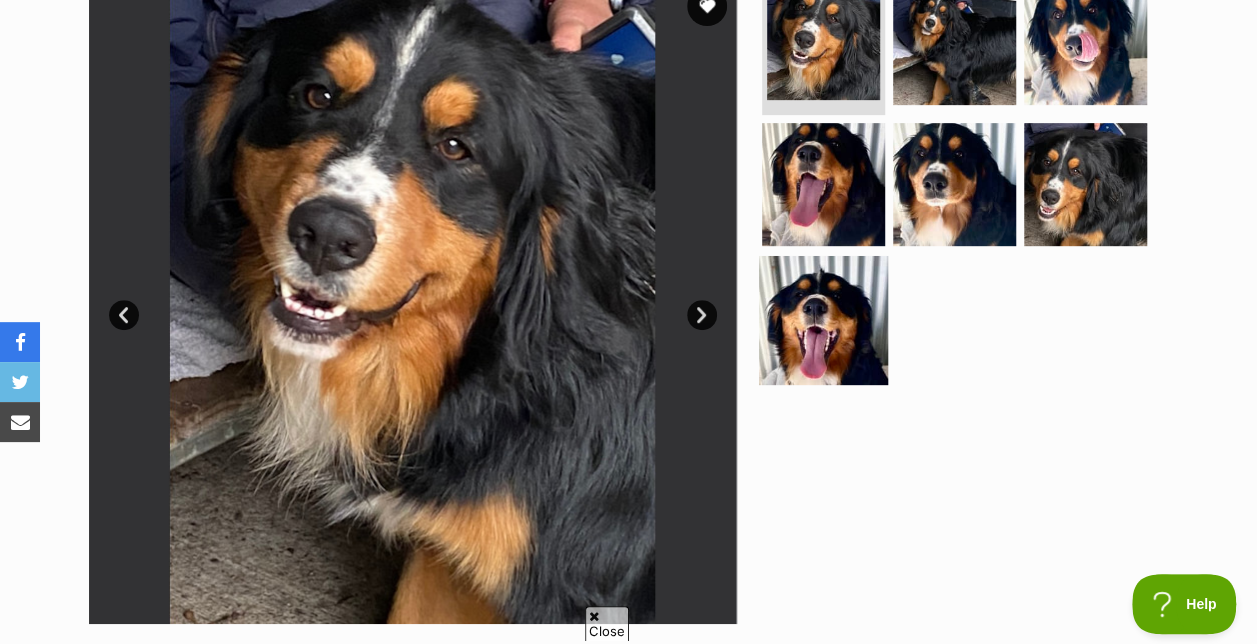 click at bounding box center [823, 320] 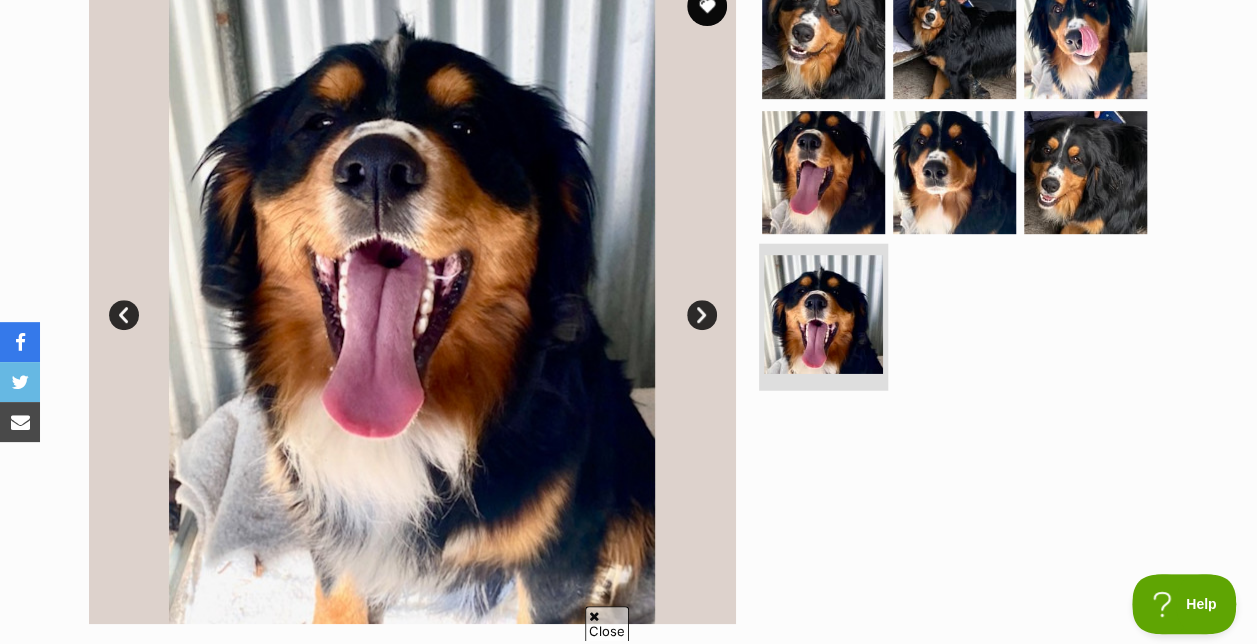 scroll, scrollTop: 0, scrollLeft: 0, axis: both 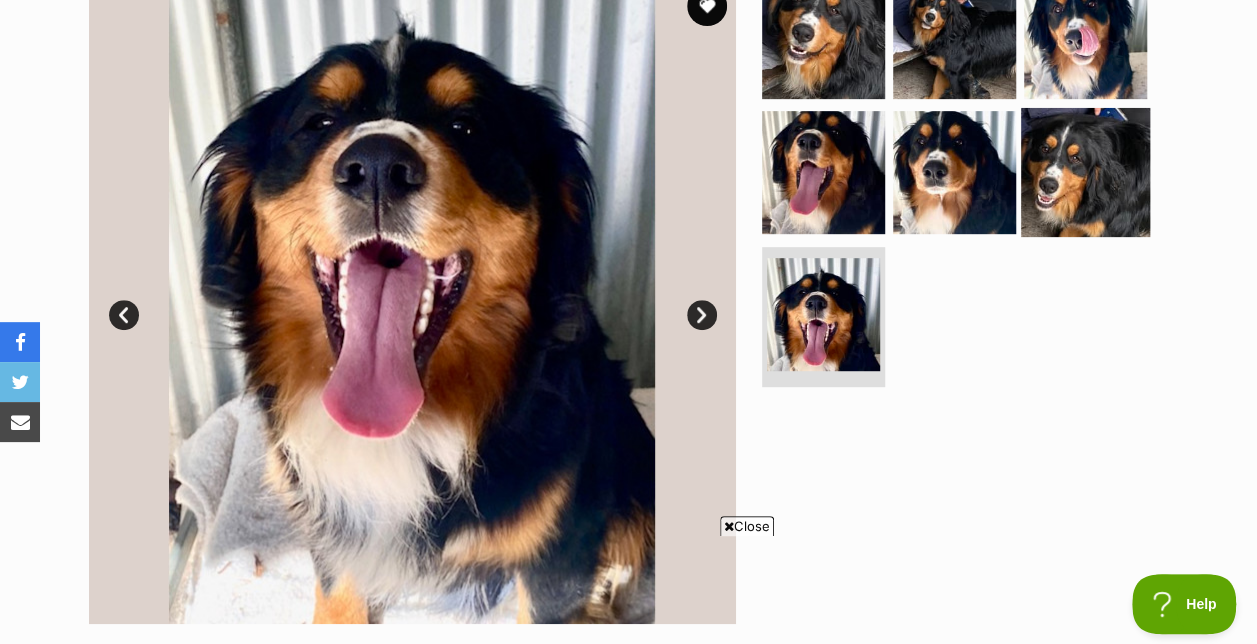 click at bounding box center (1085, 172) 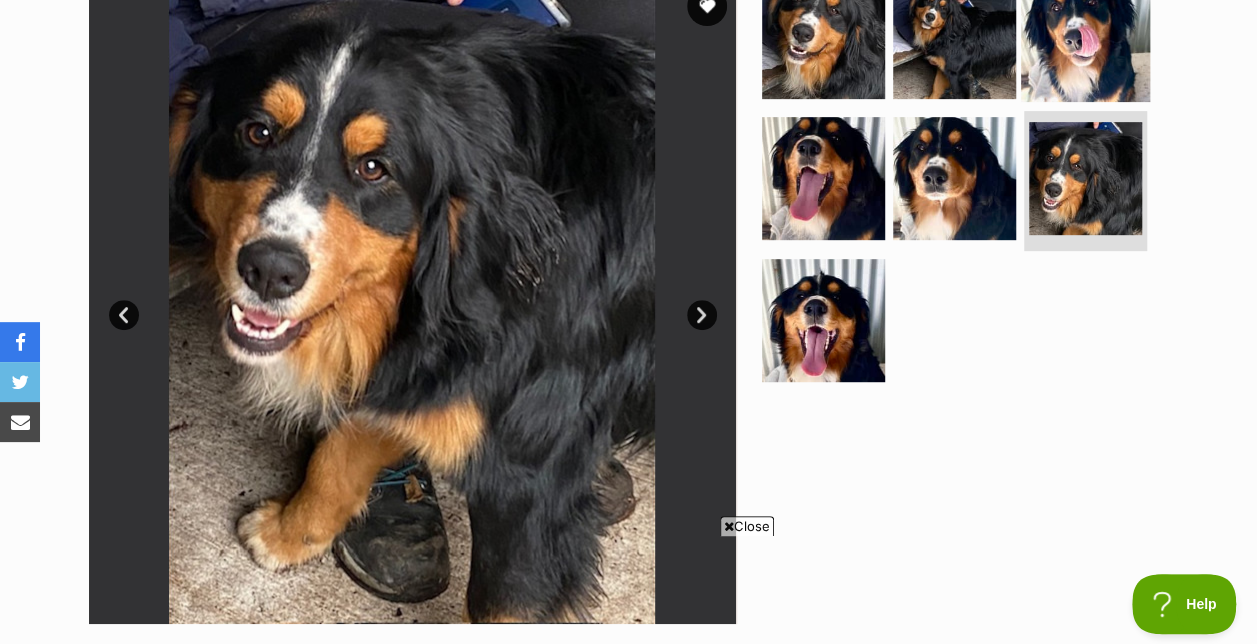 click at bounding box center [1085, 36] 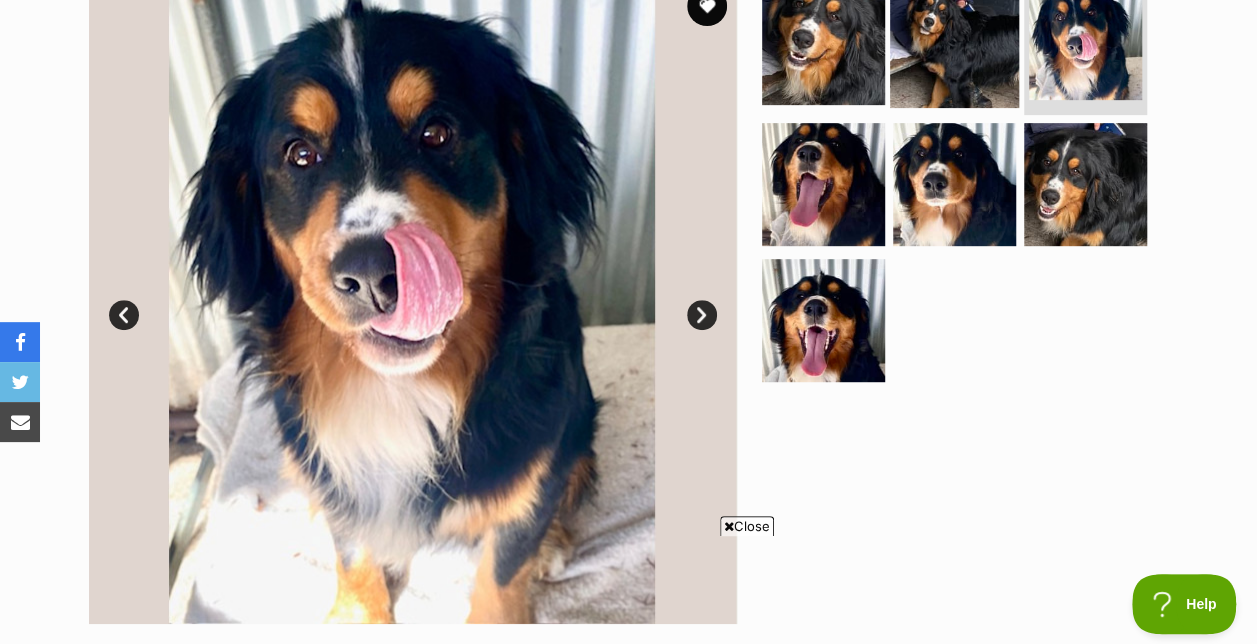 click at bounding box center (954, 42) 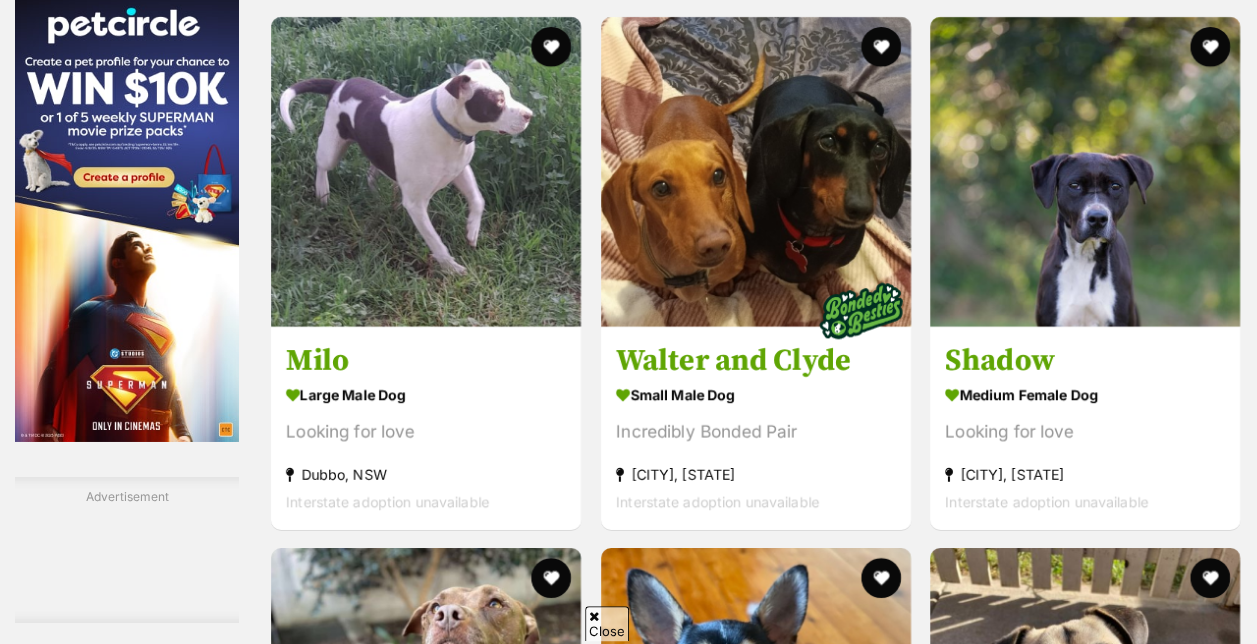 scroll, scrollTop: 3149, scrollLeft: 0, axis: vertical 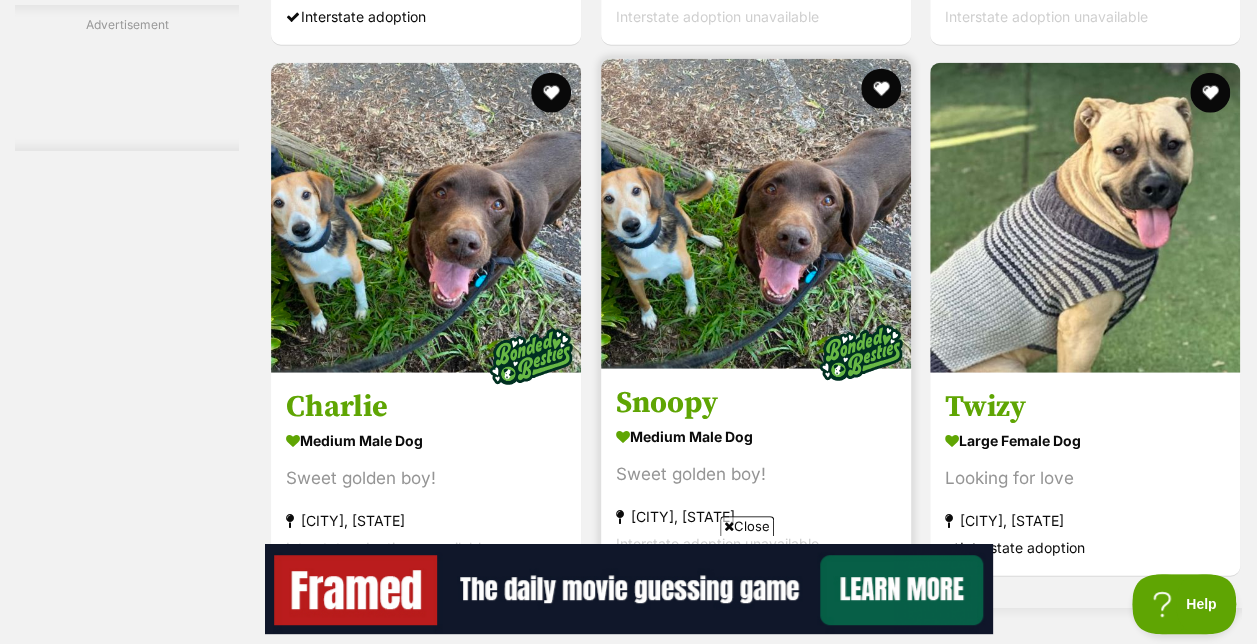 click at bounding box center [756, 214] 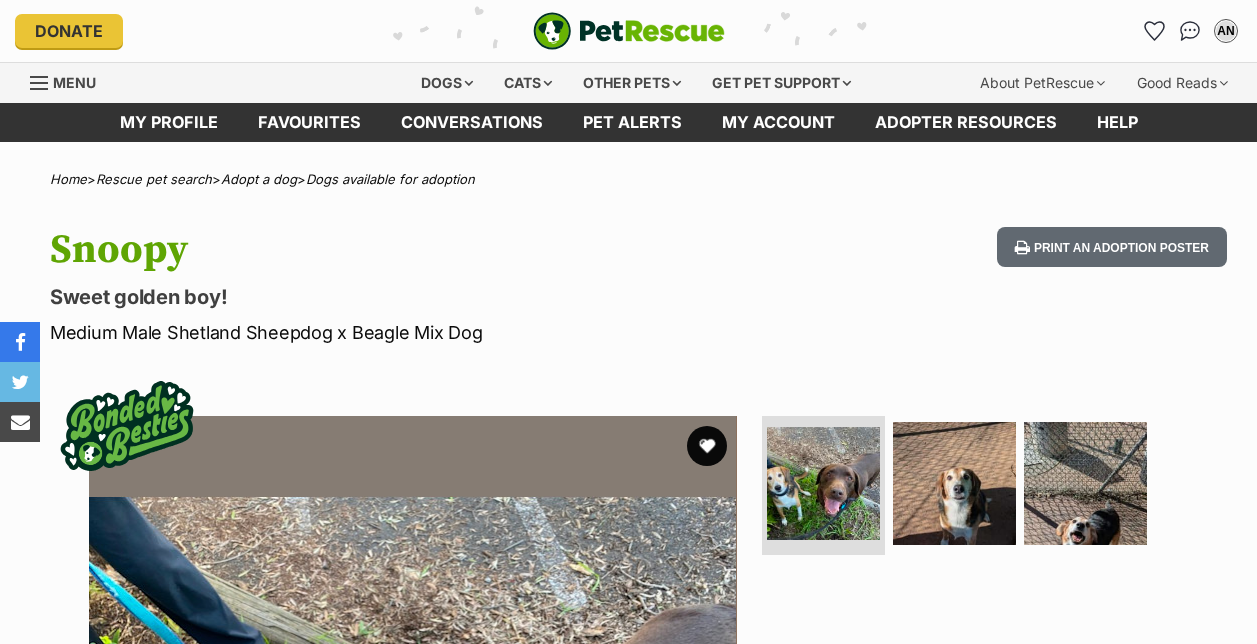 scroll, scrollTop: 0, scrollLeft: 0, axis: both 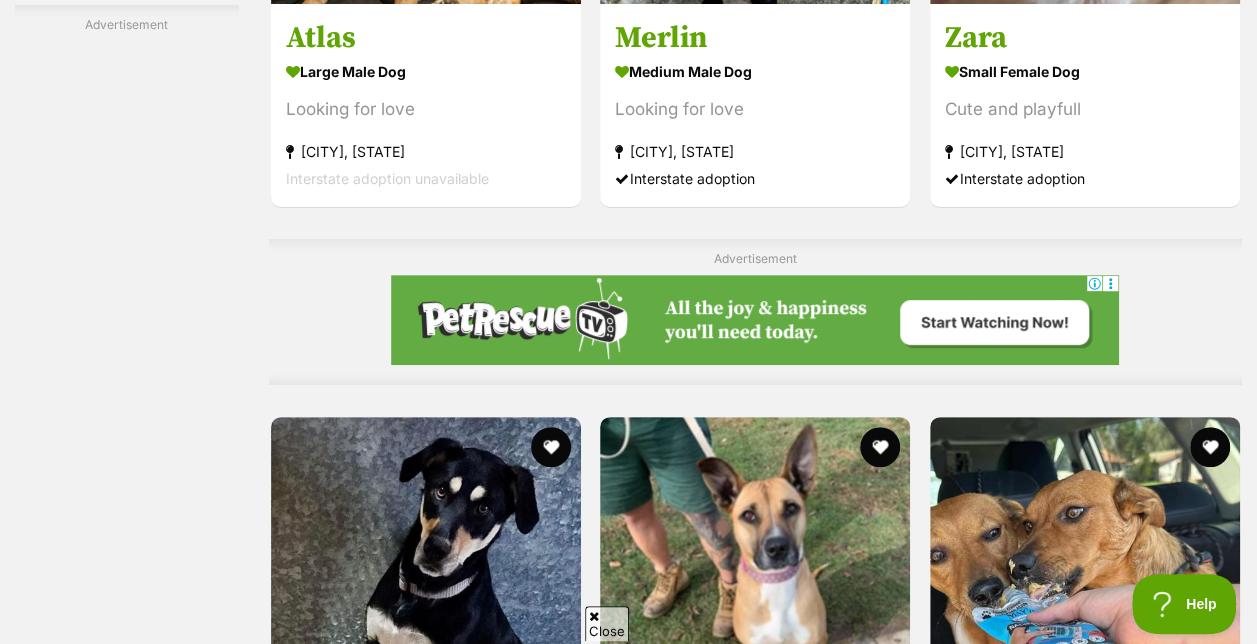 click at bounding box center [426, 2356] 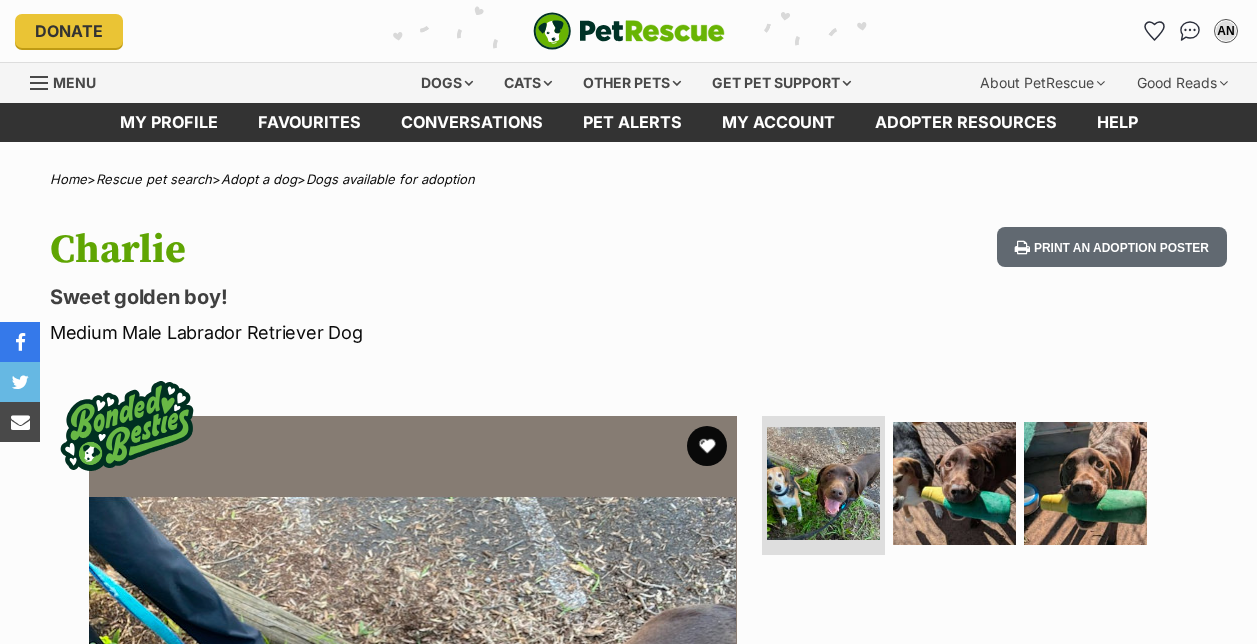 scroll, scrollTop: 0, scrollLeft: 0, axis: both 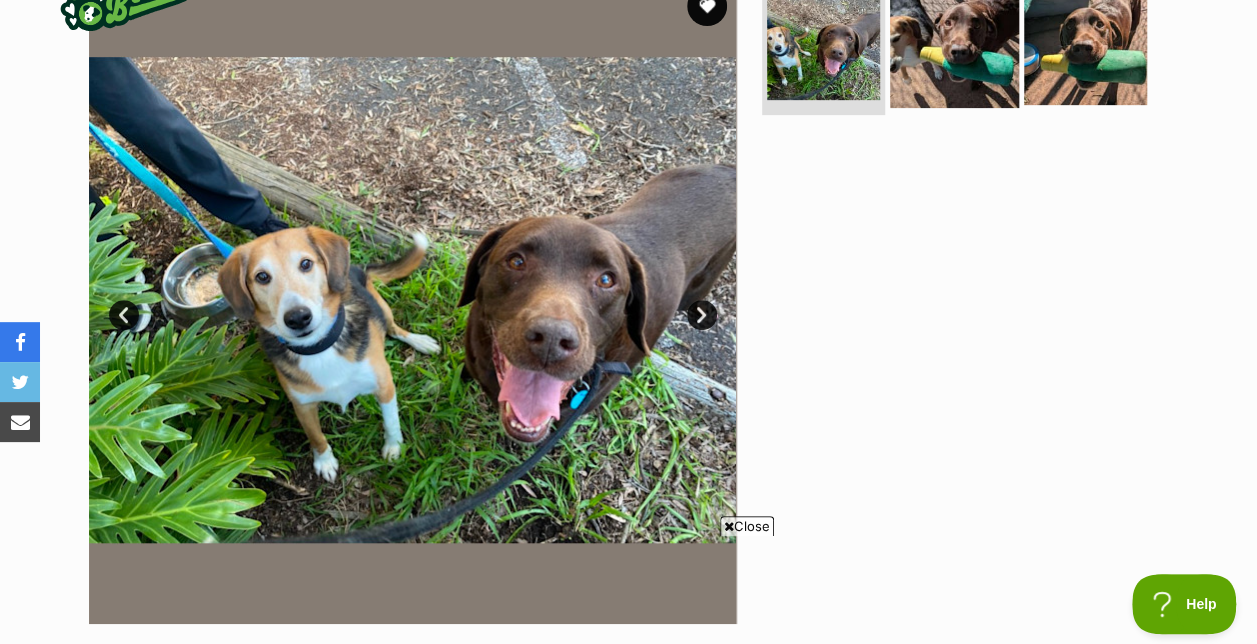 click at bounding box center [954, 42] 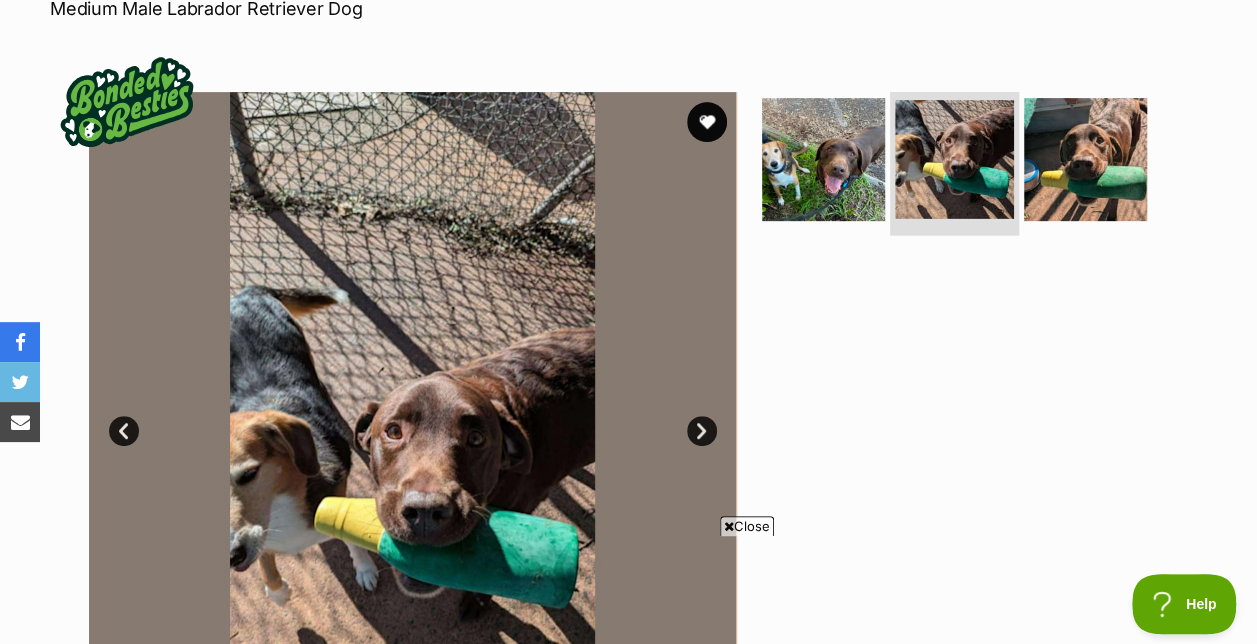 scroll, scrollTop: 320, scrollLeft: 0, axis: vertical 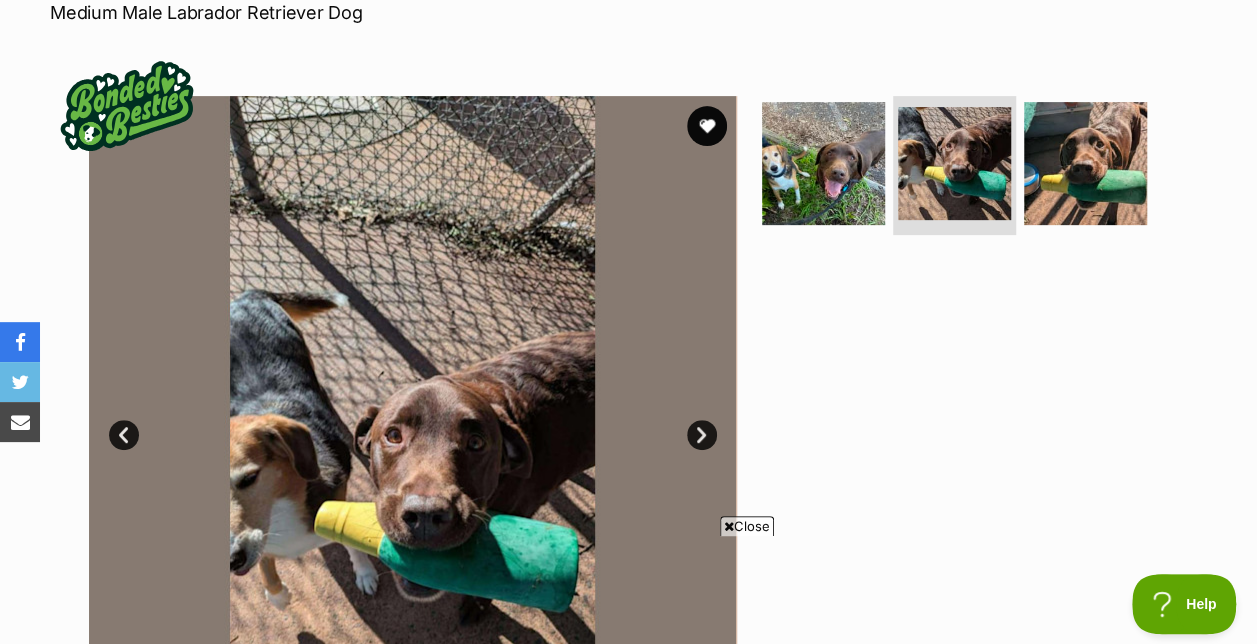 click at bounding box center [963, 420] 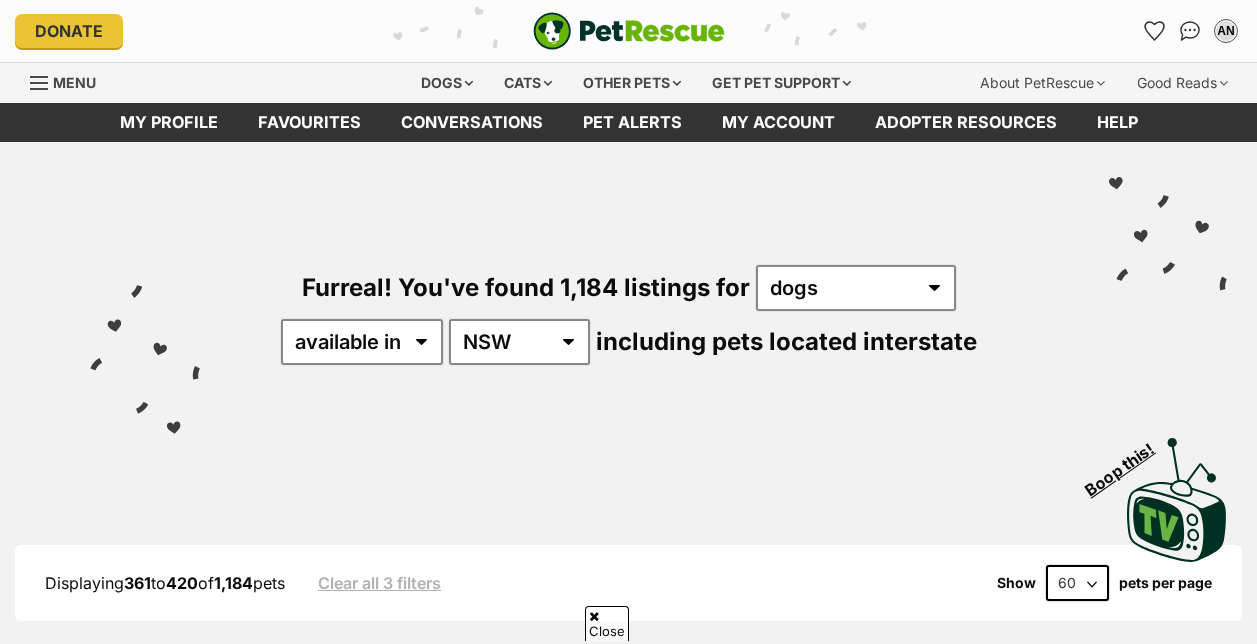 scroll, scrollTop: 9073, scrollLeft: 0, axis: vertical 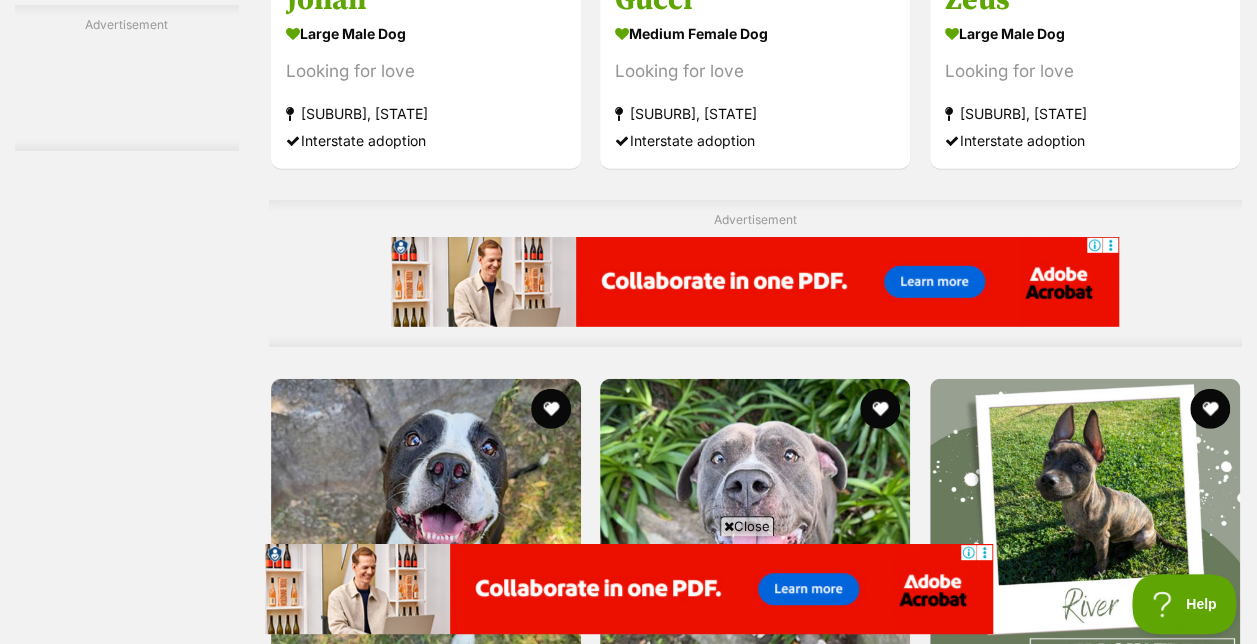 click at bounding box center (755, 3573) 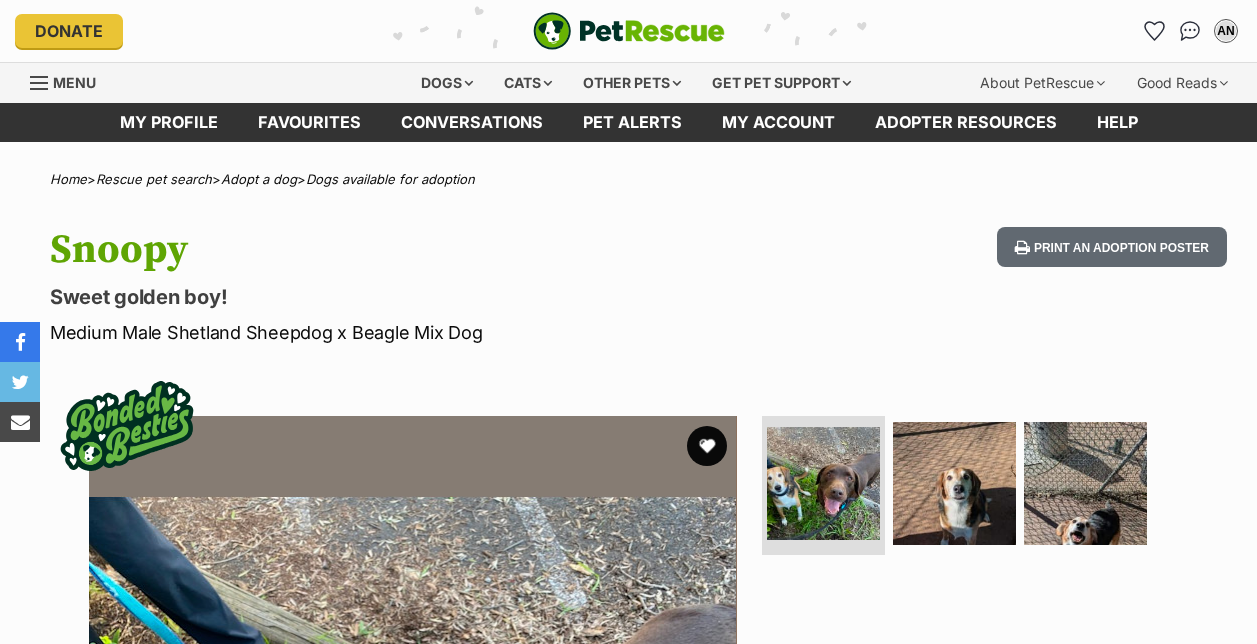 scroll, scrollTop: 0, scrollLeft: 0, axis: both 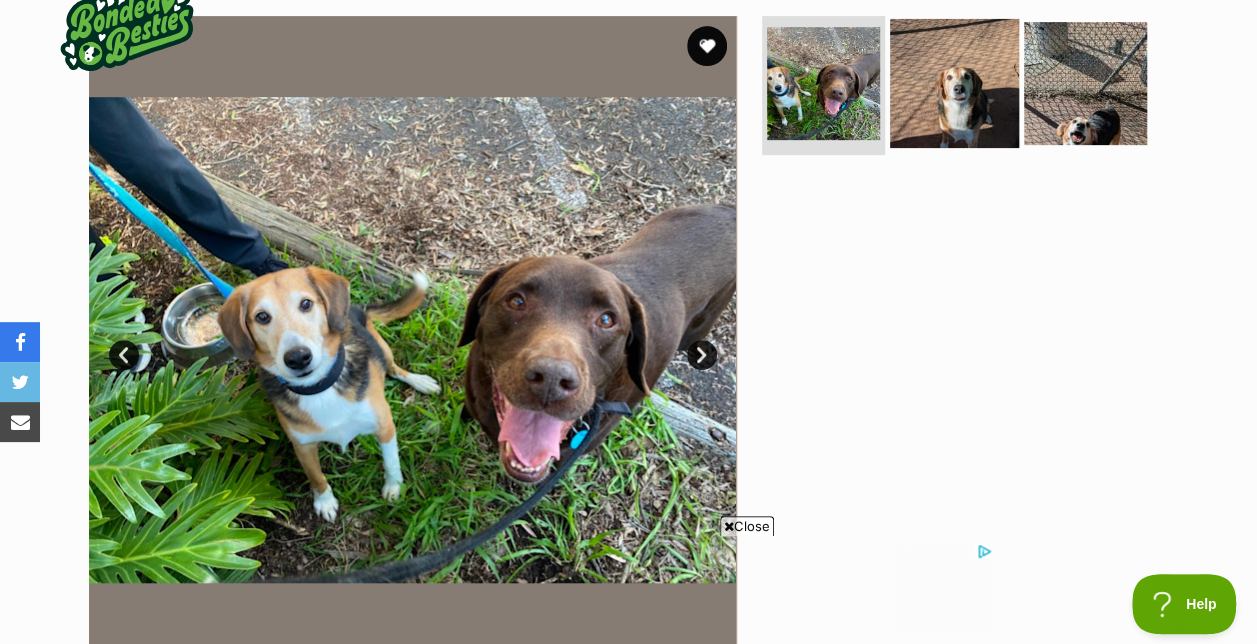 click at bounding box center (954, 82) 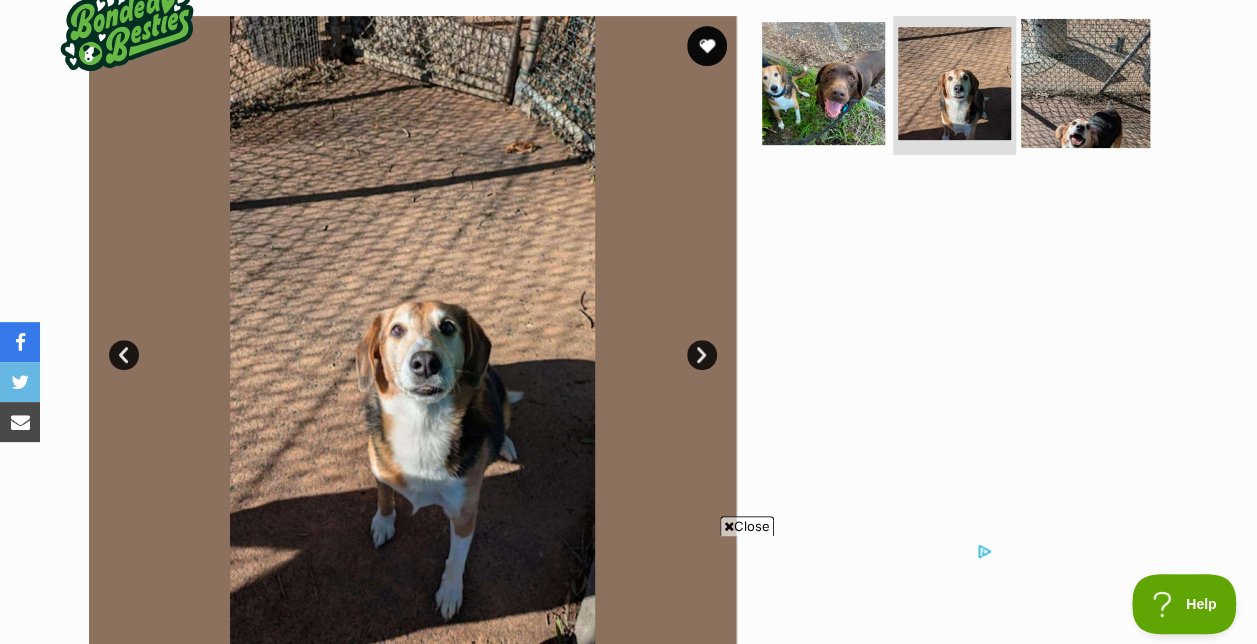 click at bounding box center [1085, 82] 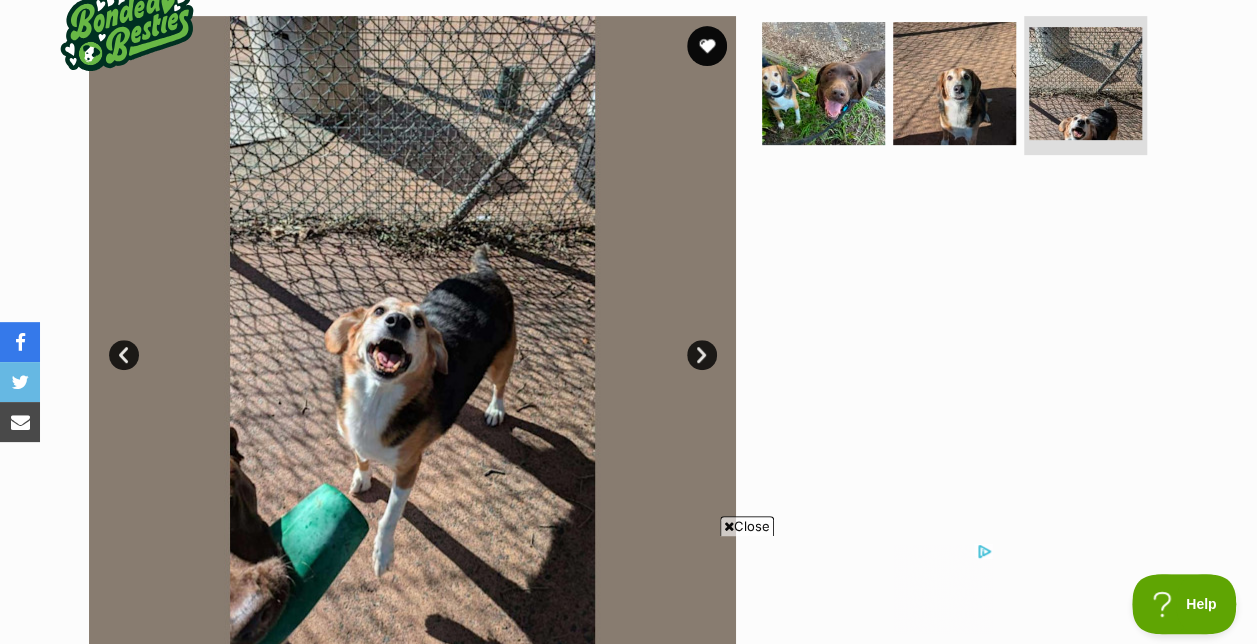 click on "Available
3
of 3 images
3
of 3 images
3
of 3 images
Next Prev 1 2 3" at bounding box center [629, 325] 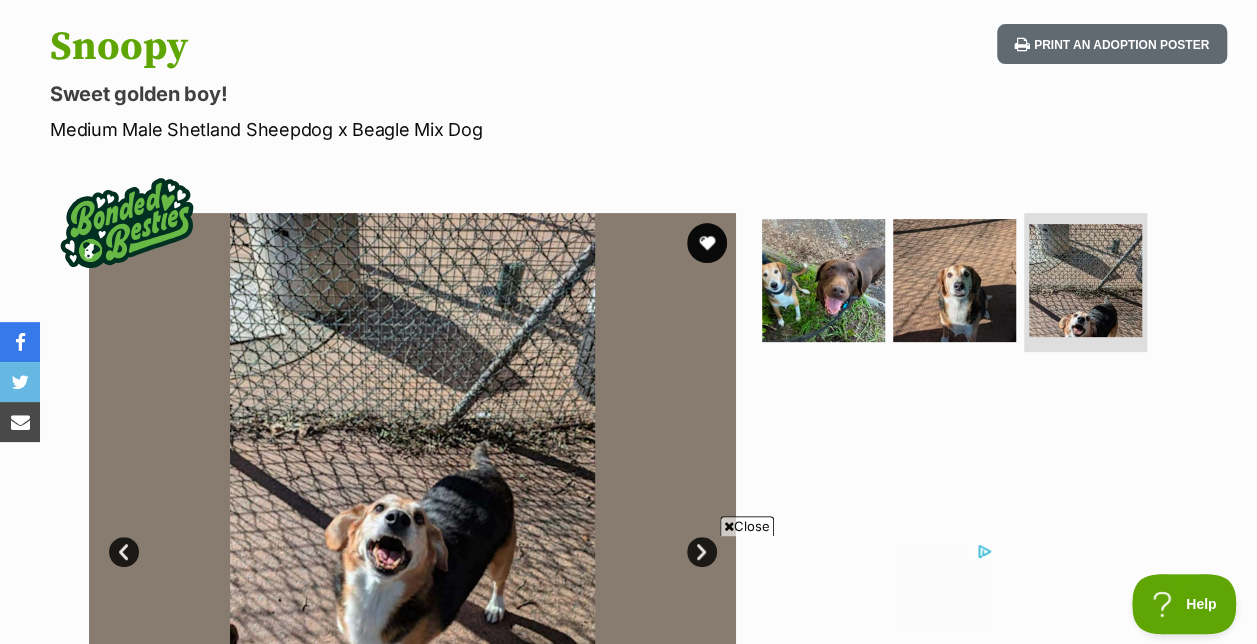scroll, scrollTop: 120, scrollLeft: 0, axis: vertical 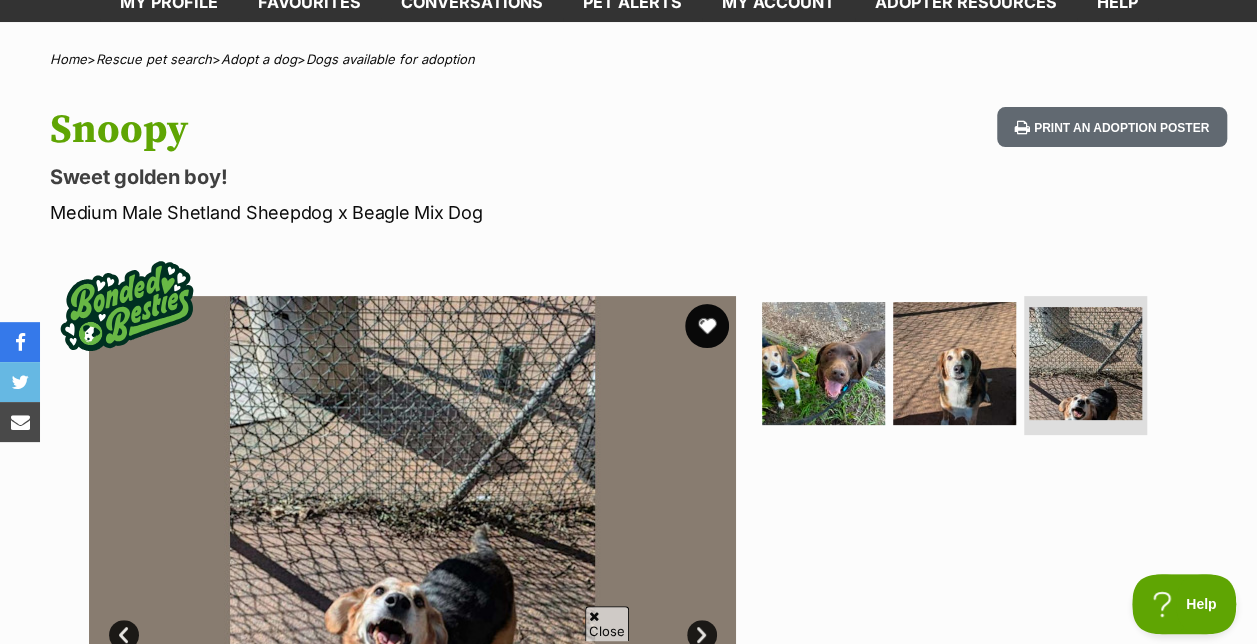 click at bounding box center (707, 326) 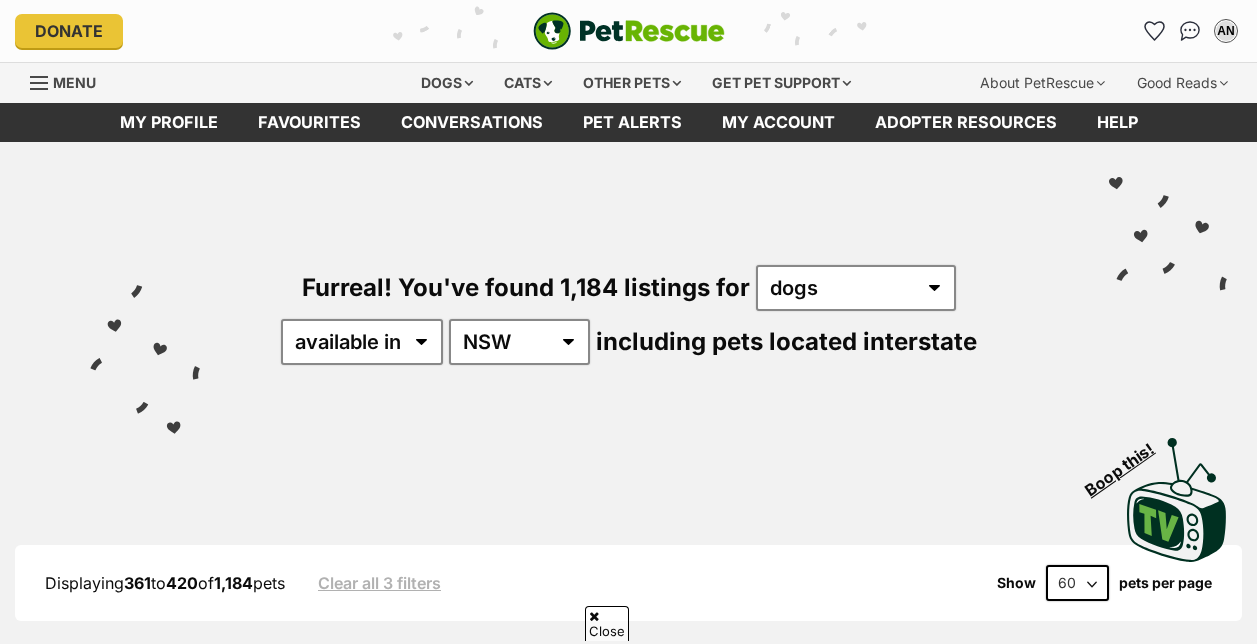scroll, scrollTop: 6553, scrollLeft: 0, axis: vertical 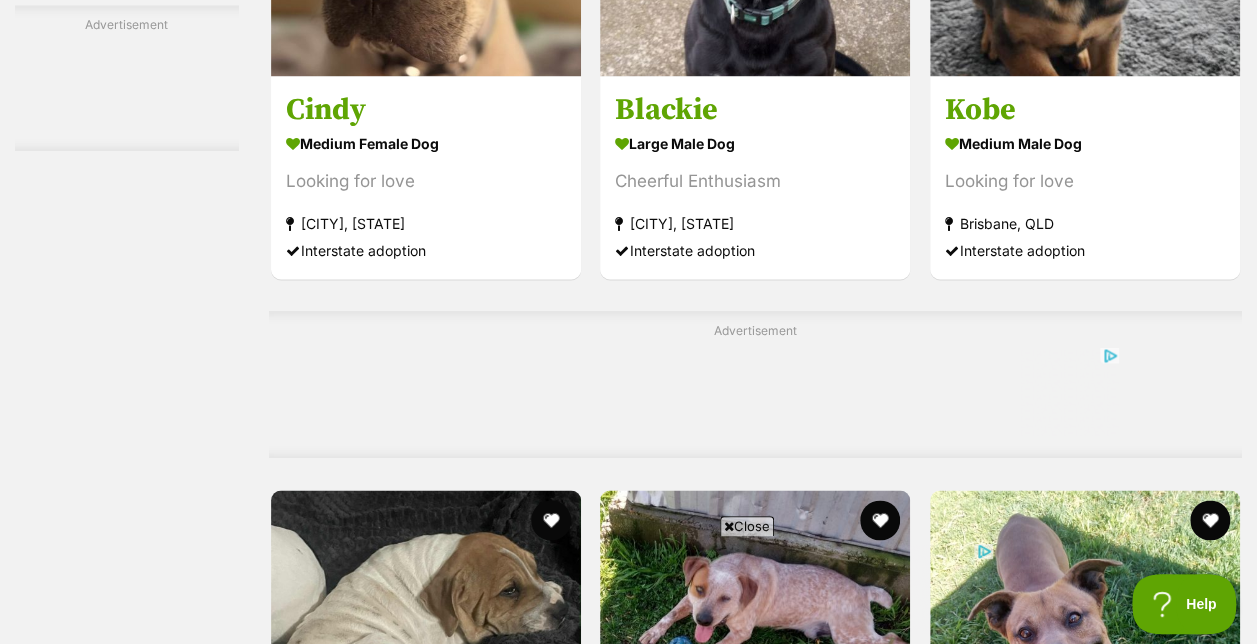 click on "Next" at bounding box center (836, 4089) 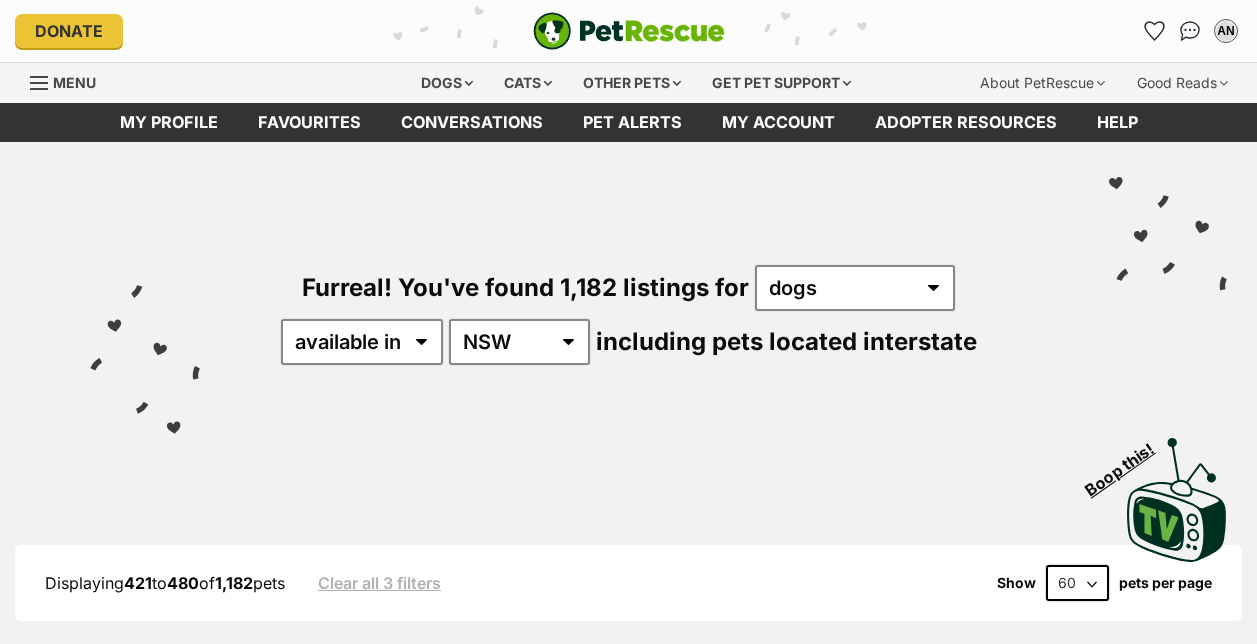 scroll, scrollTop: 0, scrollLeft: 0, axis: both 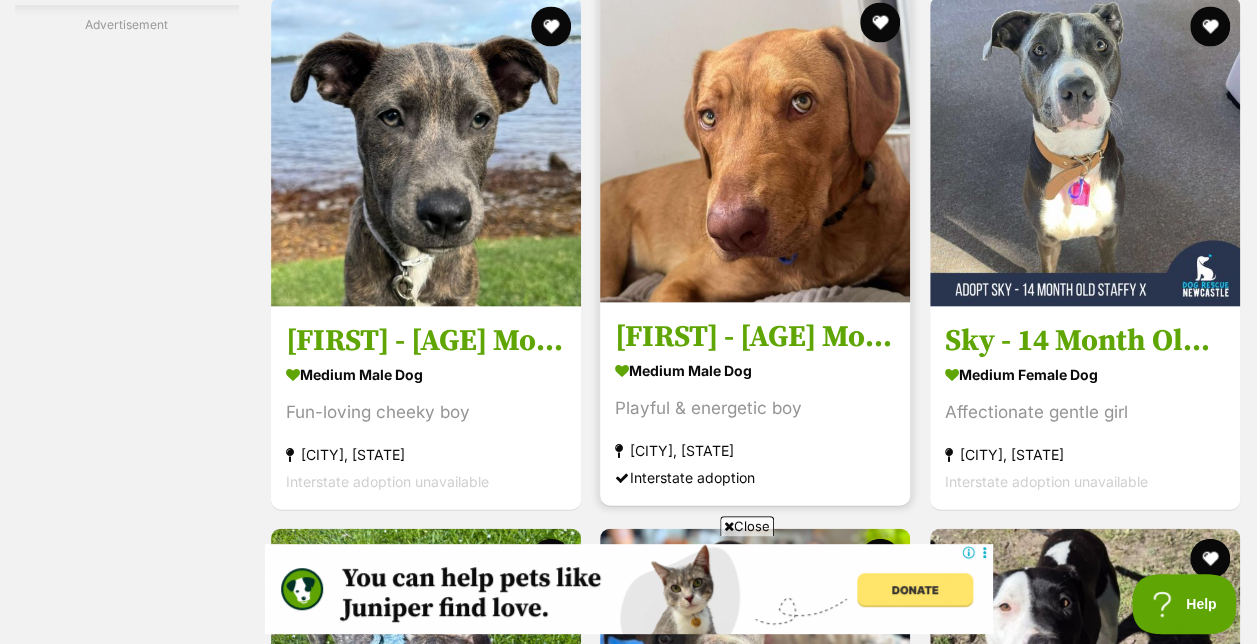 click at bounding box center [755, 148] 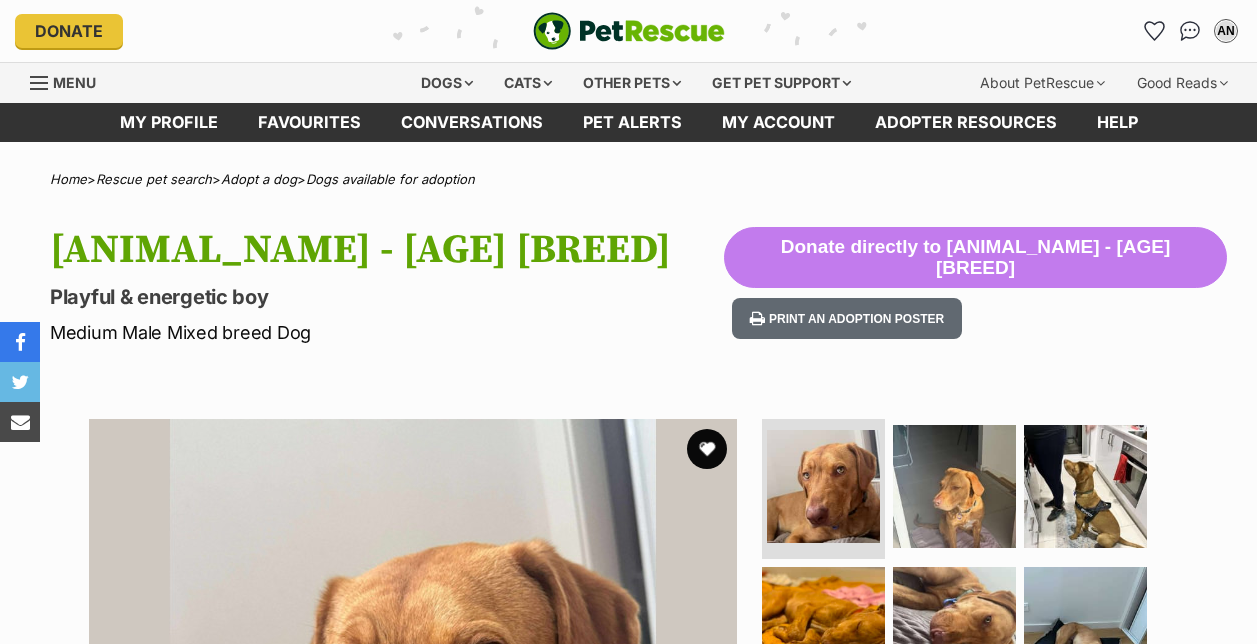 scroll, scrollTop: 0, scrollLeft: 0, axis: both 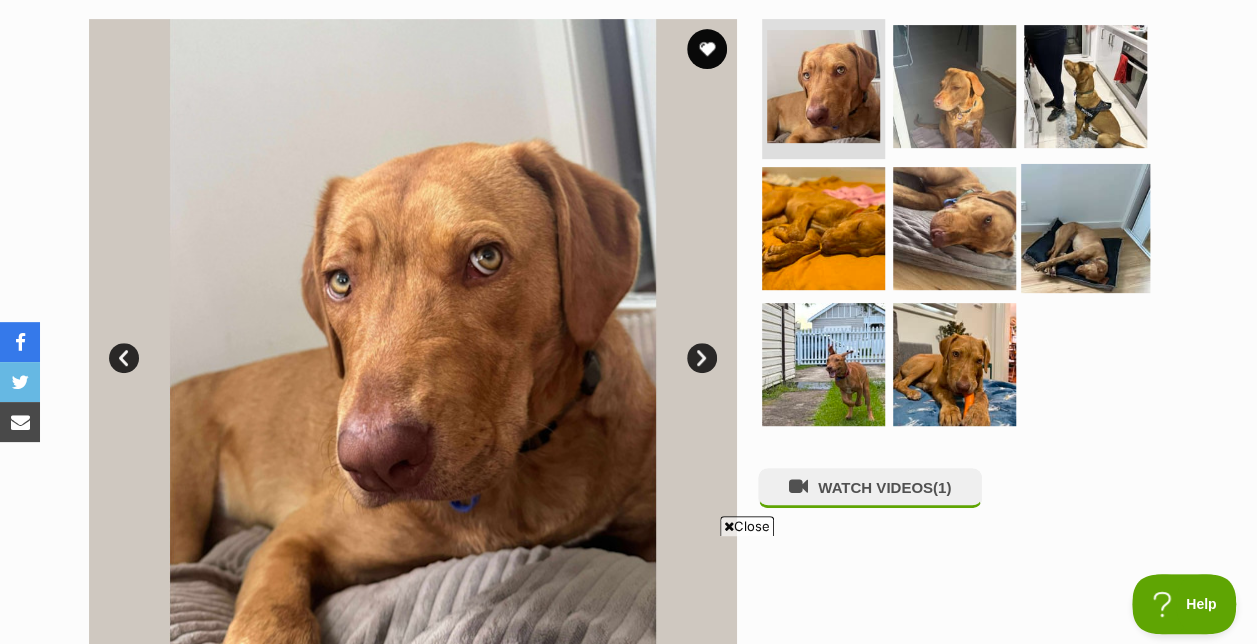 click at bounding box center [1085, 228] 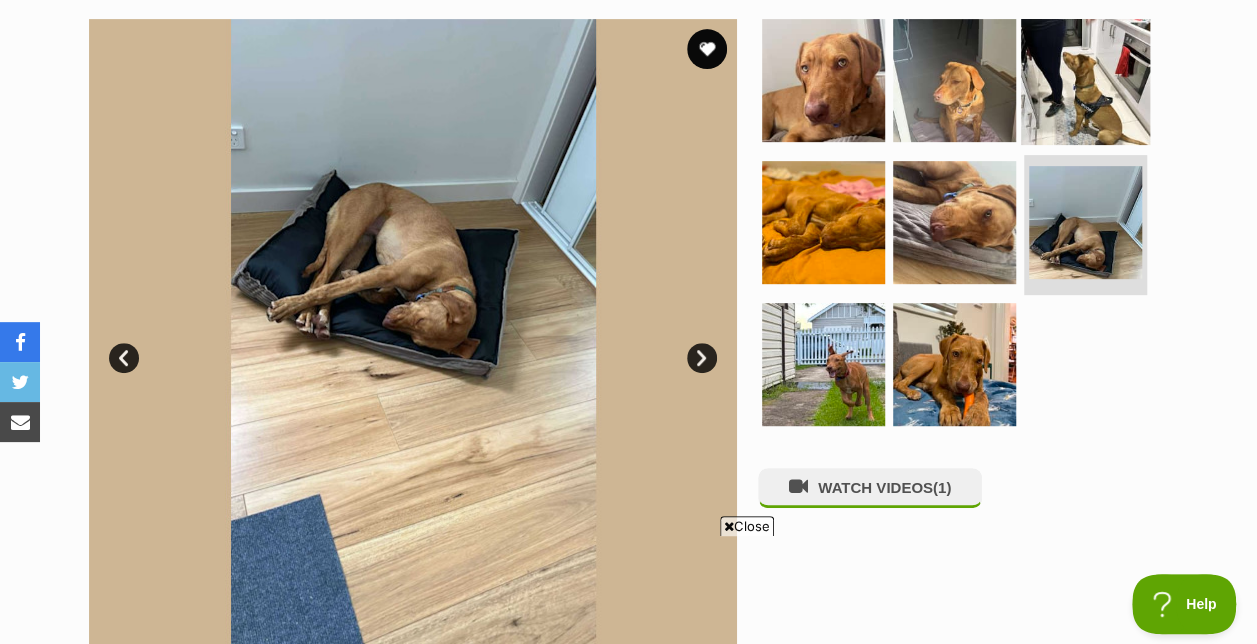 click at bounding box center [1085, 80] 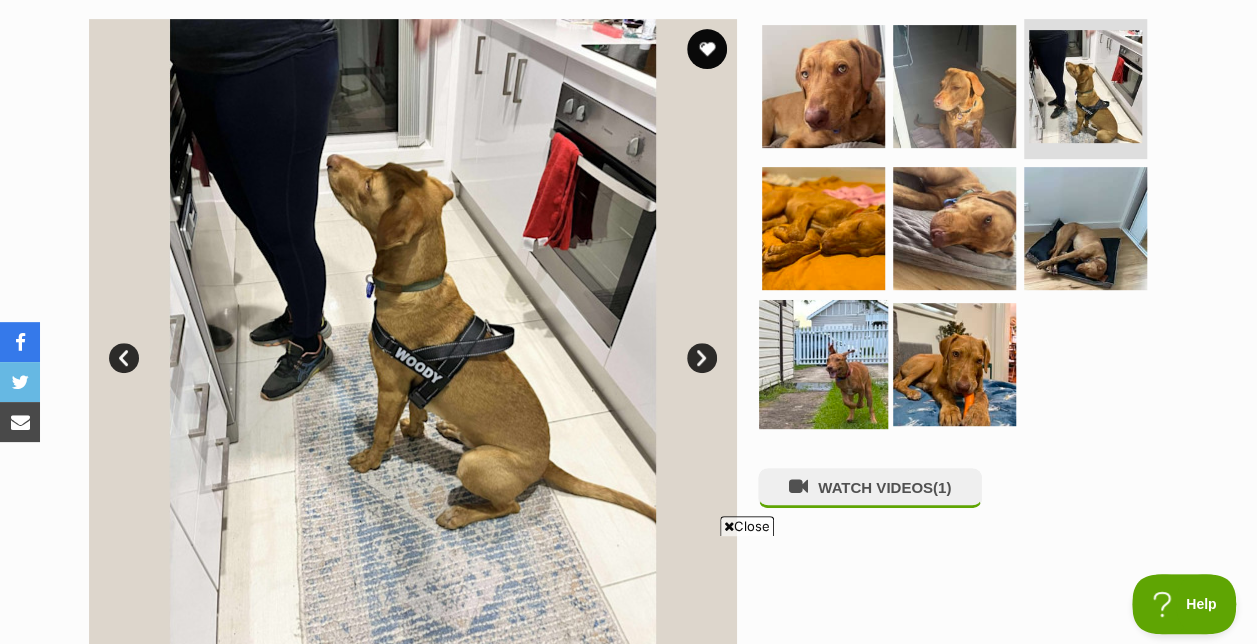 click at bounding box center (823, 363) 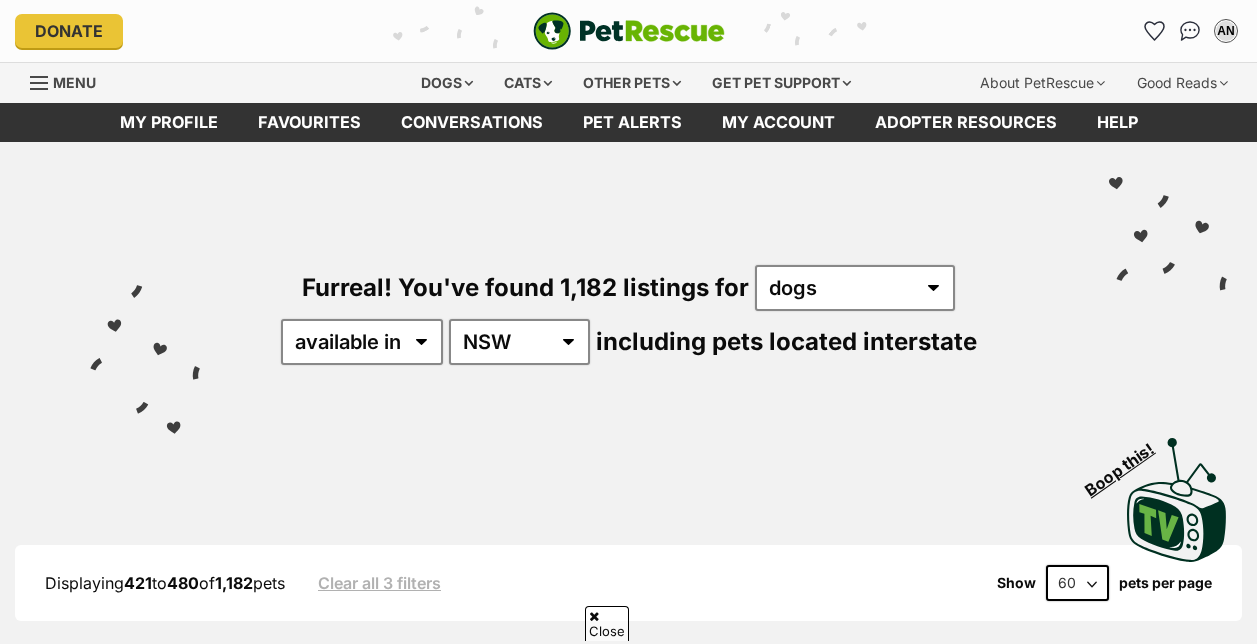 scroll, scrollTop: 5680, scrollLeft: 0, axis: vertical 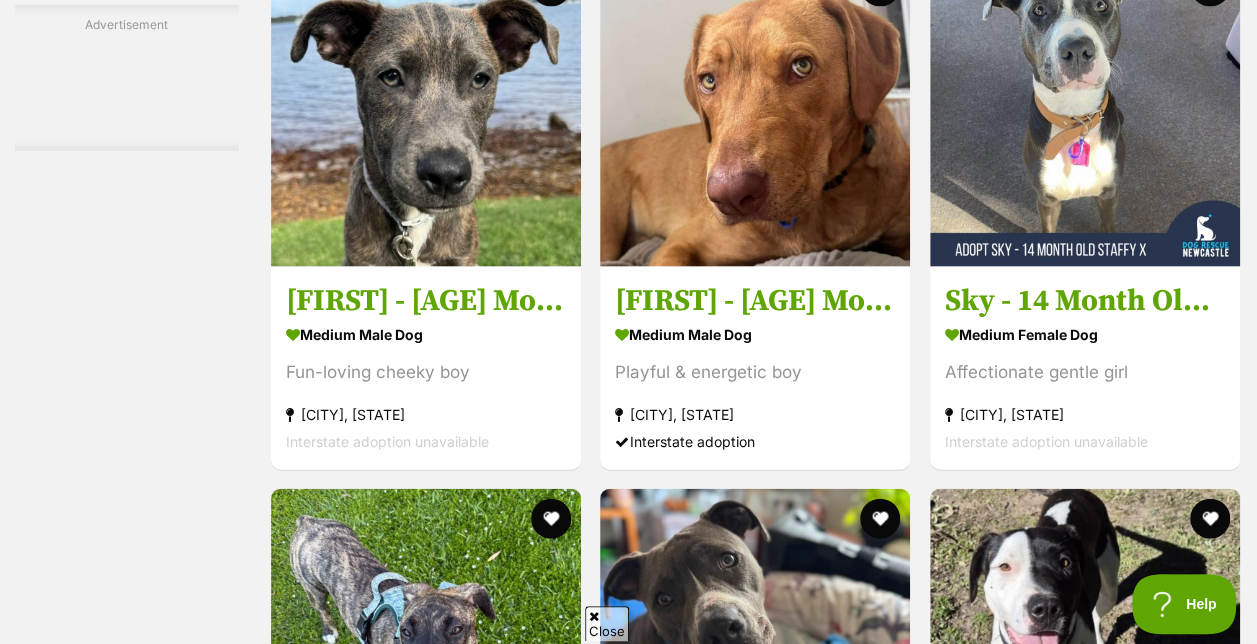 click at bounding box center (426, 3150) 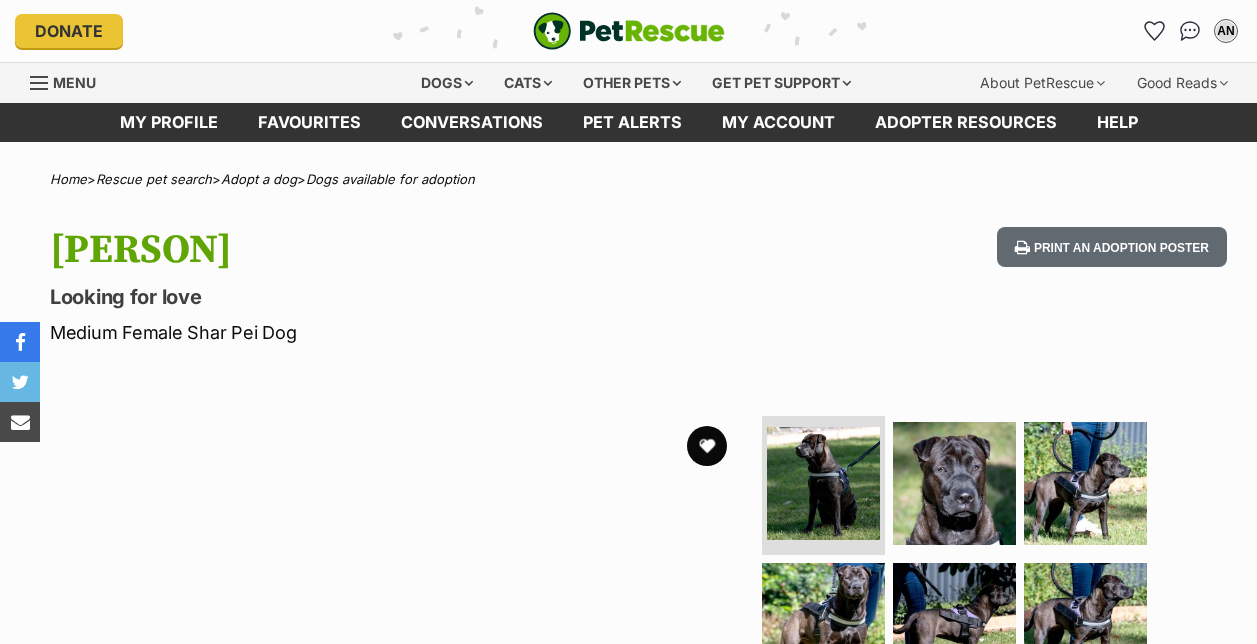 scroll, scrollTop: 0, scrollLeft: 0, axis: both 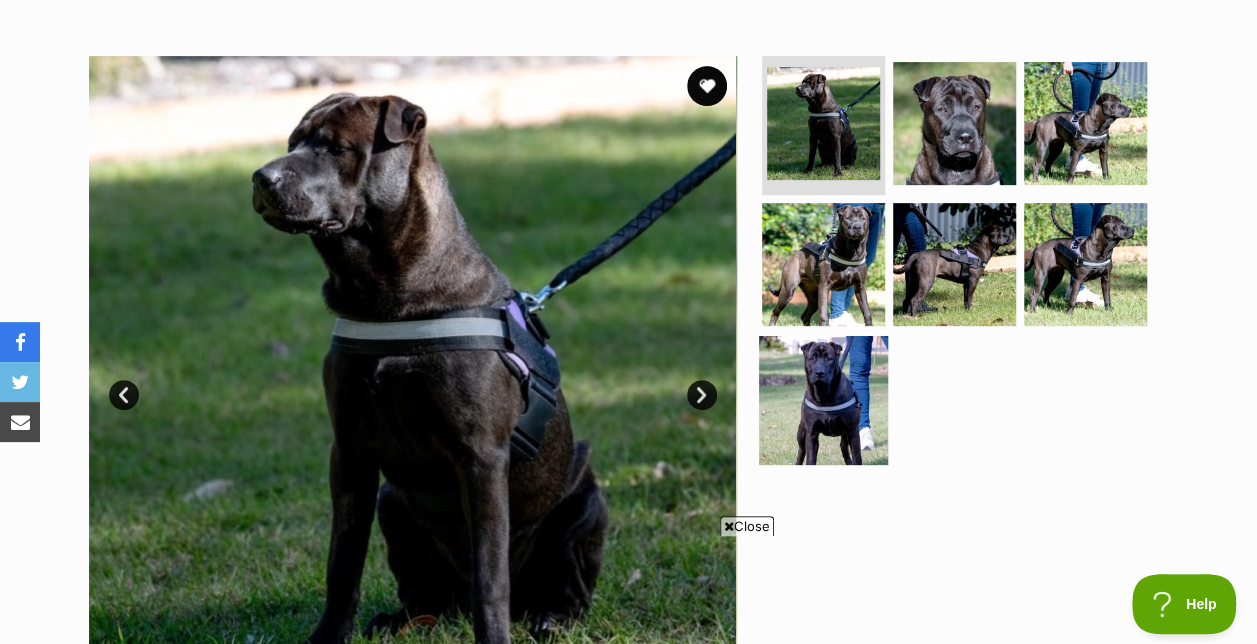 click at bounding box center [823, 400] 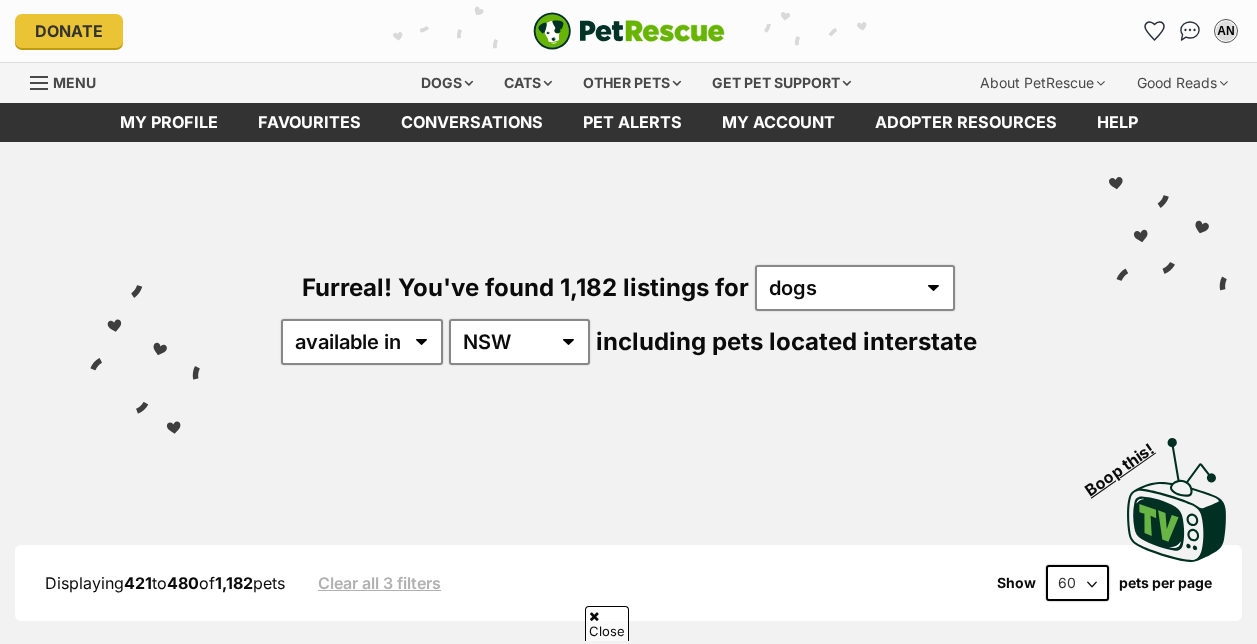 scroll, scrollTop: 5720, scrollLeft: 0, axis: vertical 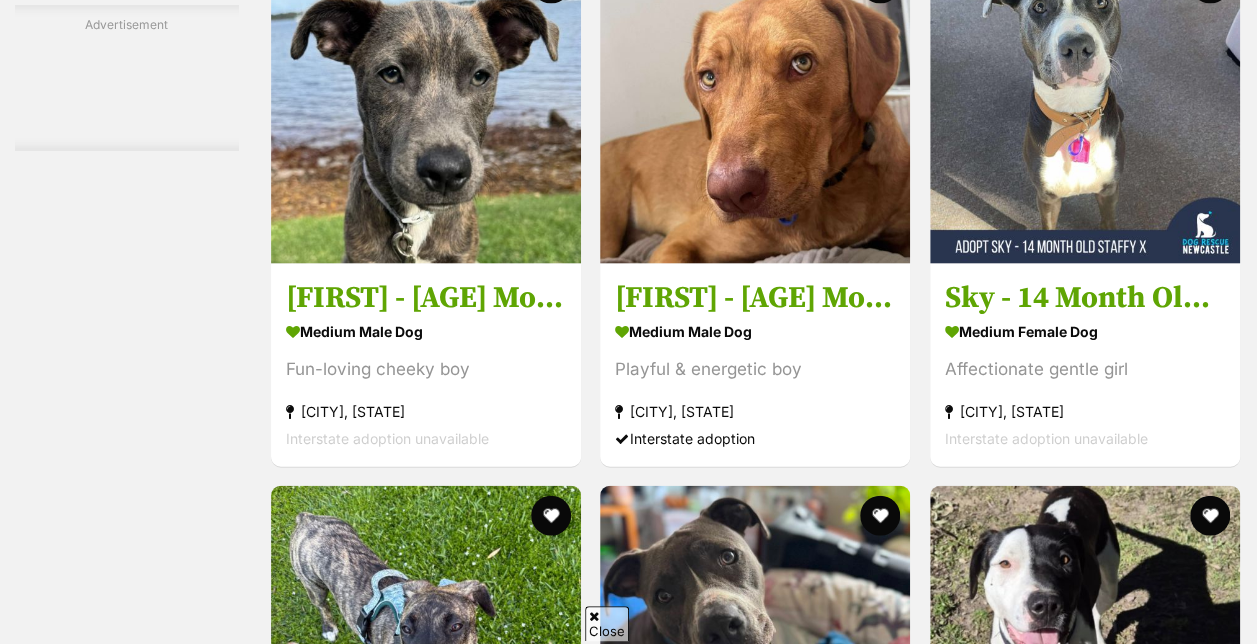 click on "Refine your search
Search for a pet
Search
Species
Cats (1,774)
Dogs (1,182)
Other Pets (233)
State
ACT (594)
NSW (1,182)
NT (213)
QLD (800)
SA (259)
TAS (199)
VIC (875)
WA (343)
Include pets available for interstate adoption
Pets near me within
10km
25km
50km
100km
250km
50km
of
Update
Gender
Male (688)
Female (494)
Size
Small (102)
Medium (659)
Large (421)
Age
Puppy (204)
Adult (979)
Senior (80)
About my home
I have kids under 5 years old (657)
I have kids under 12 years old (971)
I have resident dogs (1063)
I have resident cats (787)
Pets will be alone during work hours (977)" at bounding box center (127, 1144) 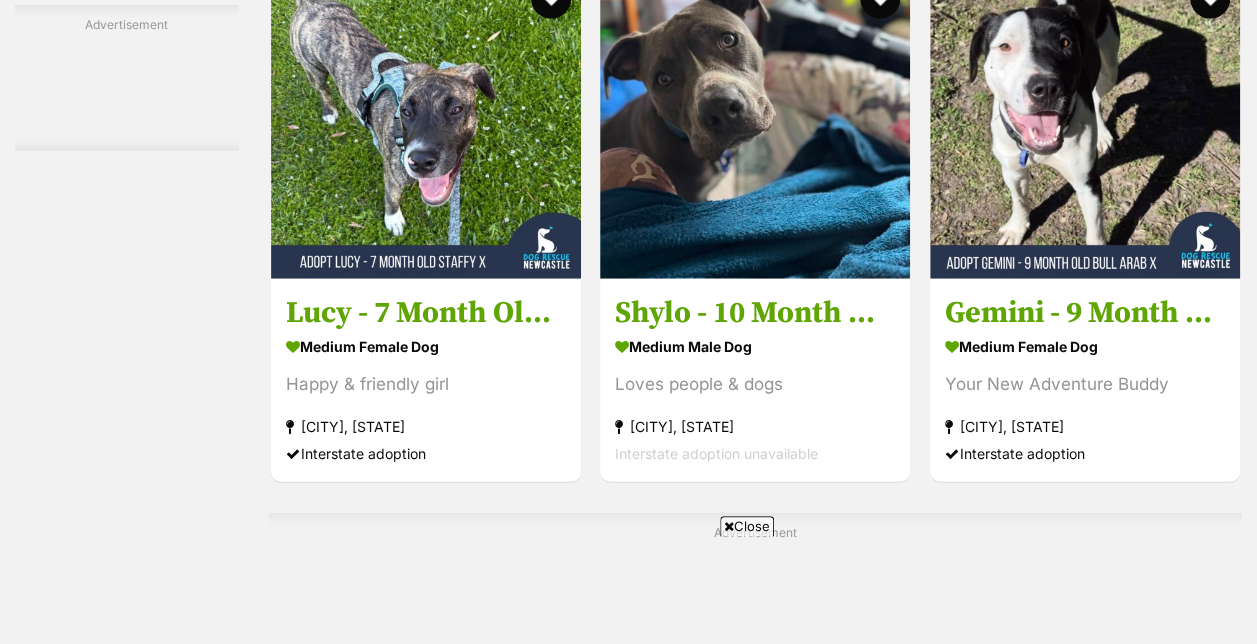 scroll, scrollTop: 5800, scrollLeft: 0, axis: vertical 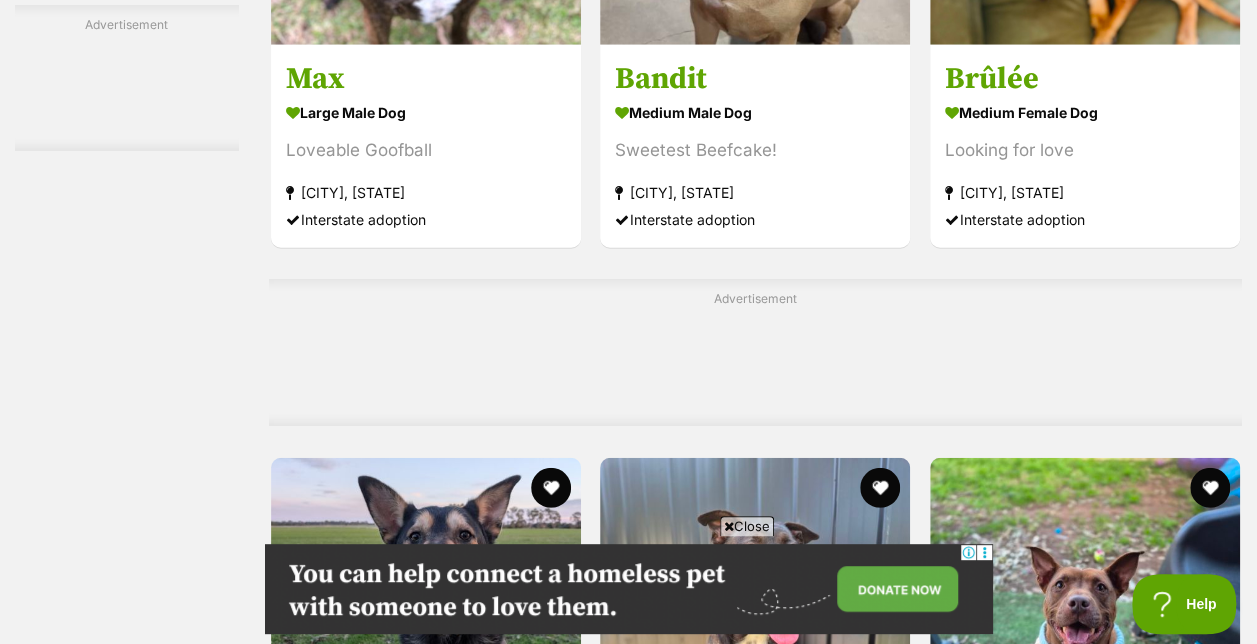 click on "Next" at bounding box center [836, 2802] 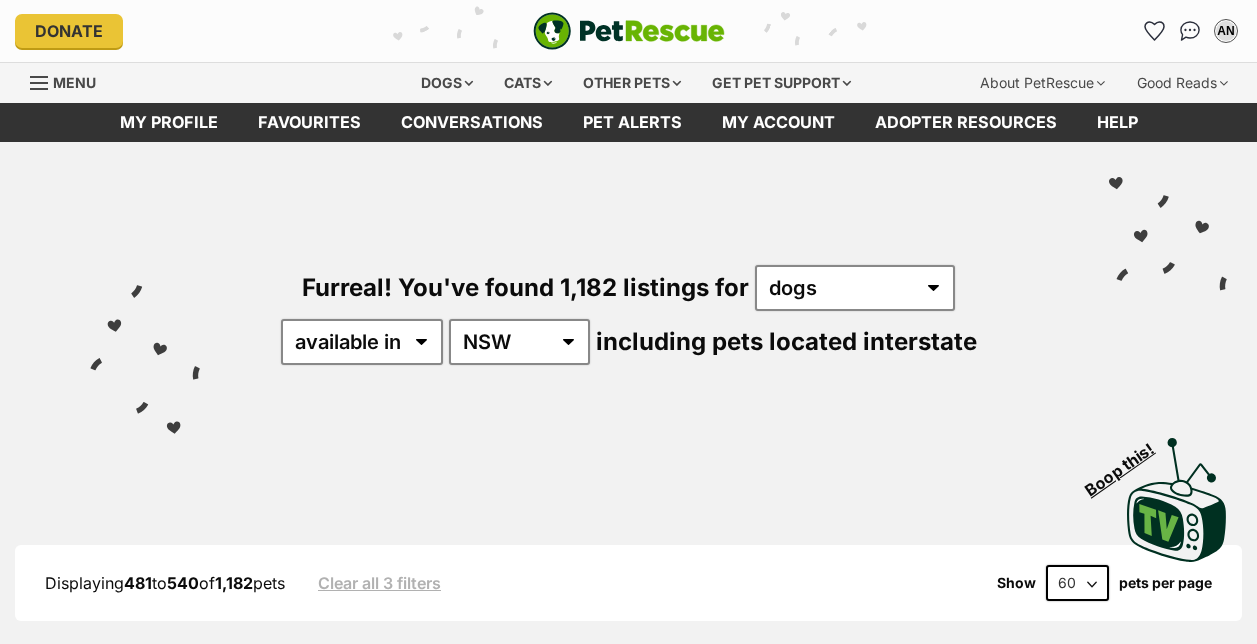 scroll, scrollTop: 0, scrollLeft: 0, axis: both 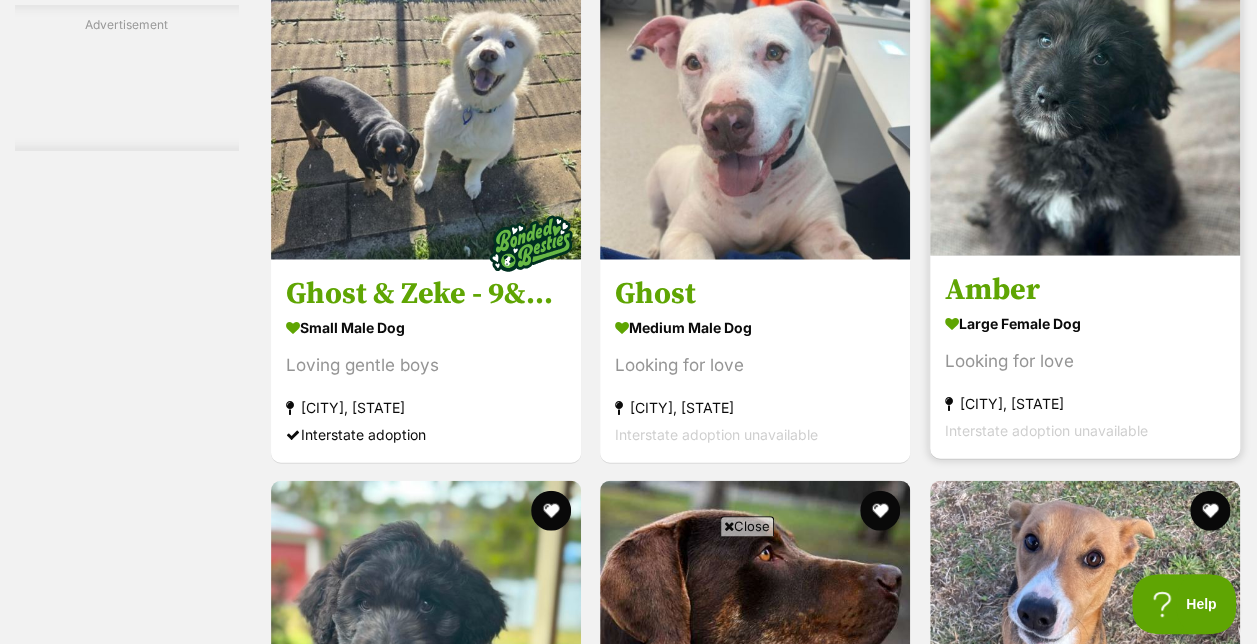 click at bounding box center (1085, 101) 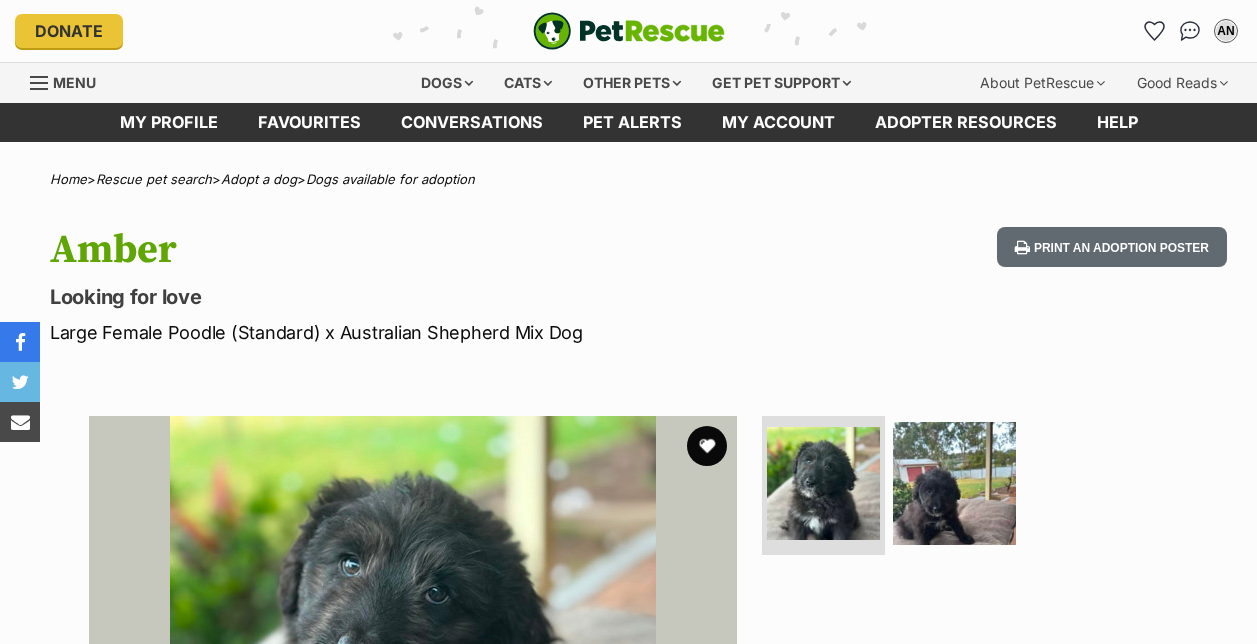 scroll, scrollTop: 0, scrollLeft: 0, axis: both 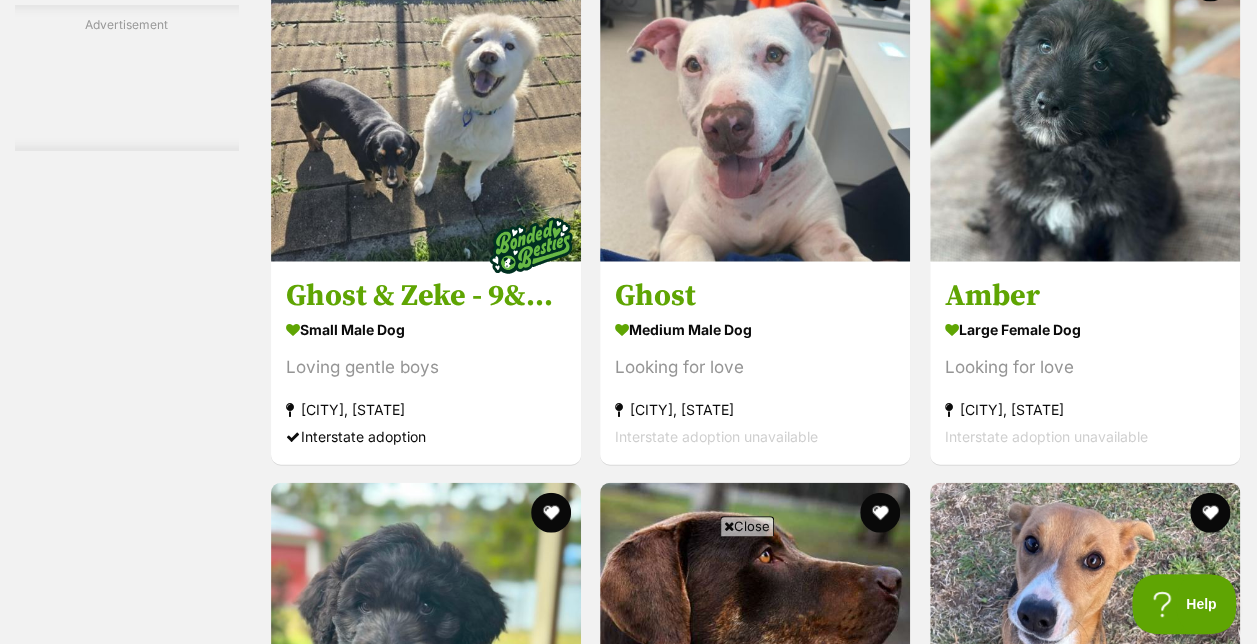 click on "Next" at bounding box center [836, 3551] 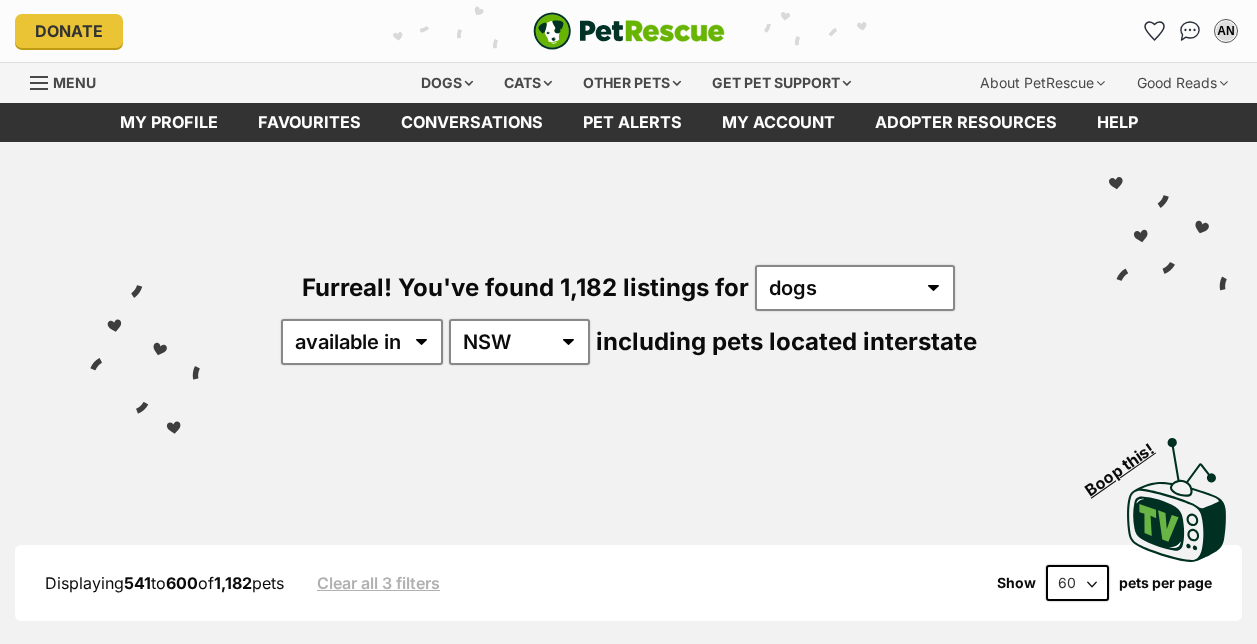 scroll, scrollTop: 0, scrollLeft: 0, axis: both 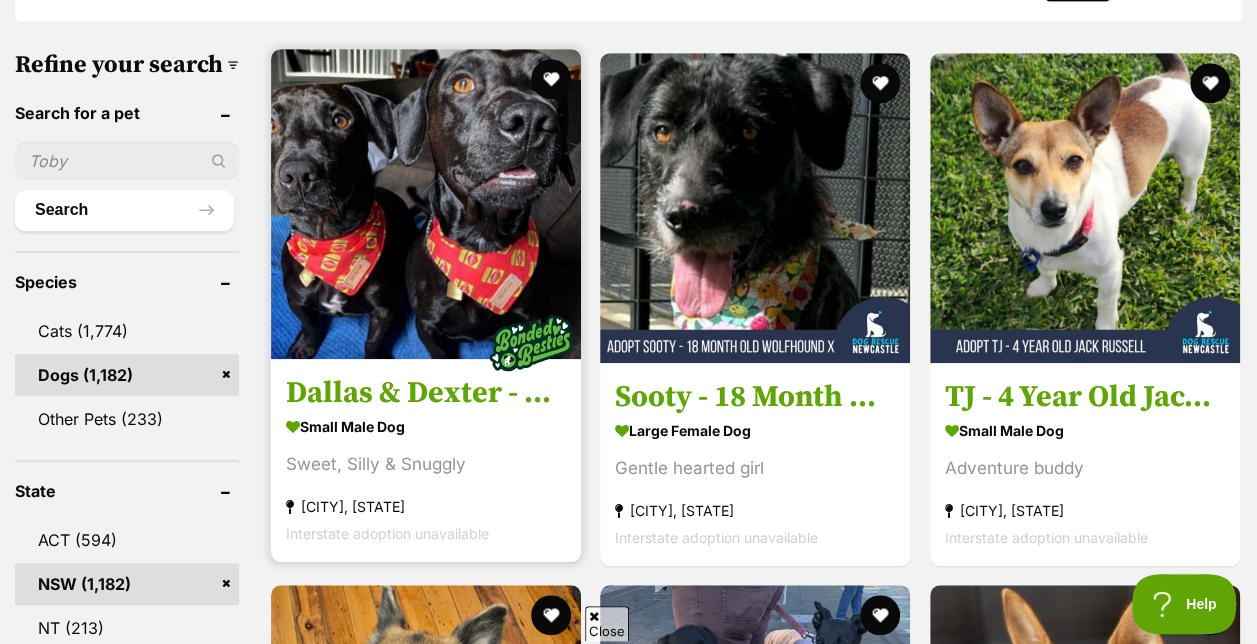 click at bounding box center [426, 204] 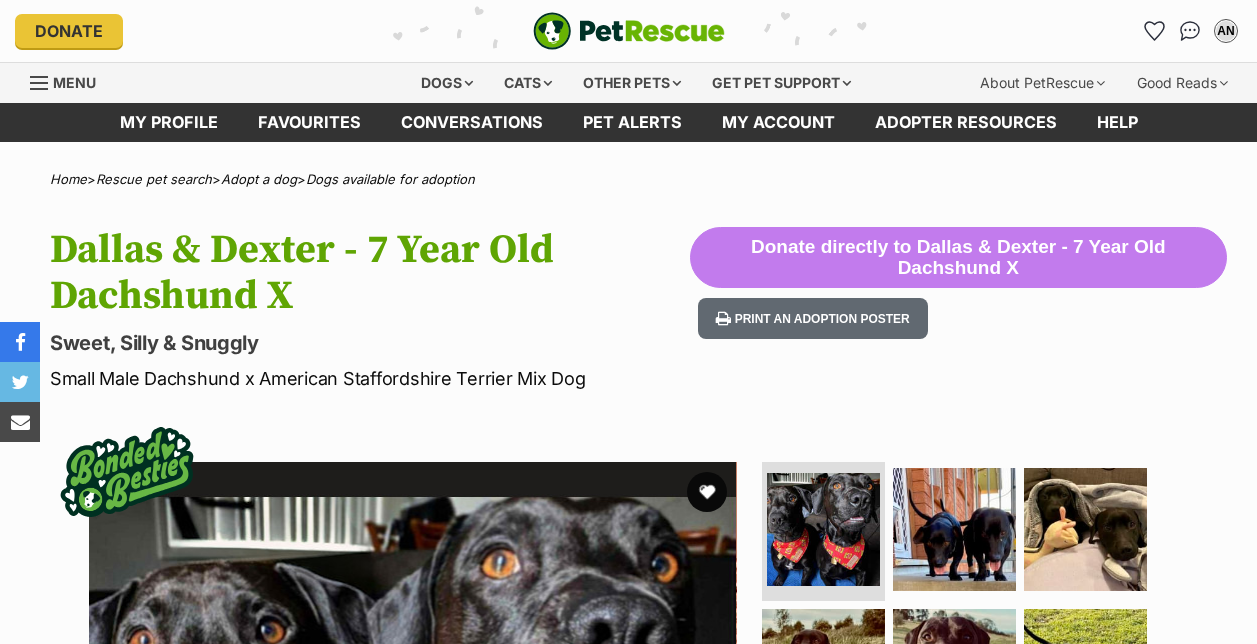 scroll, scrollTop: 0, scrollLeft: 0, axis: both 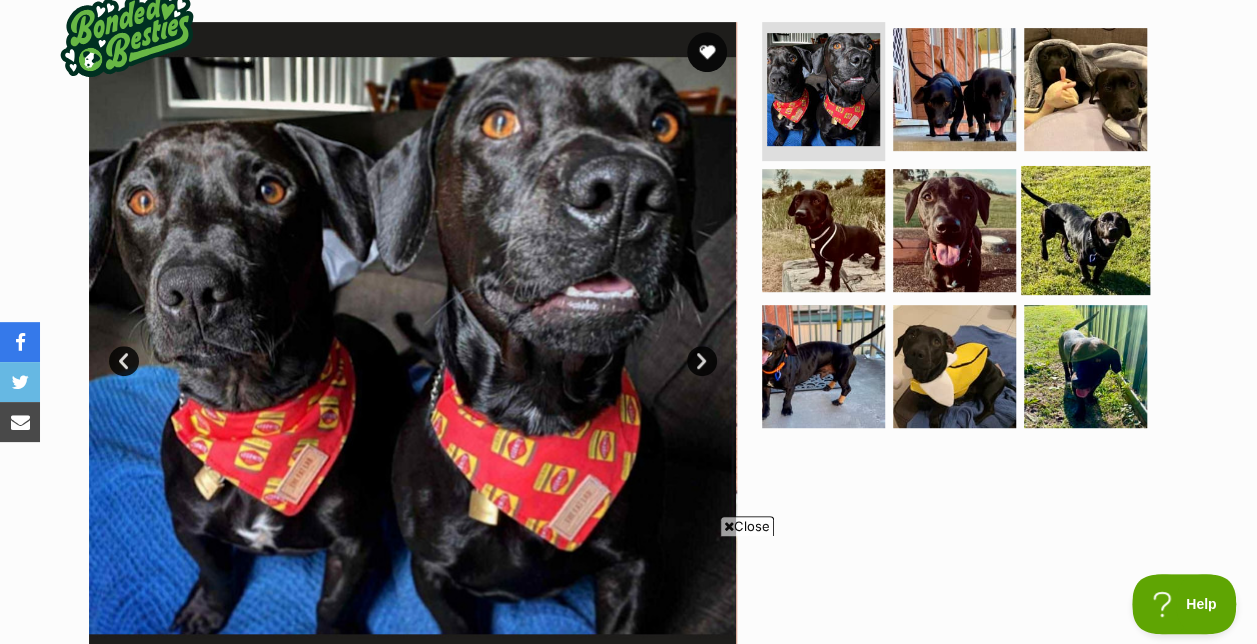 click at bounding box center (1085, 230) 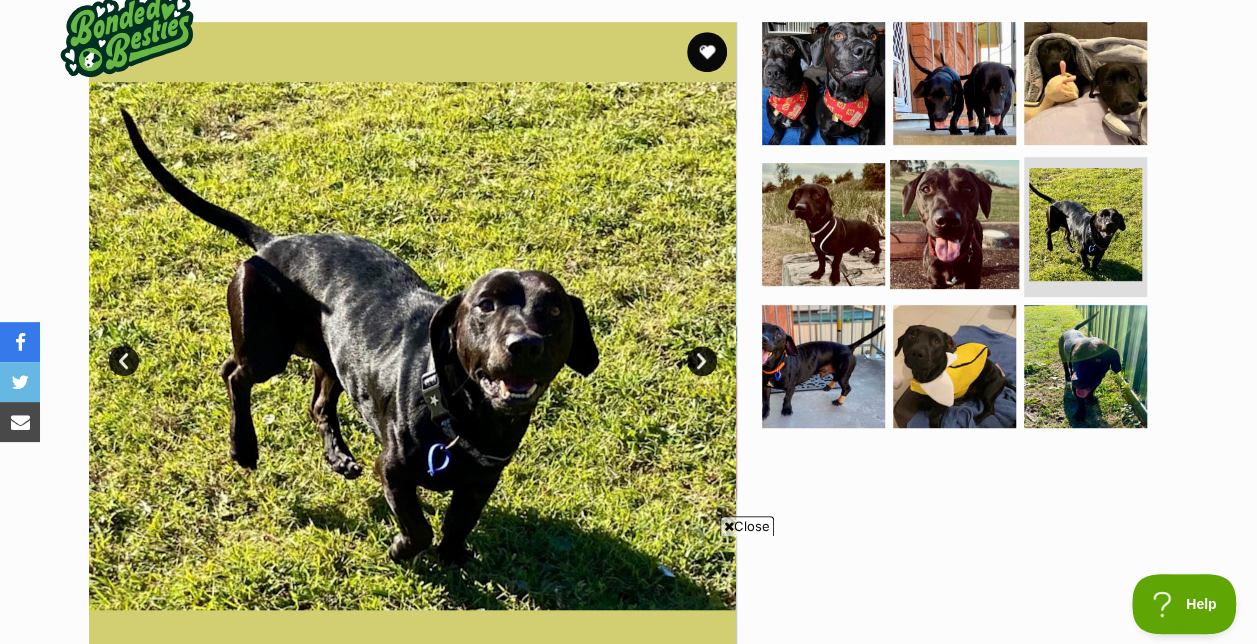 click at bounding box center (954, 224) 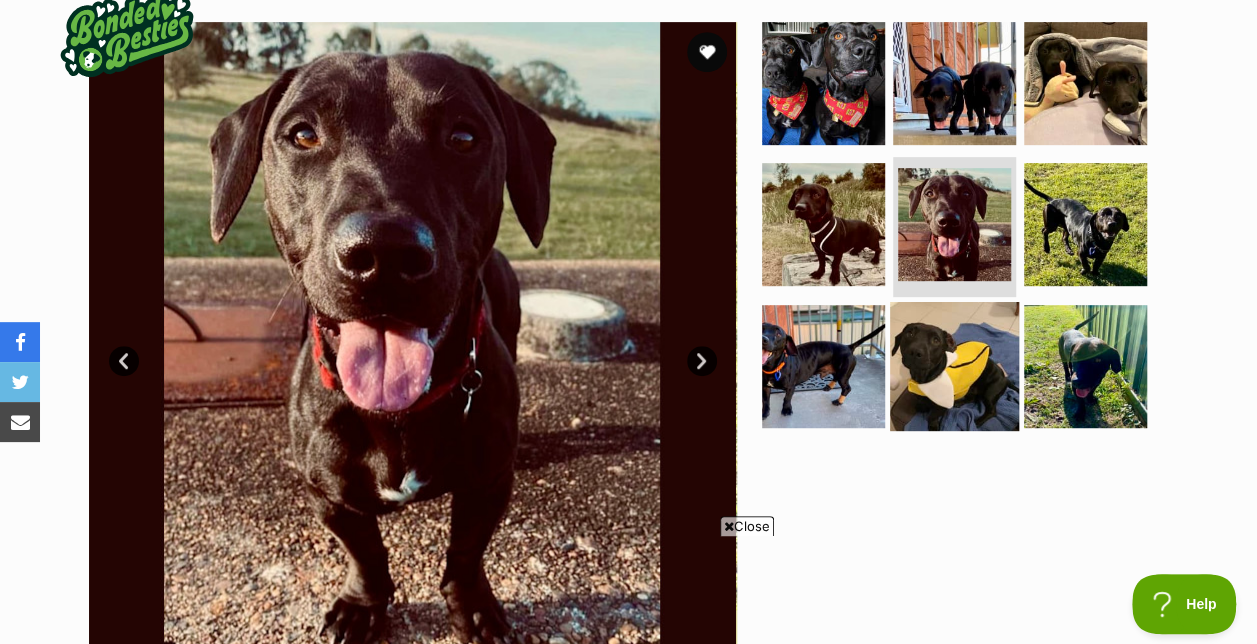 click at bounding box center (954, 366) 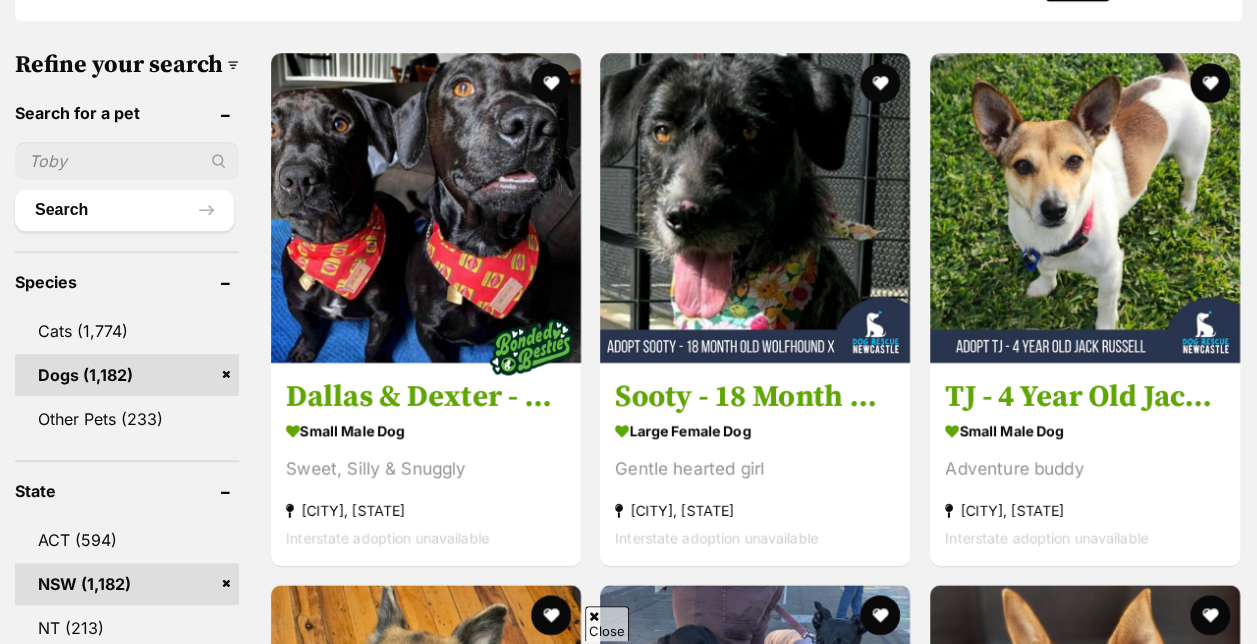 scroll, scrollTop: 0, scrollLeft: 0, axis: both 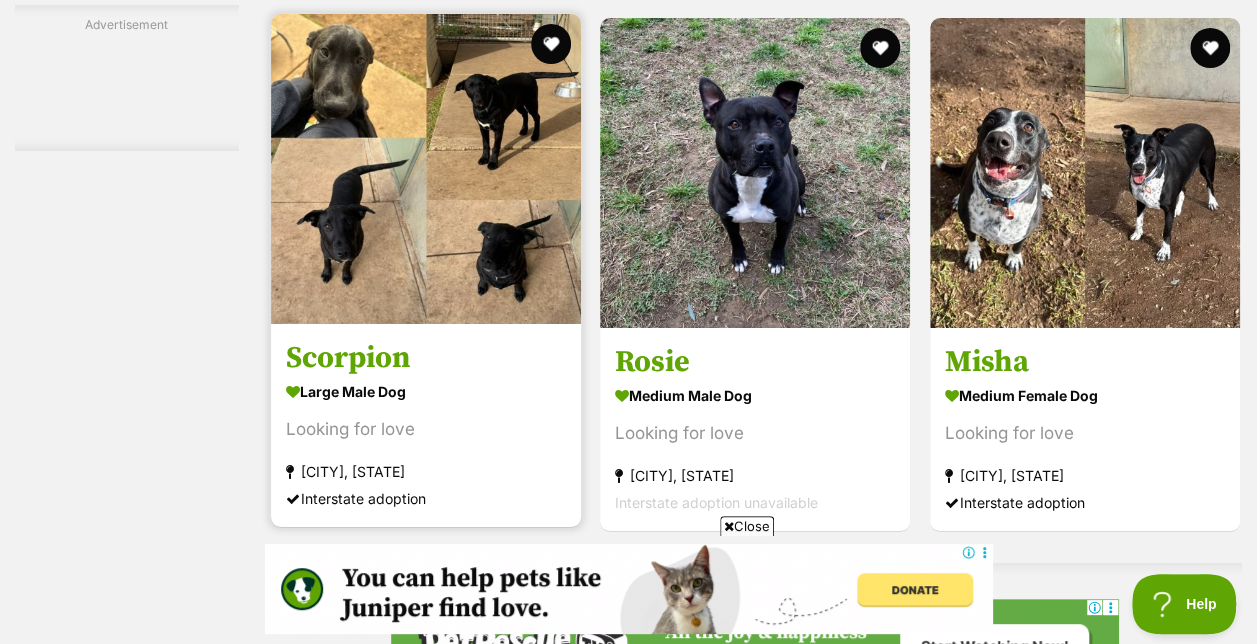 click at bounding box center (426, 169) 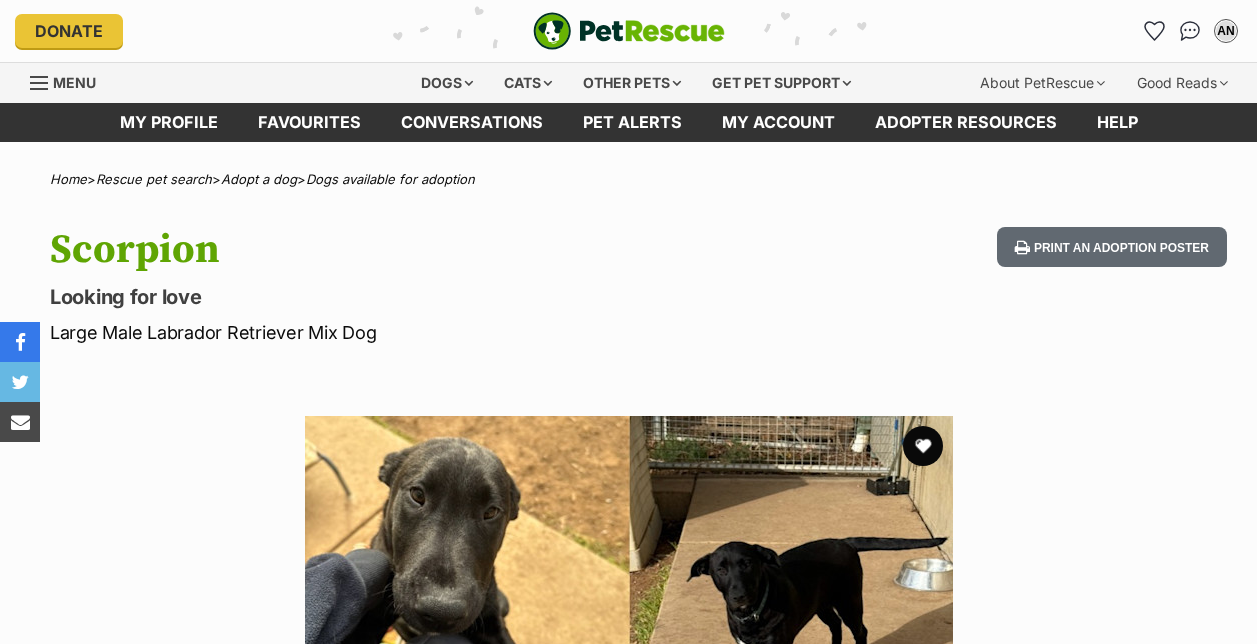 scroll, scrollTop: 0, scrollLeft: 0, axis: both 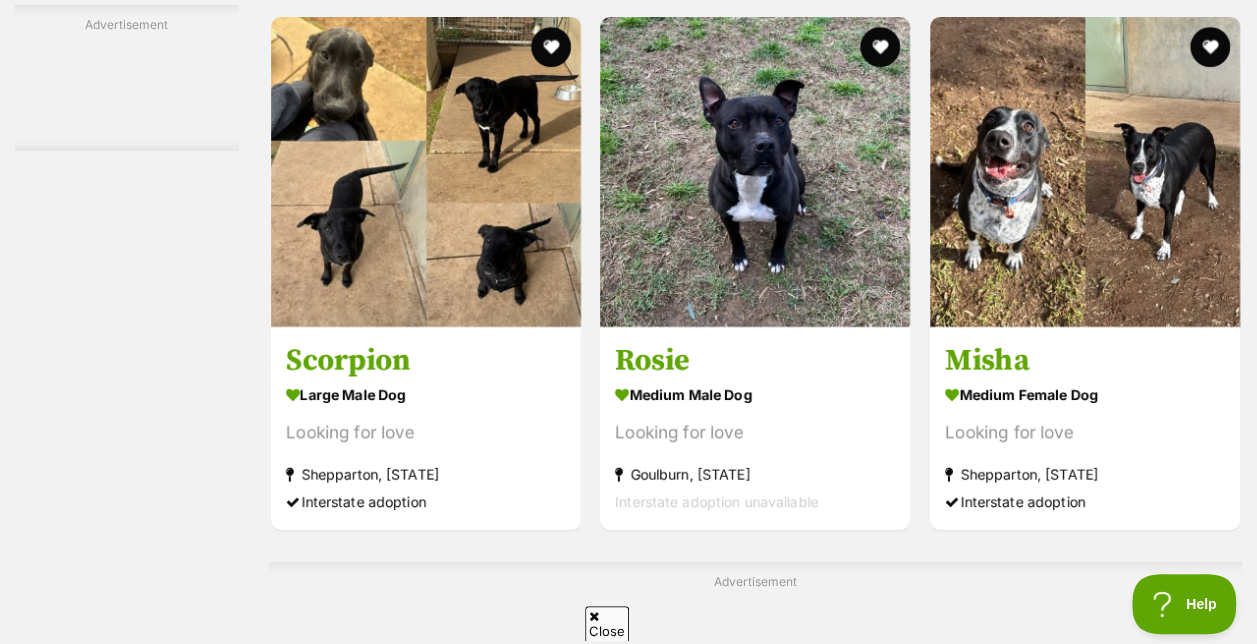 click on "Refine your search
Search for a pet
Search
Species
Cats (1,774)
Dogs (1,182)
Other Pets (233)
State
ACT (594)
NSW (1,182)
NT (213)
QLD (799)
SA (259)
TAS (199)
VIC (875)
WA (343)
Include pets available for interstate adoption
Pets near me within
10km
25km
50km
100km
250km
50km
of
Update
Gender
Male (688)
Female (494)
Size
Small (102)
Medium (659)
Large (421)
Age
Puppy (204)
Adult (979)
Senior (80)
About my home
I have kids under 5 years old (657)
I have kids under 12 years old (971)
I have resident dogs (1063)
I have resident cats (787)
Pets will be alone during work hours (977)" at bounding box center [628, 3184] 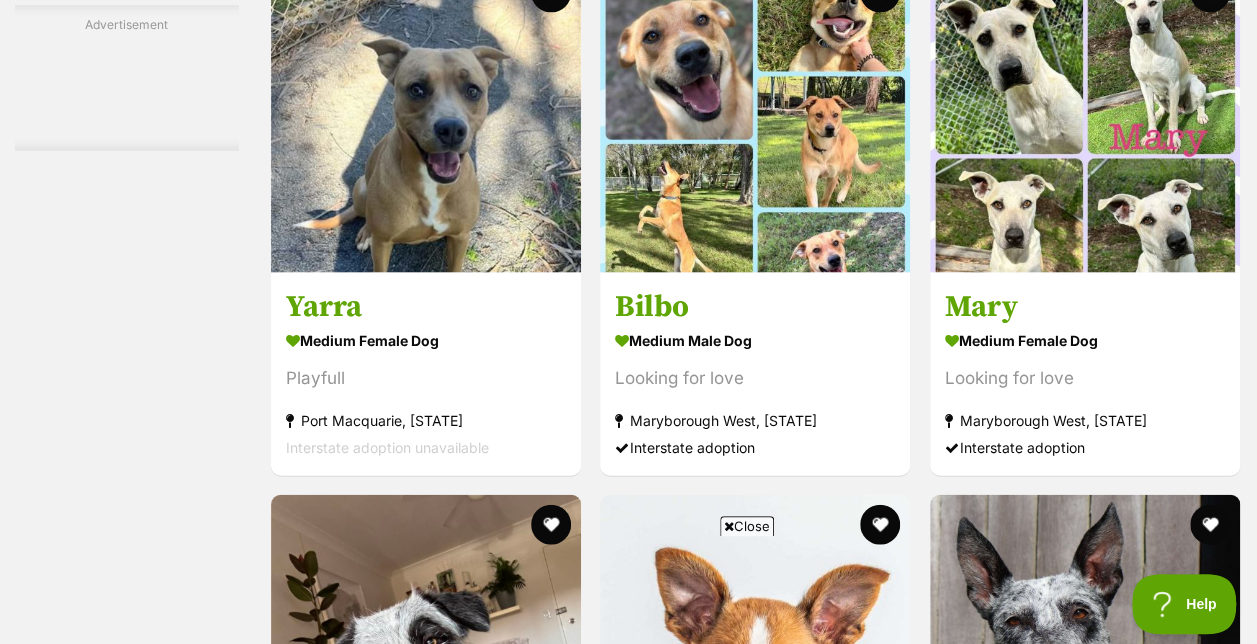 scroll, scrollTop: 0, scrollLeft: 0, axis: both 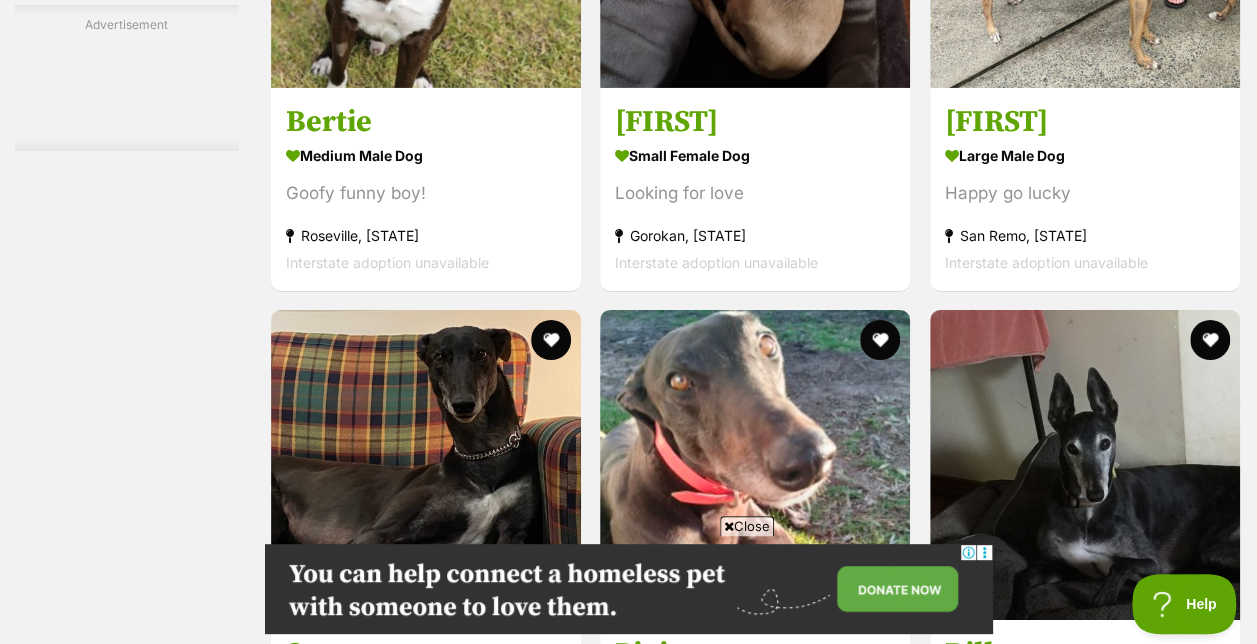click on "Next" at bounding box center [836, 2121] 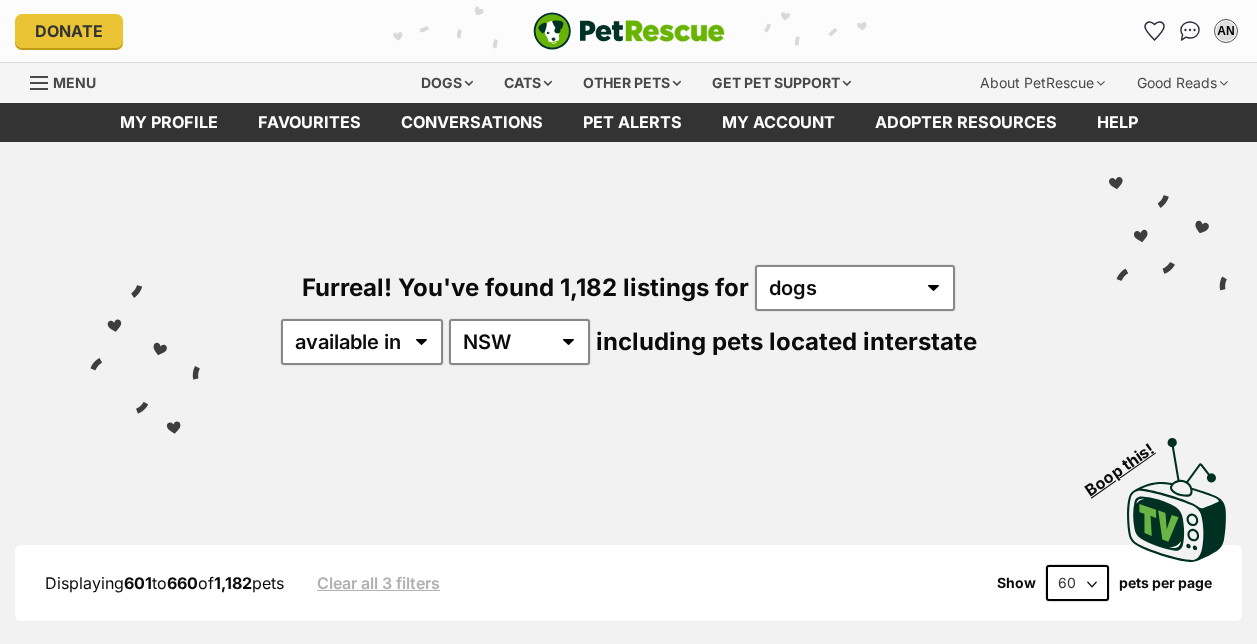 scroll, scrollTop: 0, scrollLeft: 0, axis: both 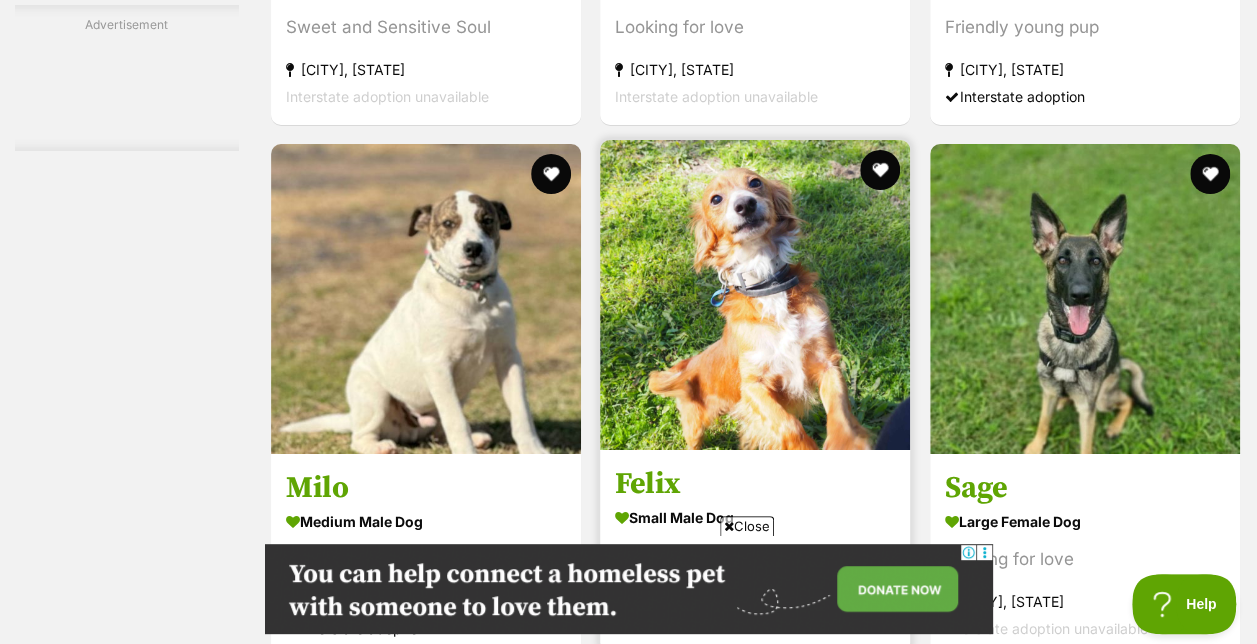 click at bounding box center (755, 295) 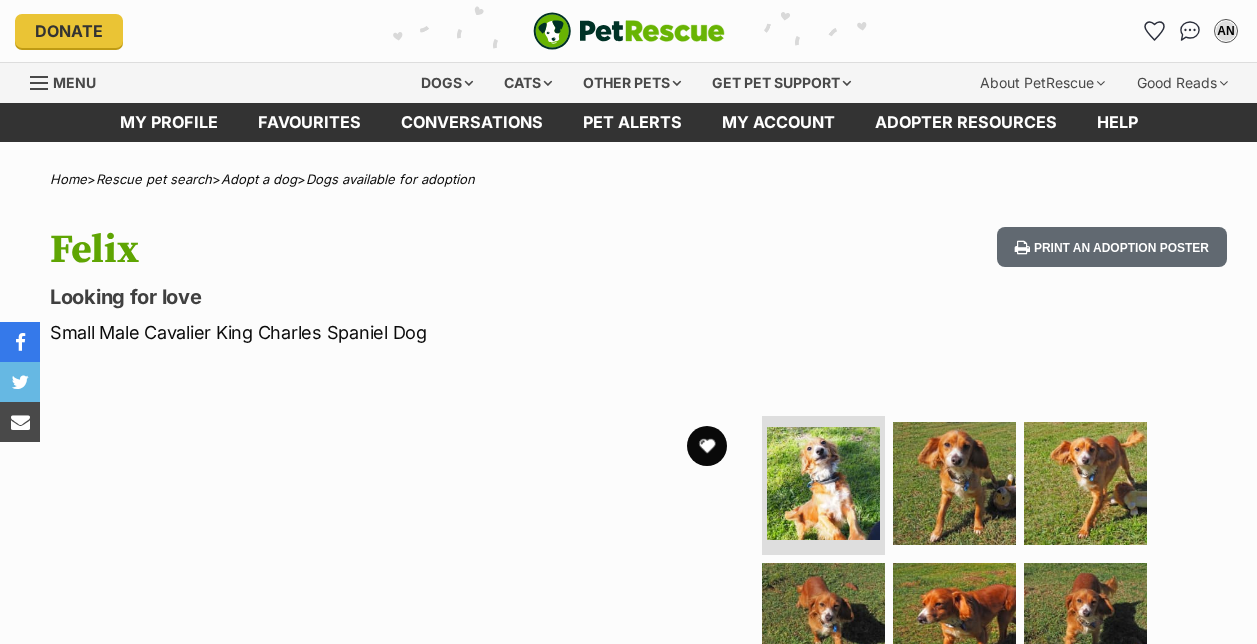 scroll, scrollTop: 0, scrollLeft: 0, axis: both 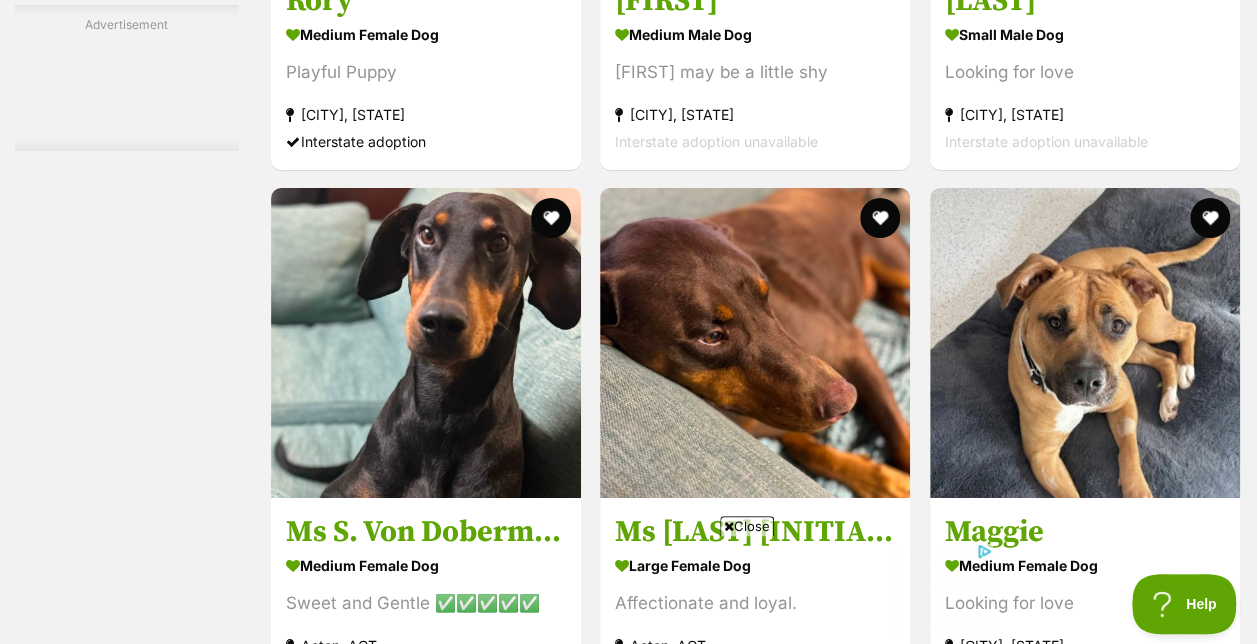 click on "Next" at bounding box center (836, 2000) 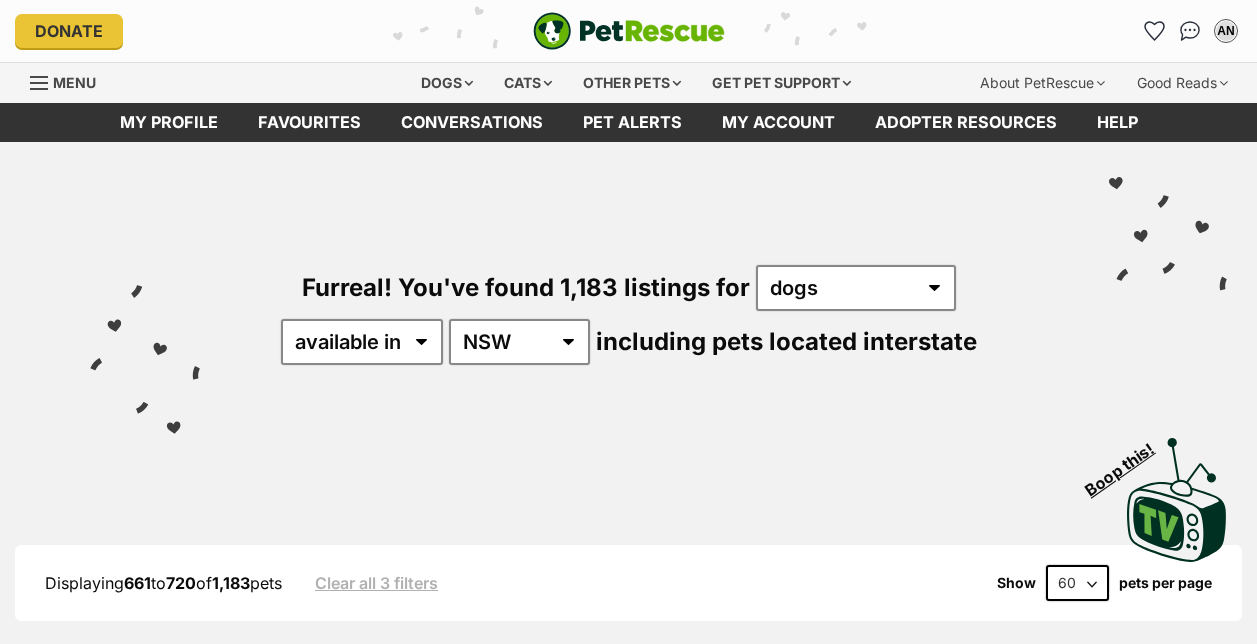 scroll, scrollTop: 0, scrollLeft: 0, axis: both 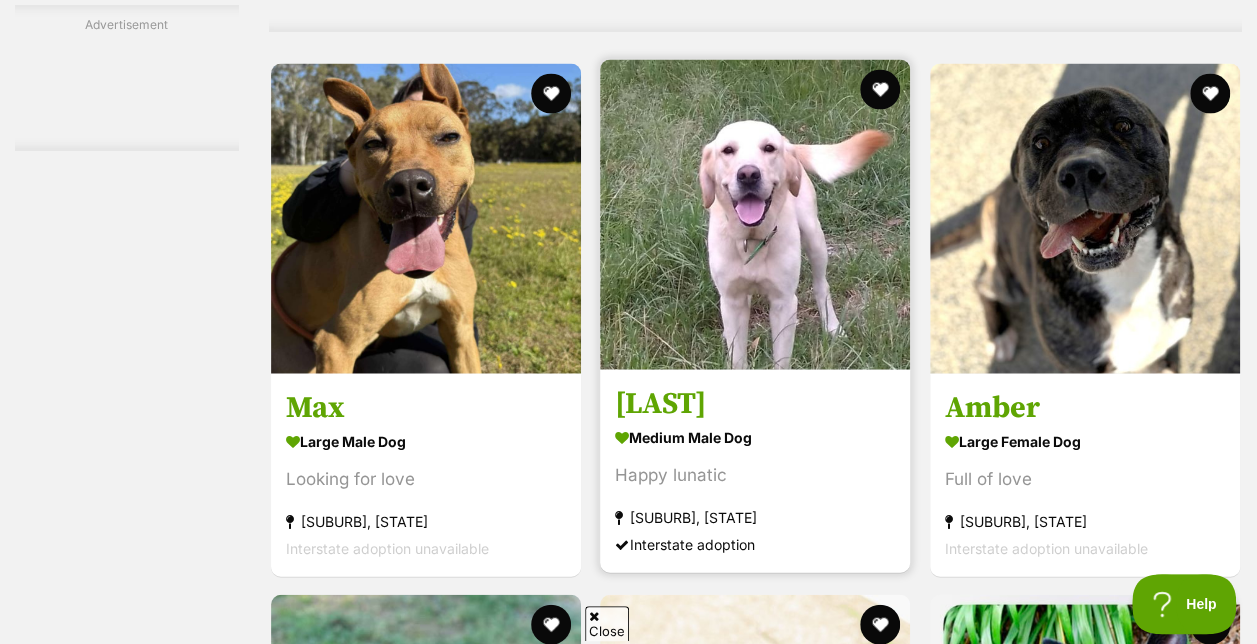 click at bounding box center (755, 215) 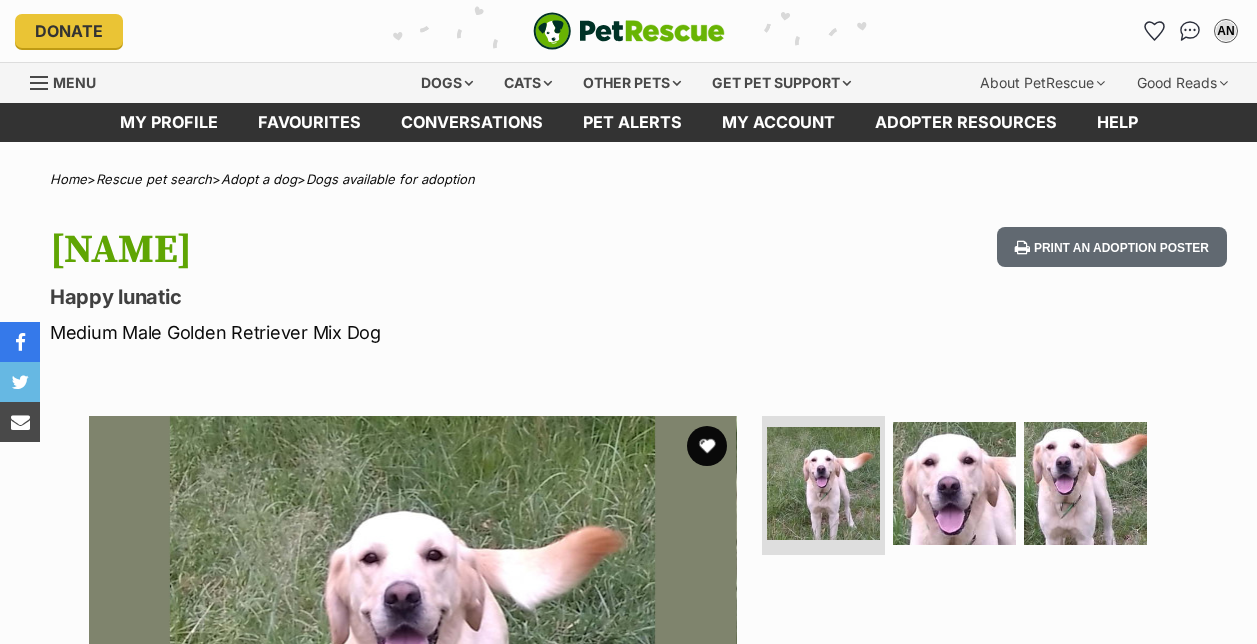scroll, scrollTop: 0, scrollLeft: 0, axis: both 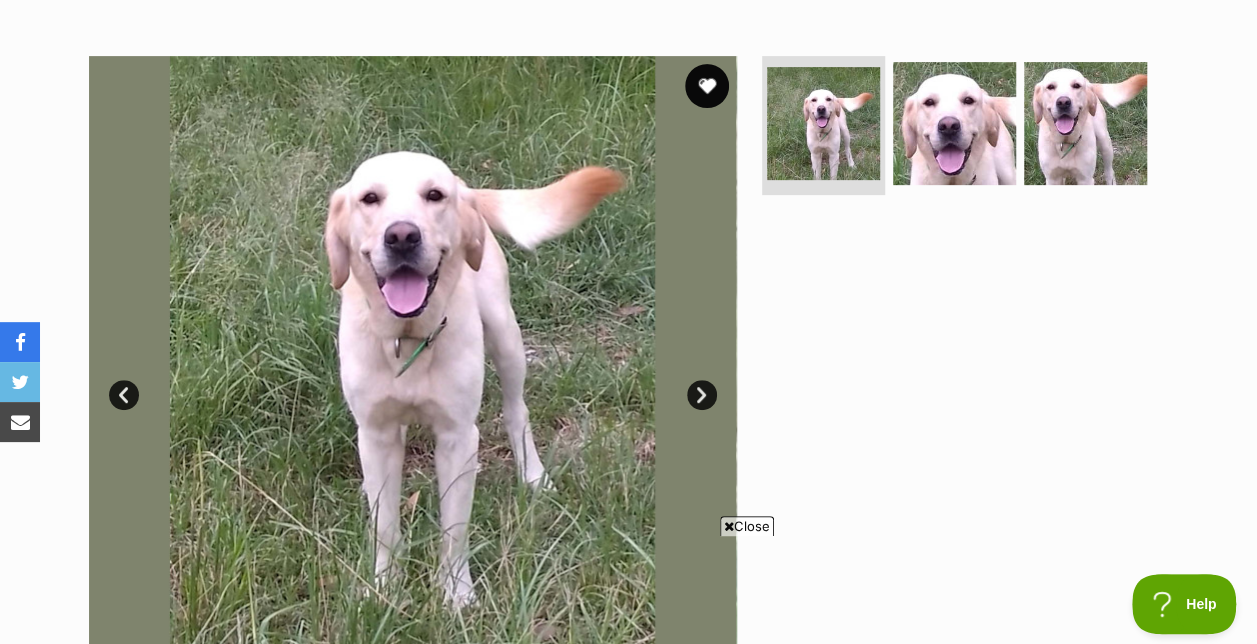 click at bounding box center [707, 86] 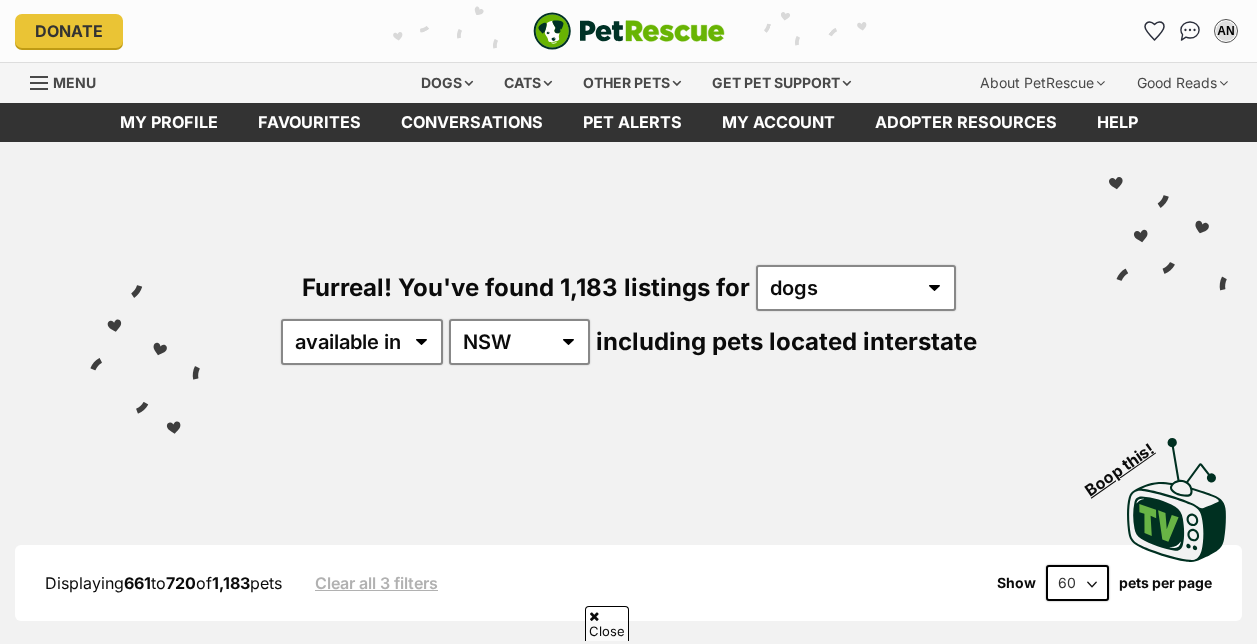 scroll, scrollTop: 5800, scrollLeft: 0, axis: vertical 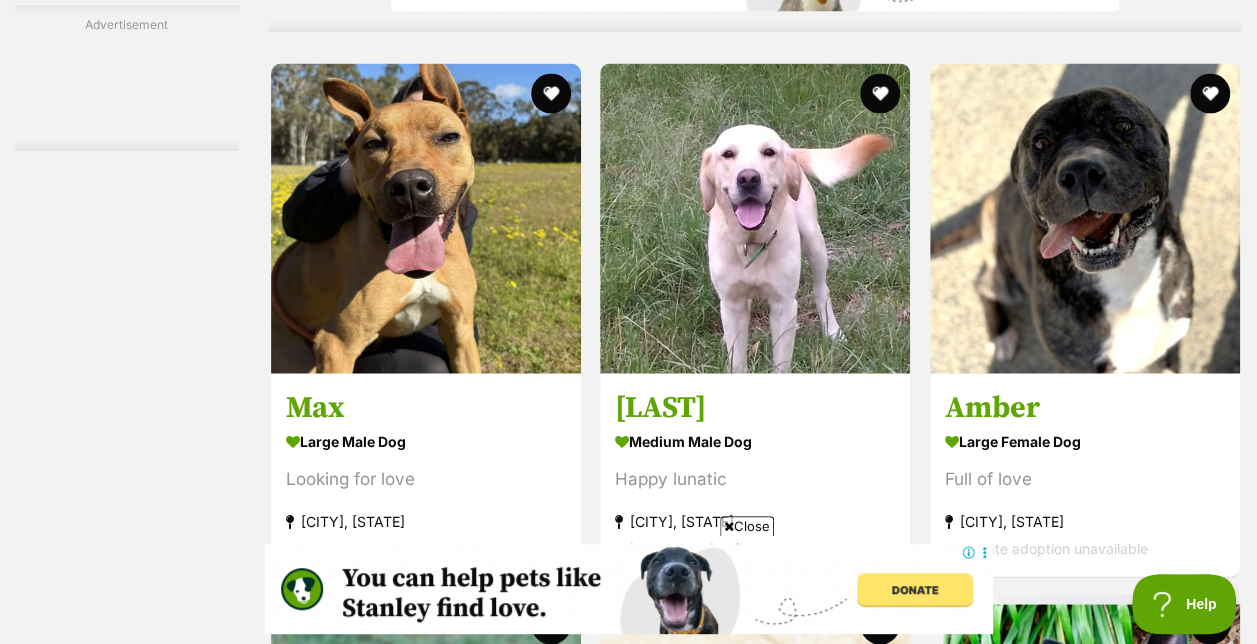 click on "Refine your search
Search for a pet
Search
Species
Cats (1,774)
Dogs (1,183)
Other Pets (233)
State
ACT (595)
NSW (1,183)
NT (213)
QLD (800)
SA (259)
TAS (199)
VIC (875)
WA (343)
Include pets available for interstate adoption
Pets near me within
10km
25km
50km
100km
250km
50km
of
Update
Gender
Male (688)
Female (495)
Size
Small (102)
Medium (659)
Large (422)
Age
Puppy (204)
Adult (980)
Senior (80)
About my home
I have kids under 5 years old (657)
I have kids under 12 years old (972)
I have resident dogs (1064)
I have resident cats (787)
Pets will be alone during work hours (978)" at bounding box center [127, 1159] 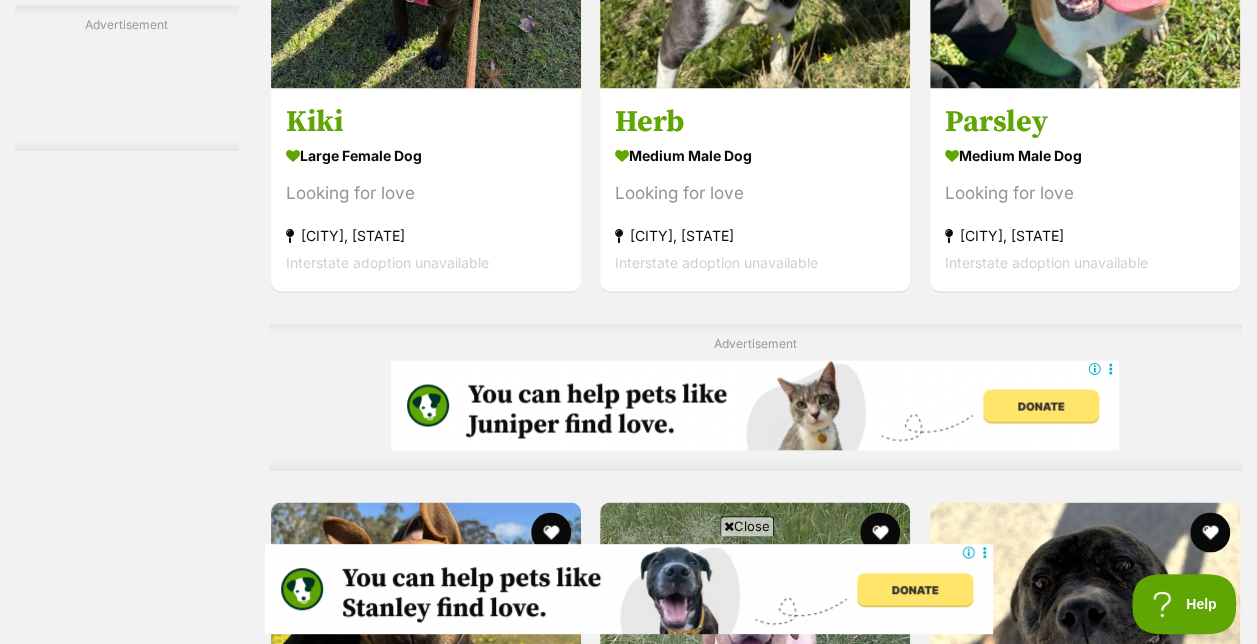 scroll, scrollTop: 5140, scrollLeft: 0, axis: vertical 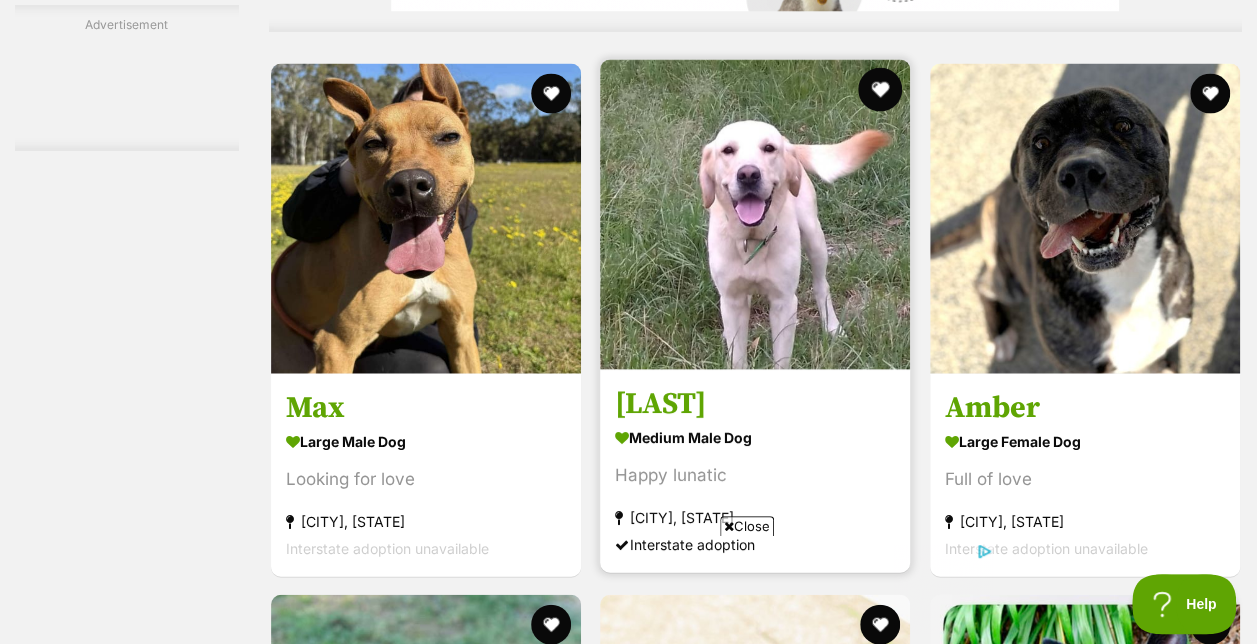 click at bounding box center (881, 90) 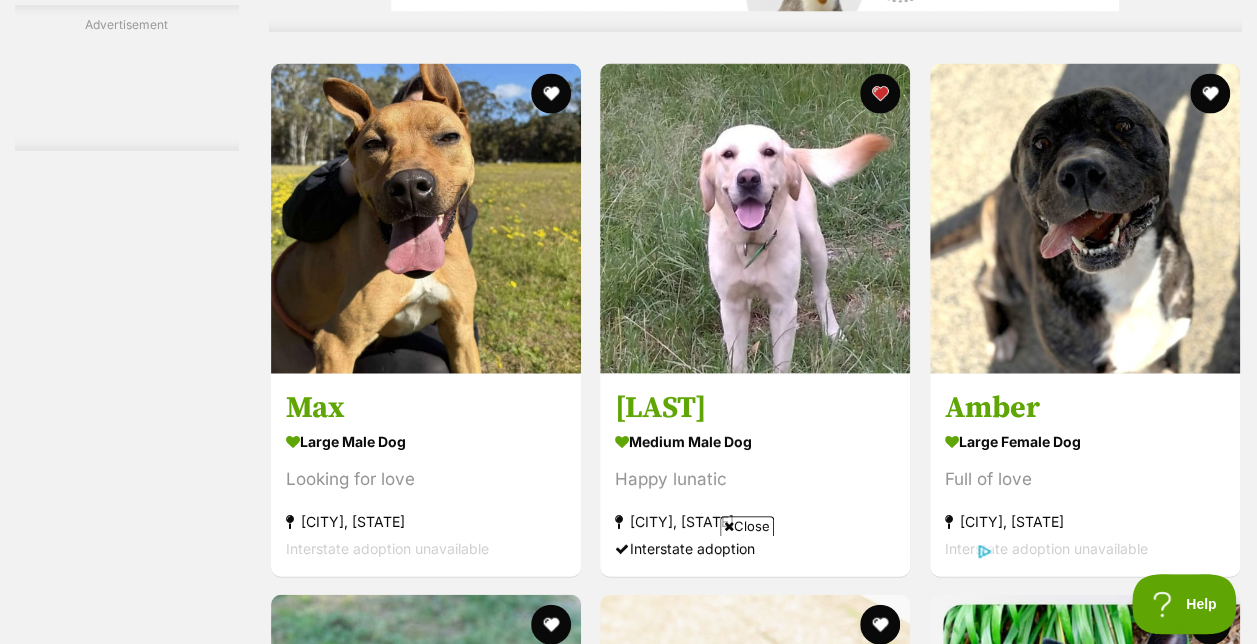 click on "Refine your search
Search for a pet
Search
Species
Cats (1,774)
Dogs (1,183)
Other Pets (233)
State
ACT (595)
NSW (1,183)
NT (213)
QLD (800)
SA (259)
TAS (199)
VIC (875)
WA (343)
Include pets available for interstate adoption
Pets near me within
10km
25km
50km
100km
250km
50km
of
Update
Gender
Male (688)
Female (495)
Size
Small (102)
Medium (659)
Large (422)
Age
Puppy (204)
Adult (980)
Senior (80)
About my home
I have kids under 5 years old (657)
I have kids under 12 years old (972)
I have resident dogs (1064)
I have resident cats (787)
Pets will be alone during work hours (978)" at bounding box center (127, 1159) 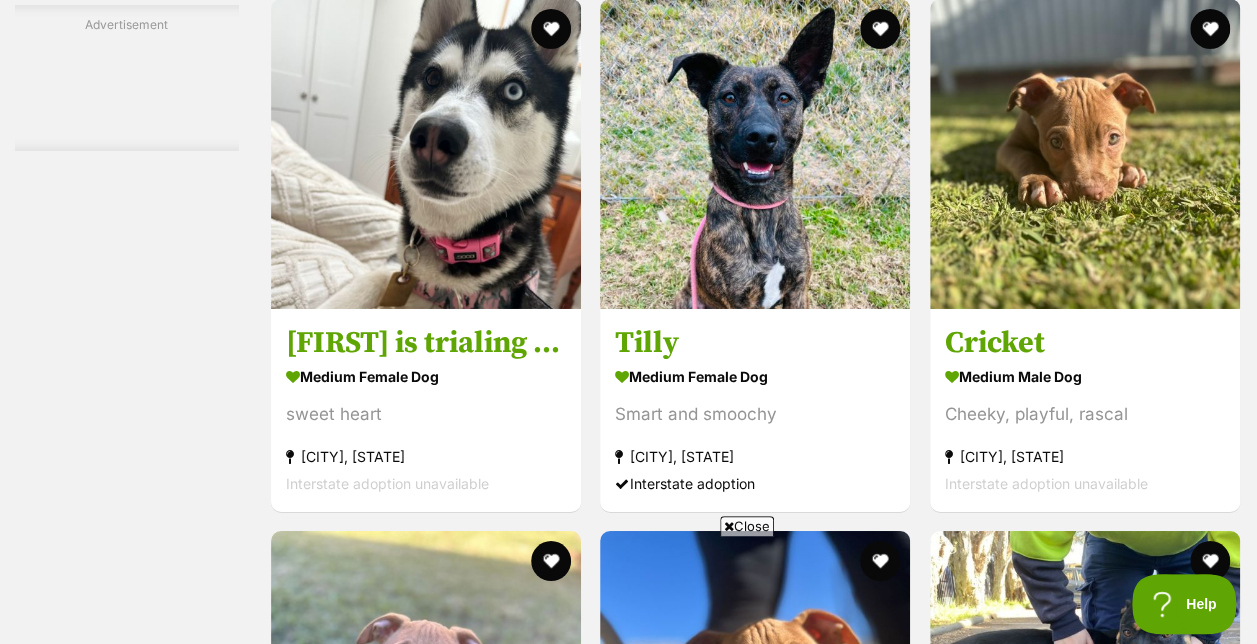 scroll, scrollTop: 0, scrollLeft: 0, axis: both 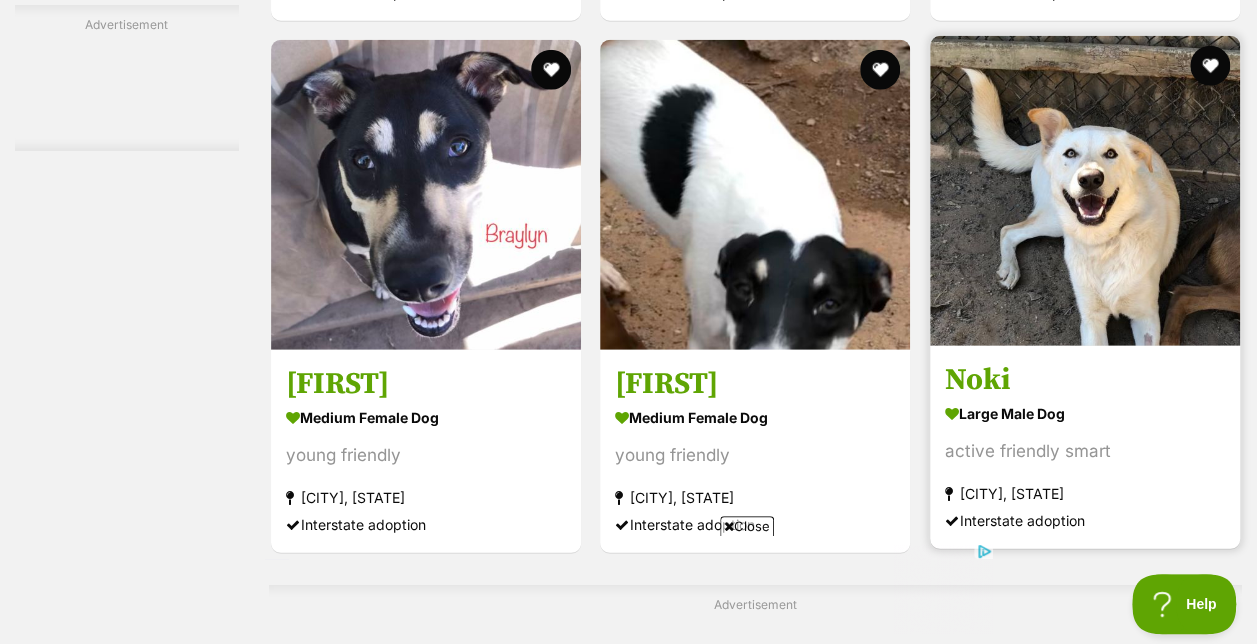 click at bounding box center (1085, 191) 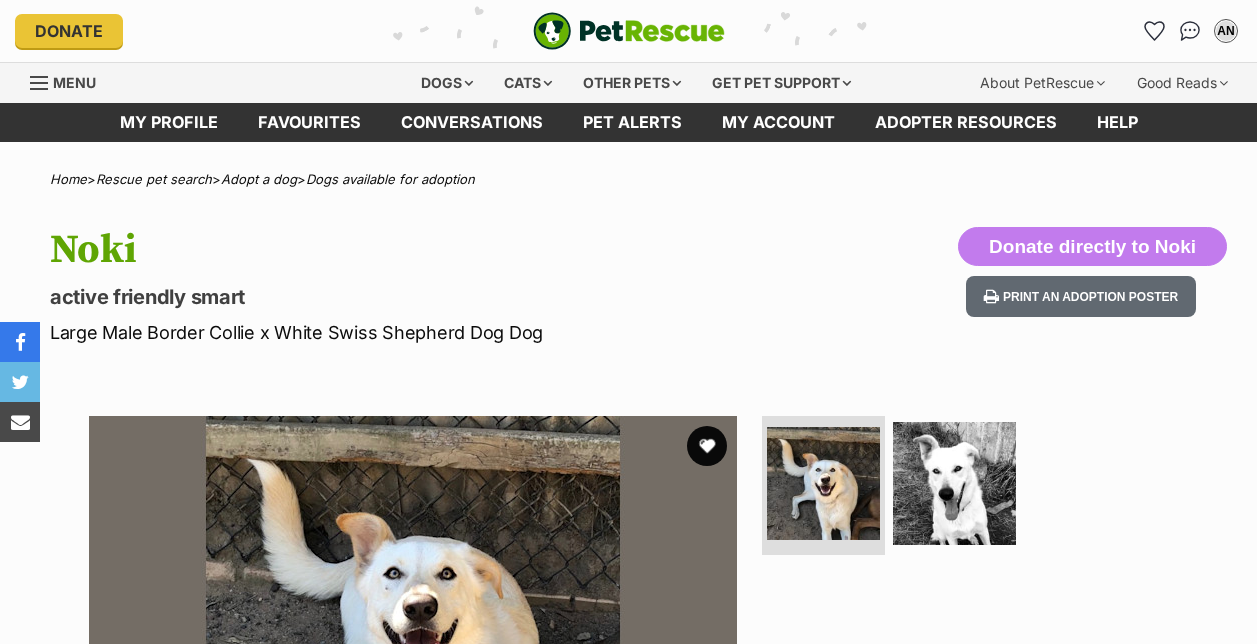 scroll, scrollTop: 0, scrollLeft: 0, axis: both 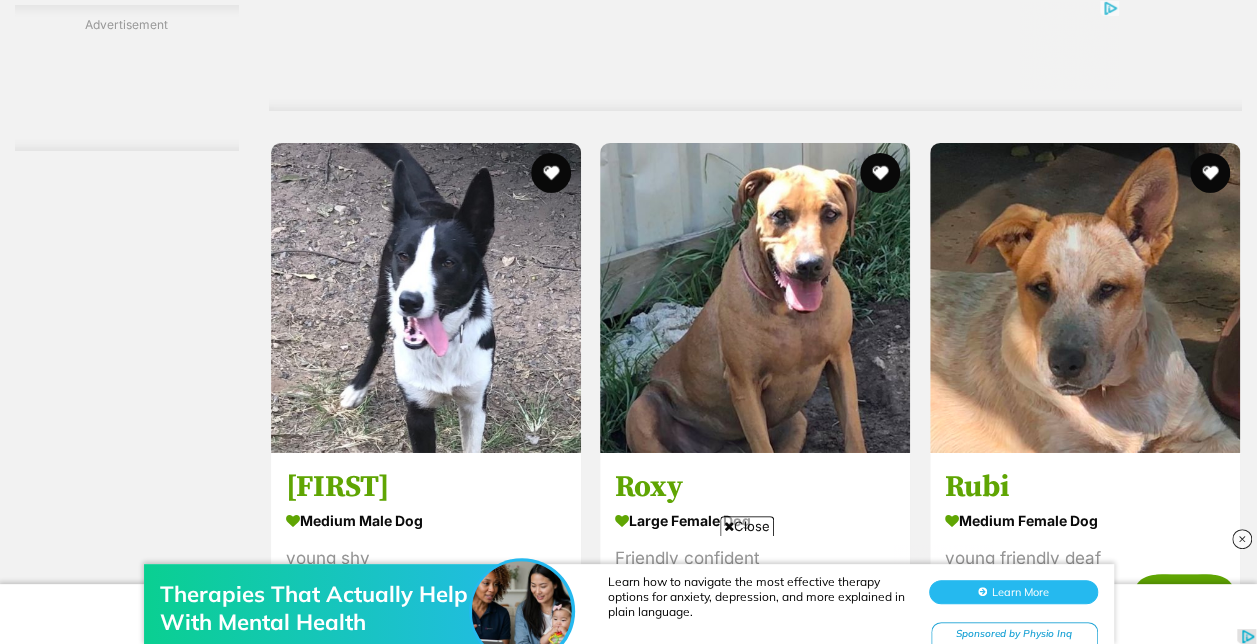 click on "Next" at bounding box center [836, 2487] 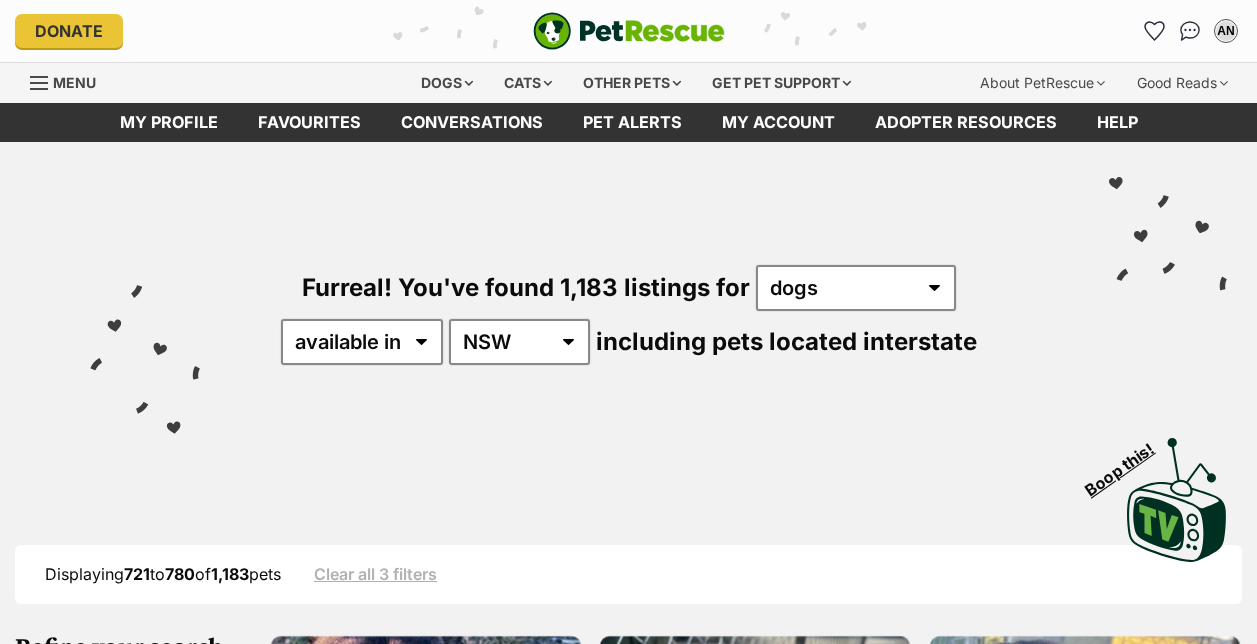 scroll, scrollTop: 0, scrollLeft: 0, axis: both 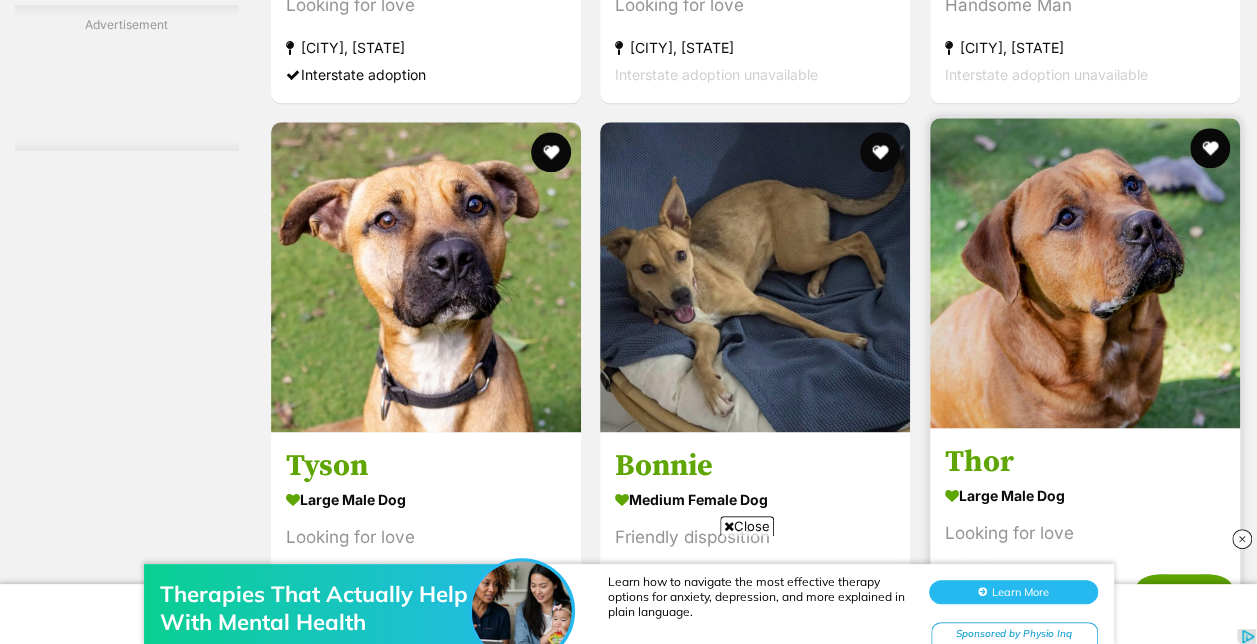 click at bounding box center [1085, 273] 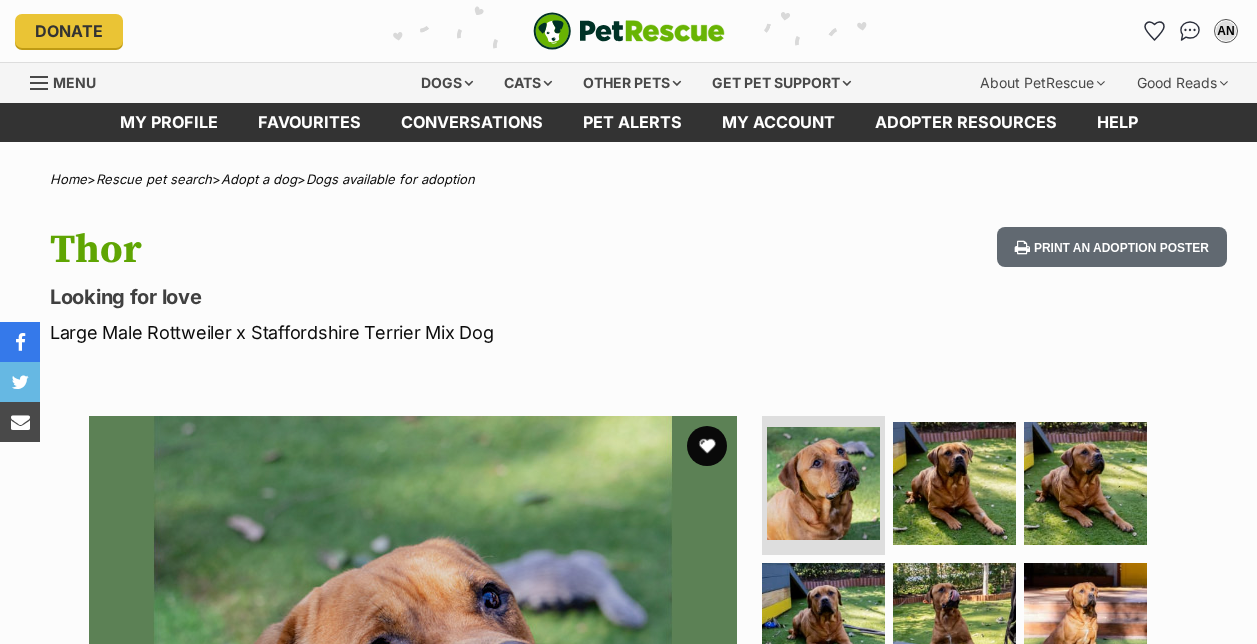 scroll, scrollTop: 0, scrollLeft: 0, axis: both 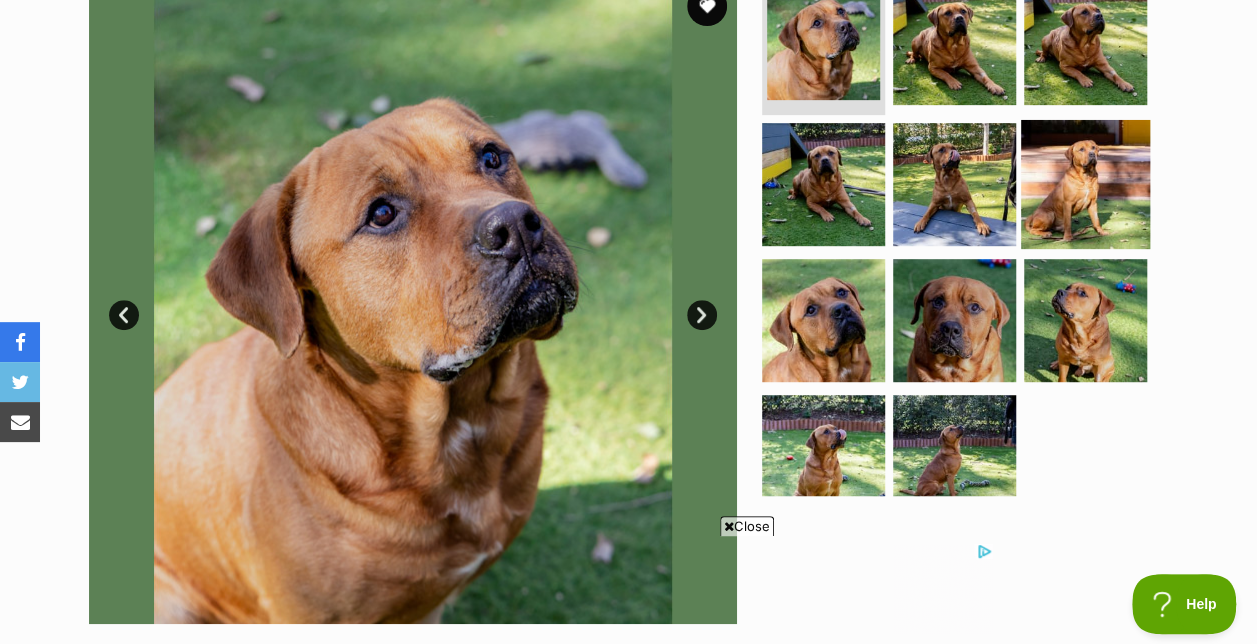 click at bounding box center (1085, 184) 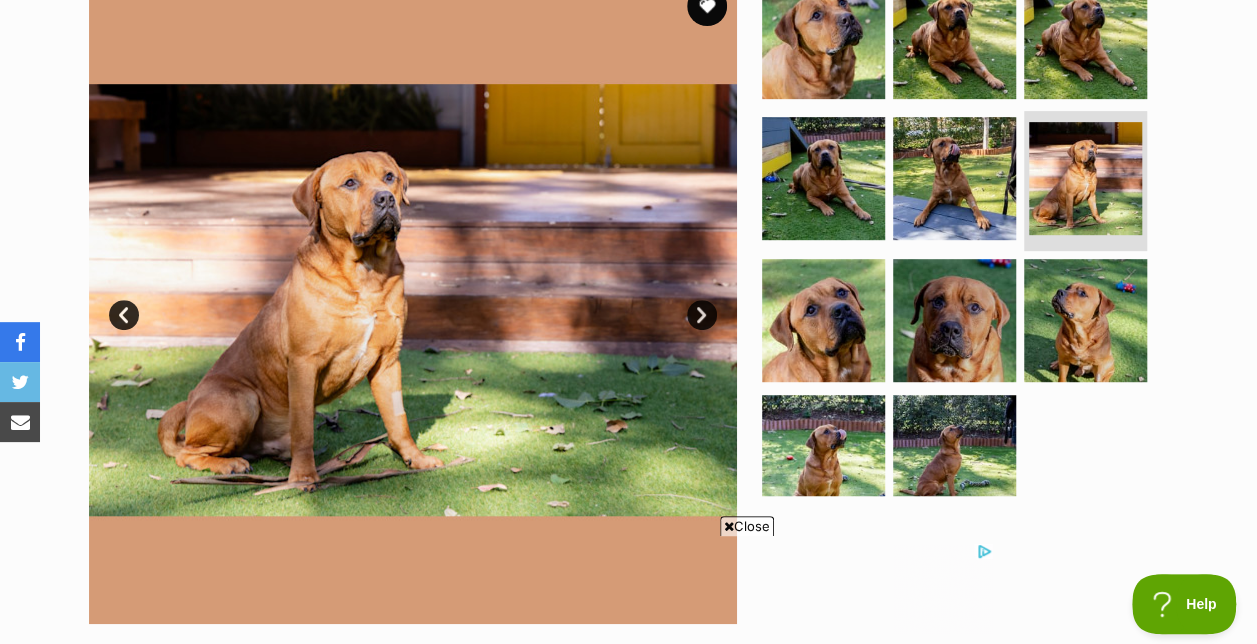 scroll, scrollTop: 40, scrollLeft: 0, axis: vertical 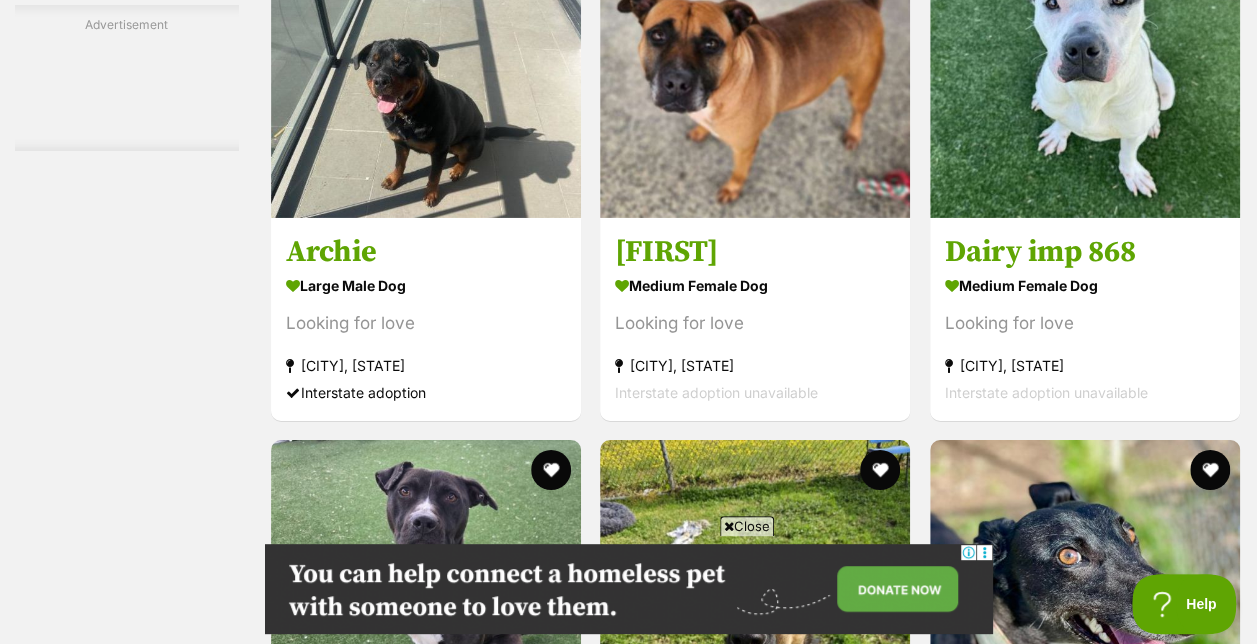 click on "Next" at bounding box center (836, 2252) 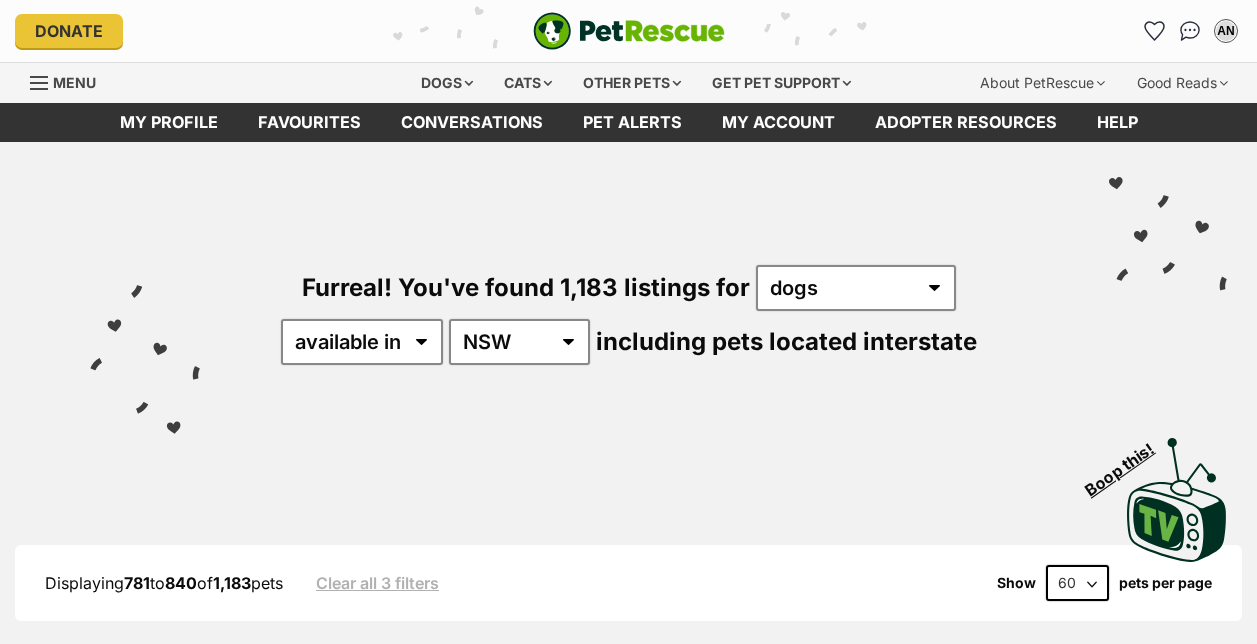 scroll, scrollTop: 0, scrollLeft: 0, axis: both 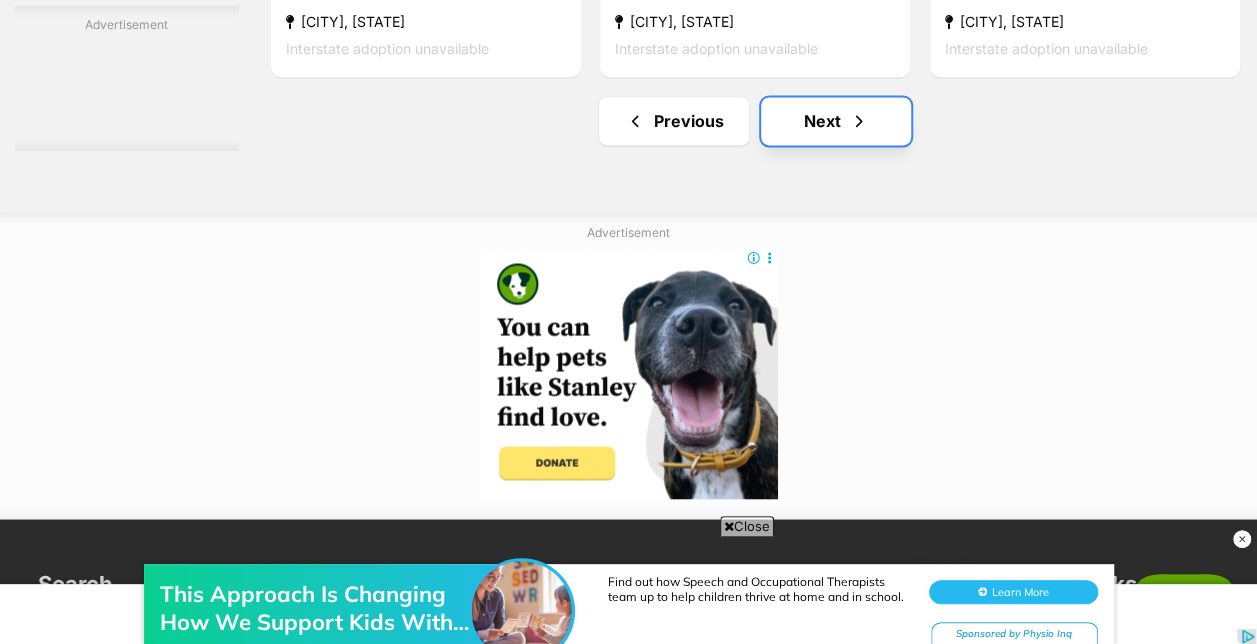 click on "Next" at bounding box center [836, 121] 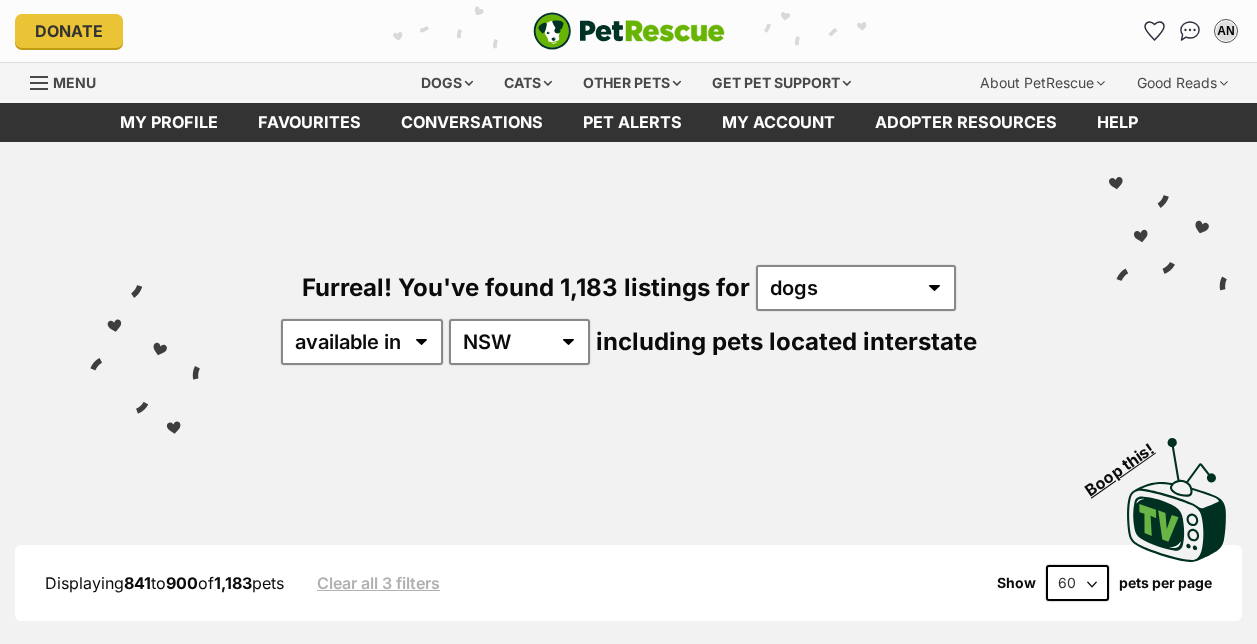 scroll, scrollTop: 0, scrollLeft: 0, axis: both 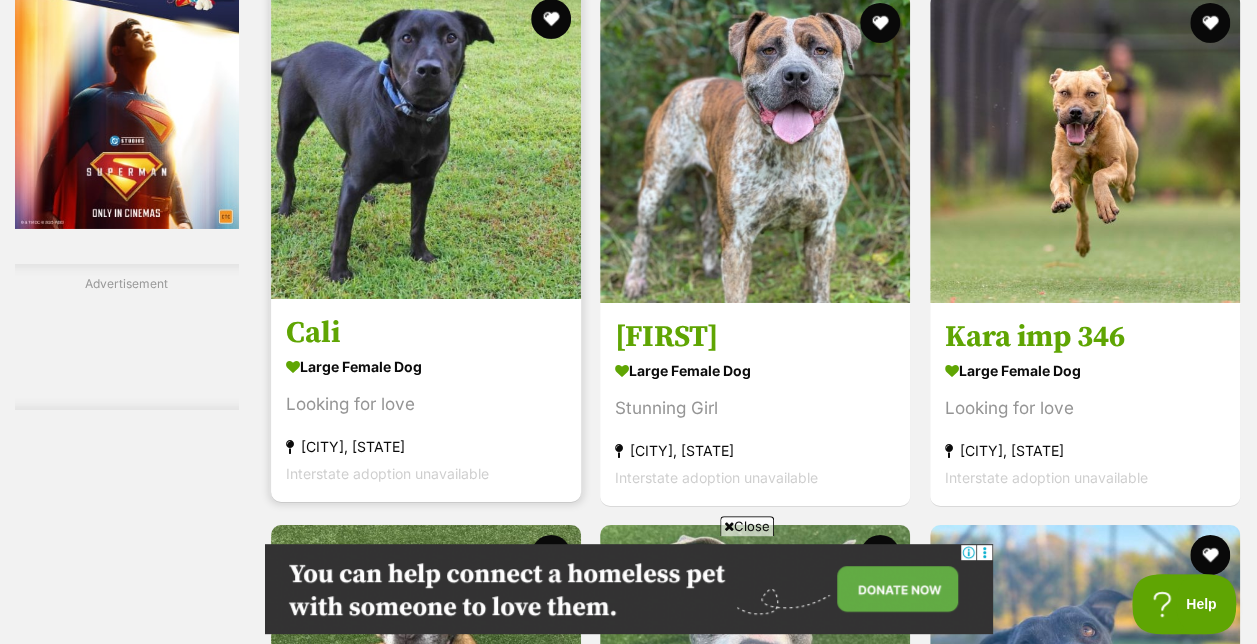 click at bounding box center (426, 144) 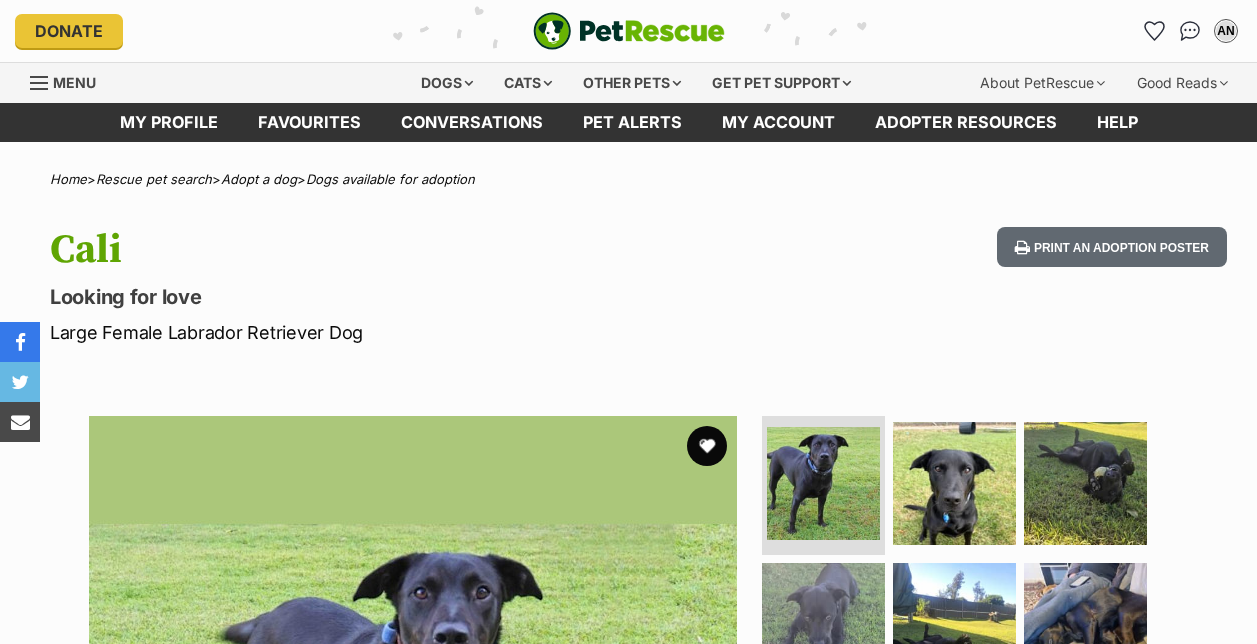 scroll, scrollTop: 0, scrollLeft: 0, axis: both 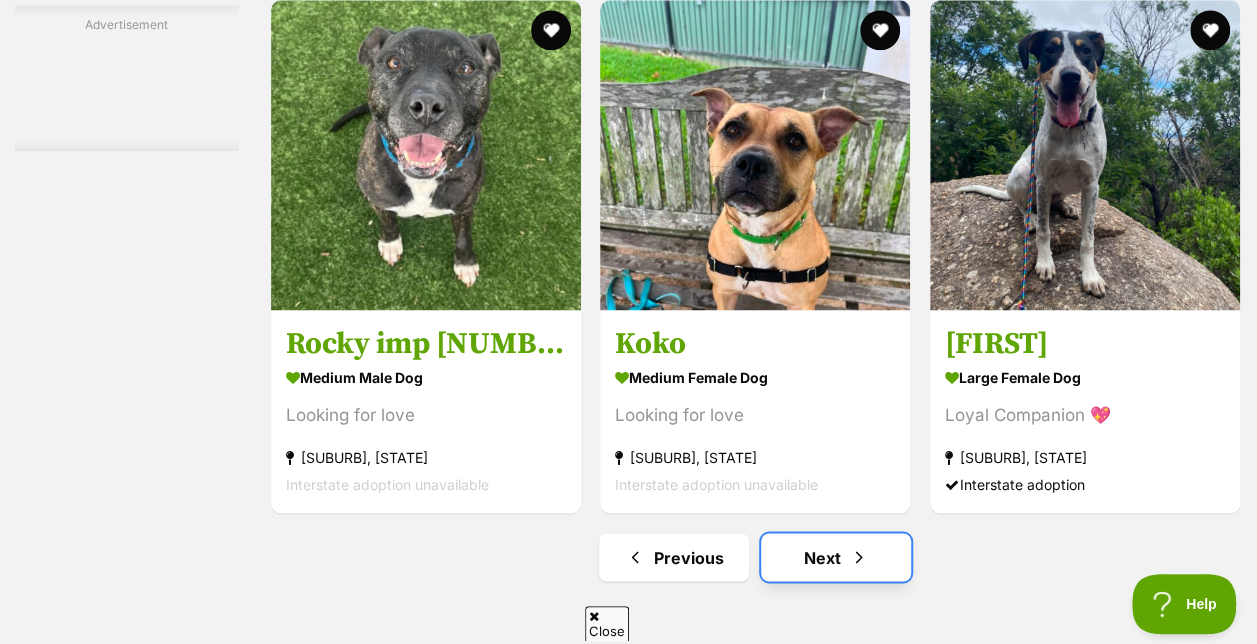 click on "Next" at bounding box center (836, 557) 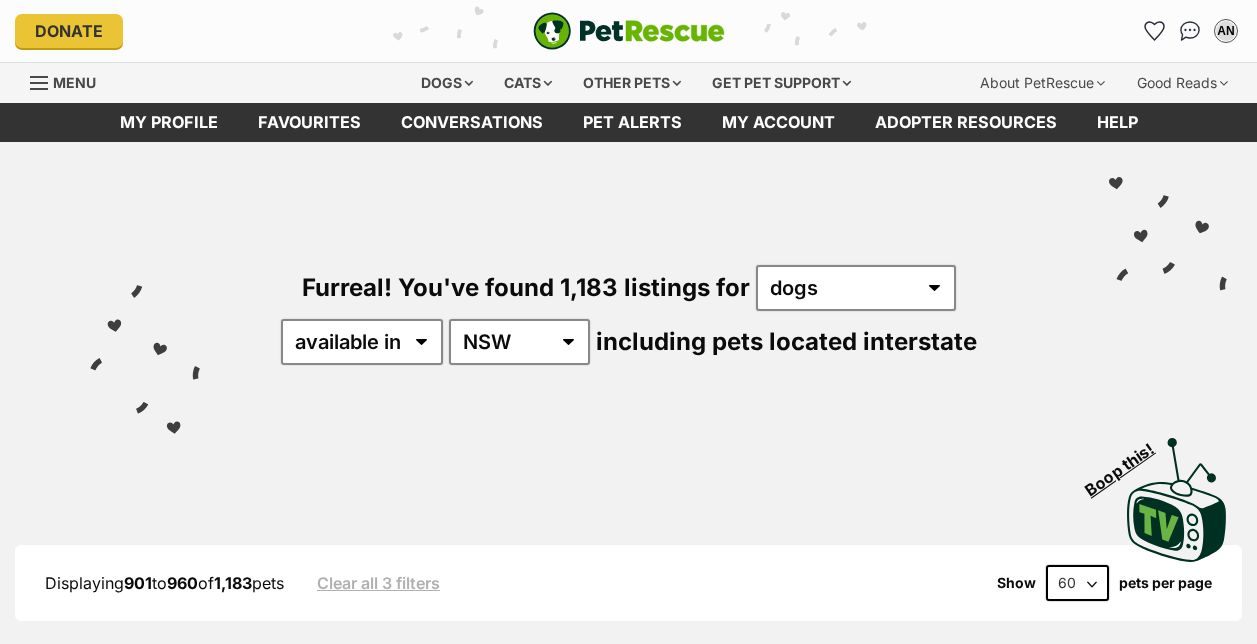 scroll, scrollTop: 0, scrollLeft: 0, axis: both 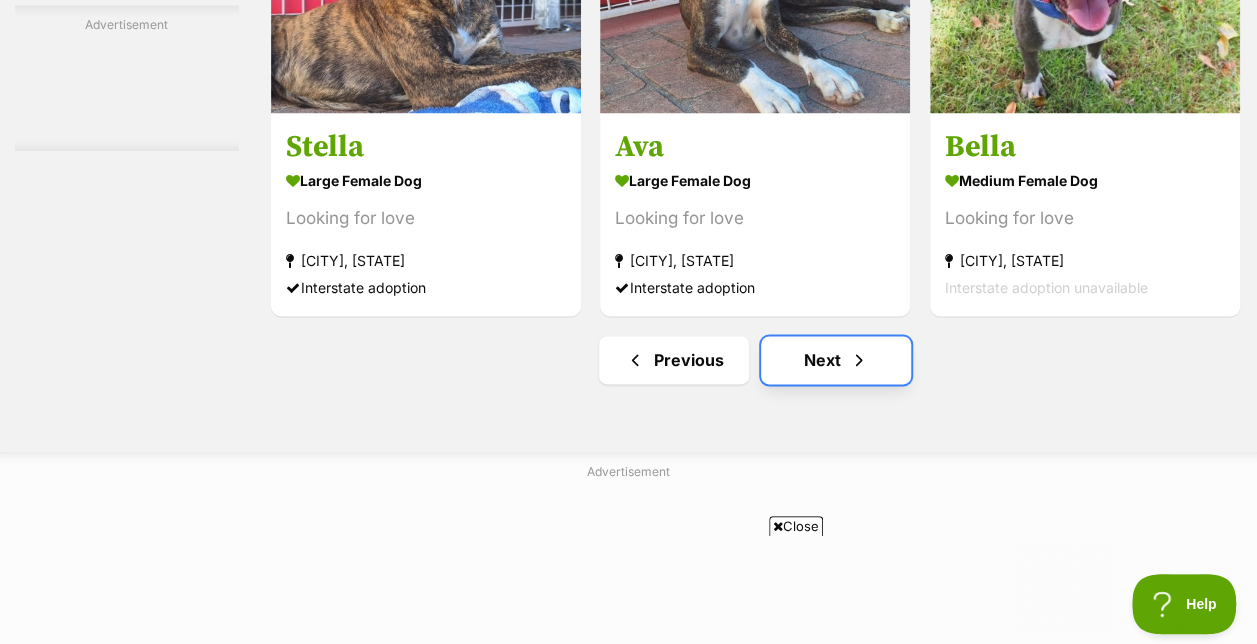 click on "Next" at bounding box center (836, 360) 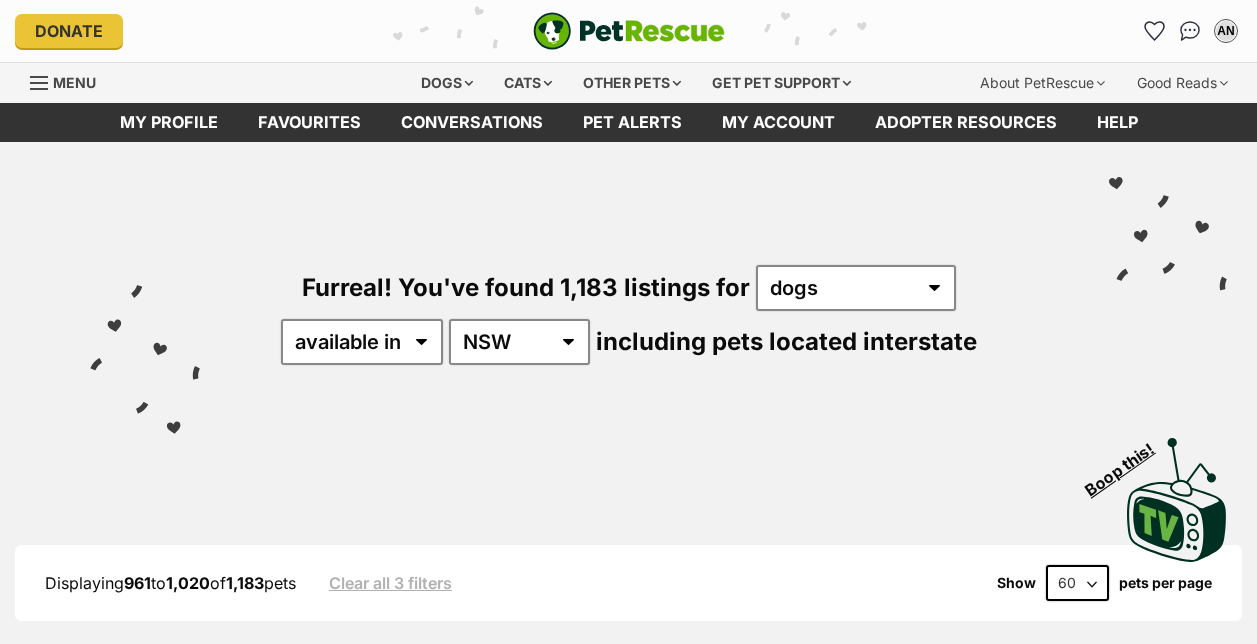 scroll, scrollTop: 0, scrollLeft: 0, axis: both 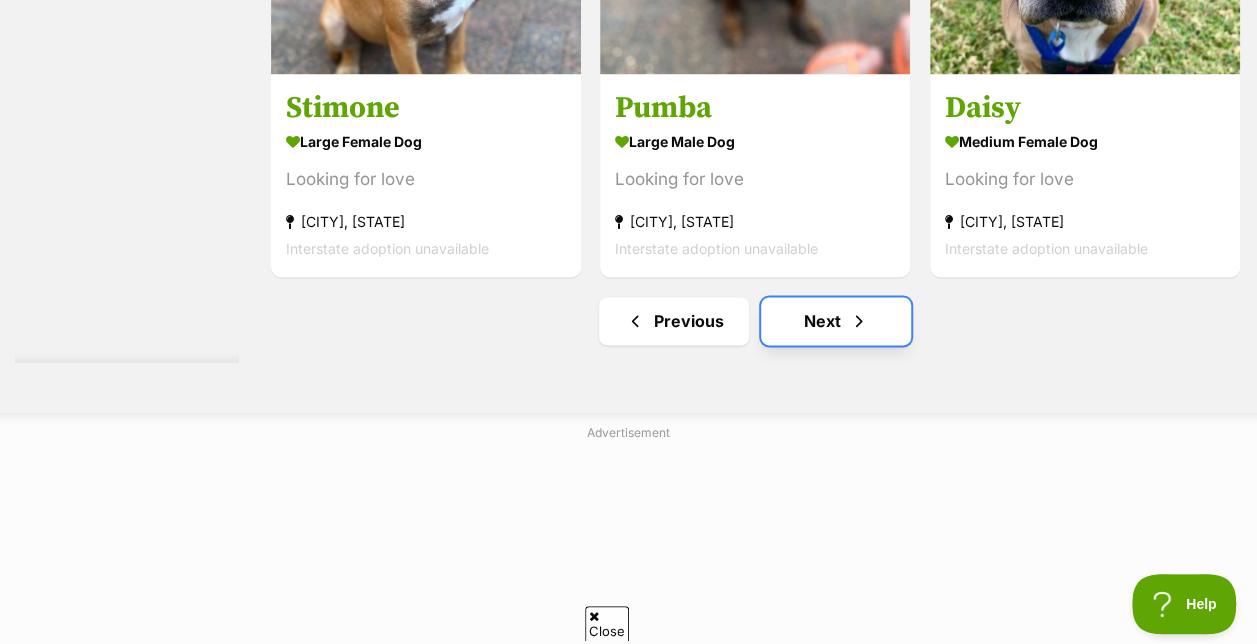 click on "Next" at bounding box center [836, 321] 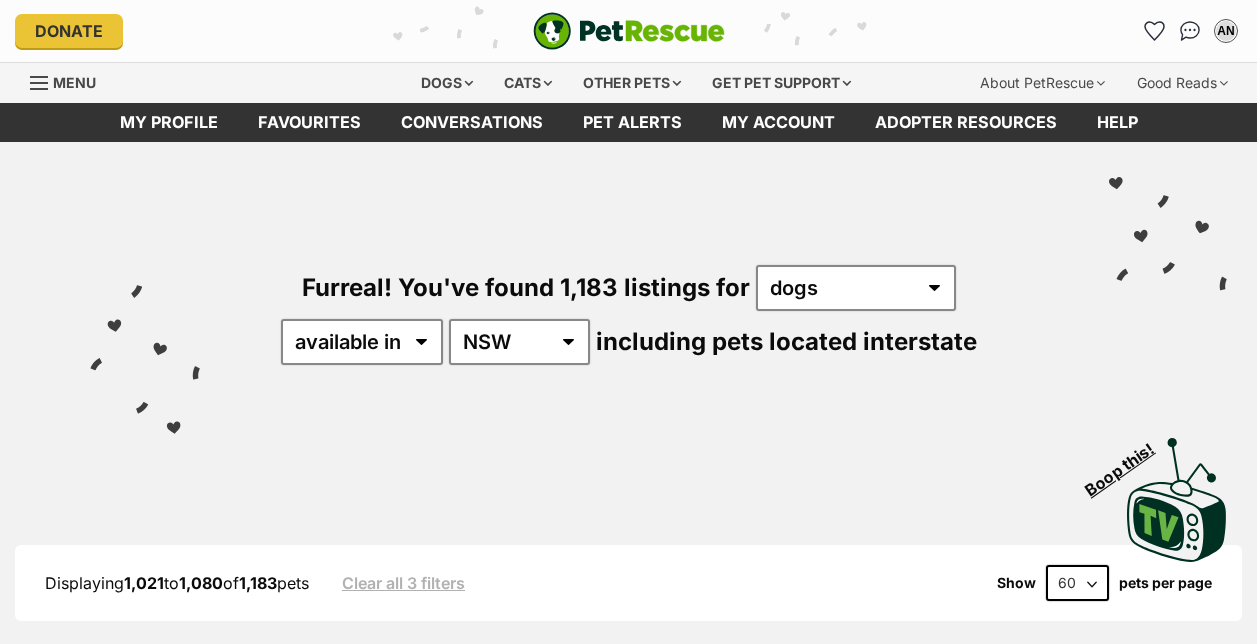 scroll, scrollTop: 0, scrollLeft: 0, axis: both 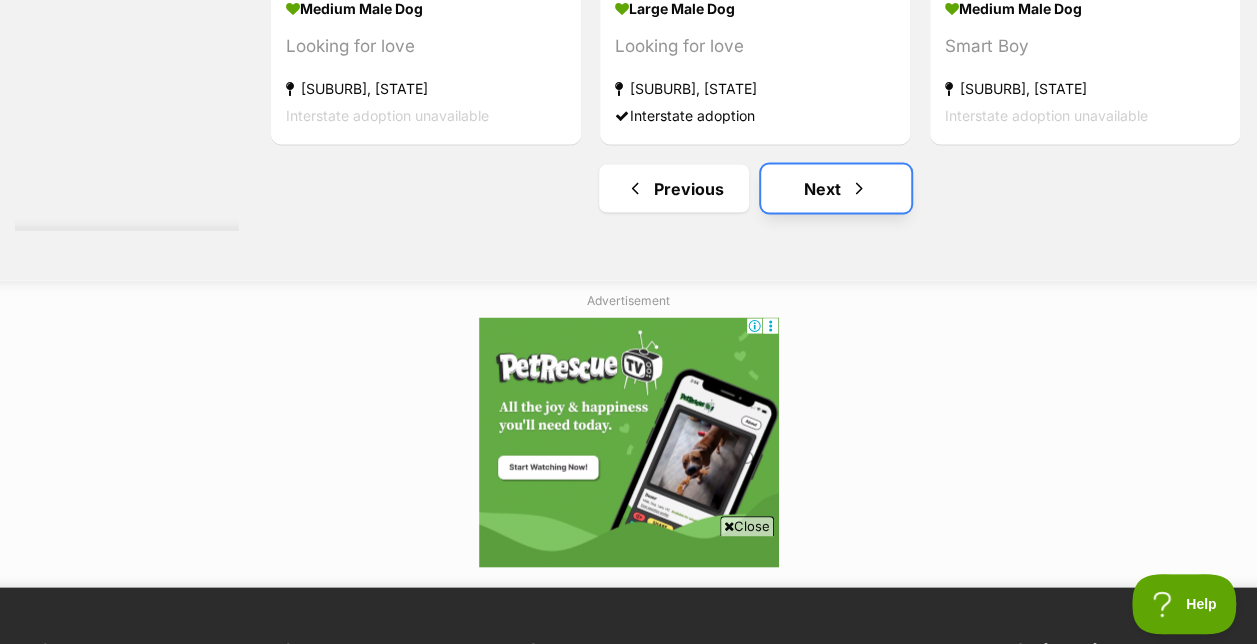 click on "Next" at bounding box center (836, 188) 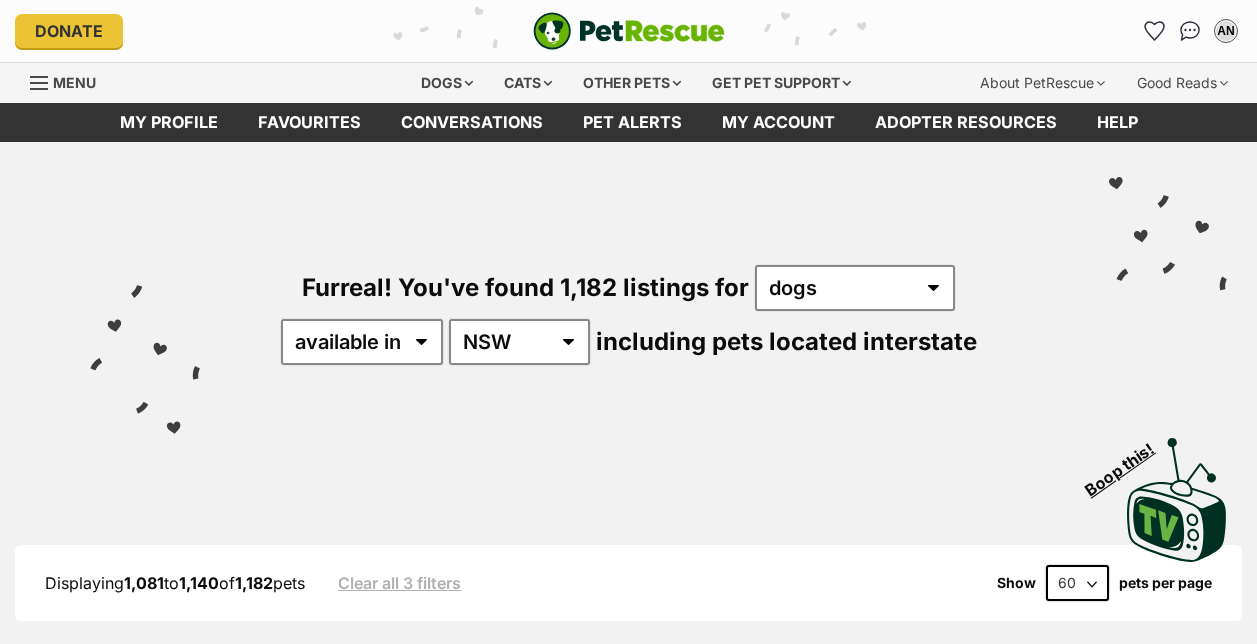 scroll, scrollTop: 0, scrollLeft: 0, axis: both 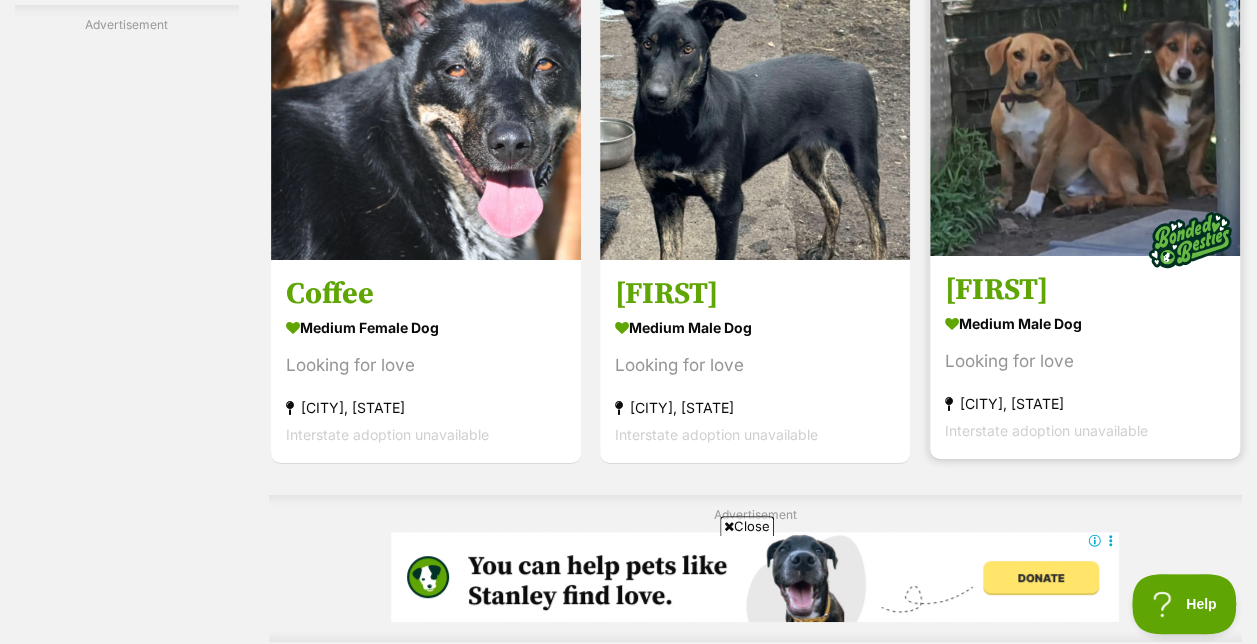click at bounding box center [1085, 101] 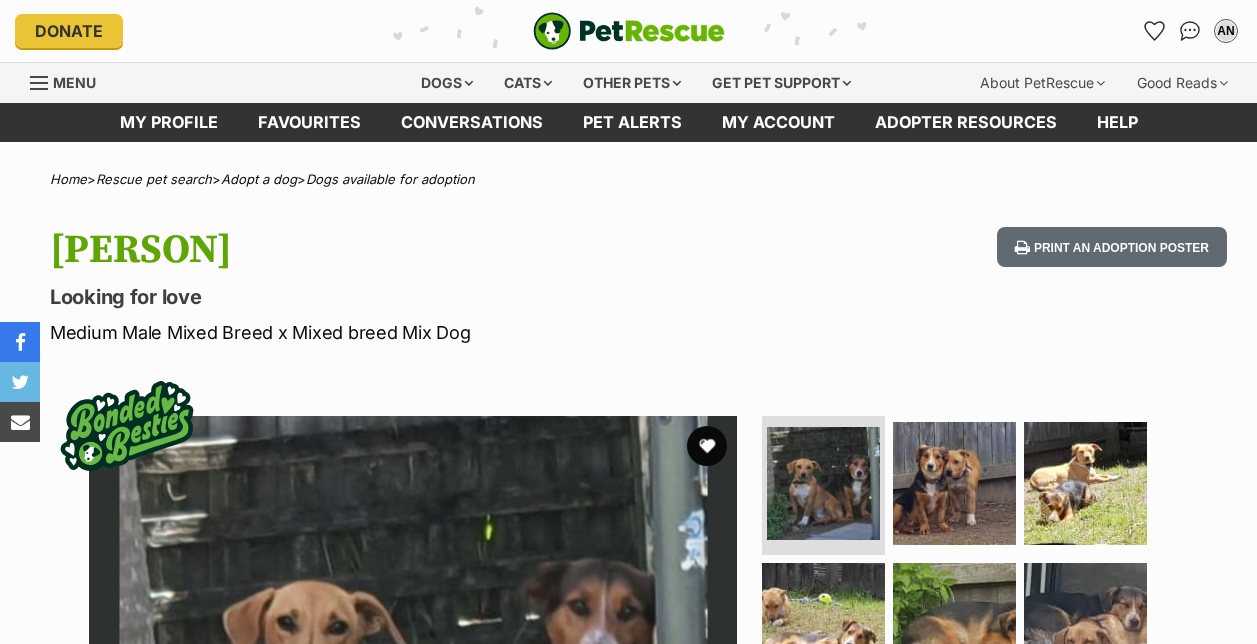 scroll, scrollTop: 0, scrollLeft: 0, axis: both 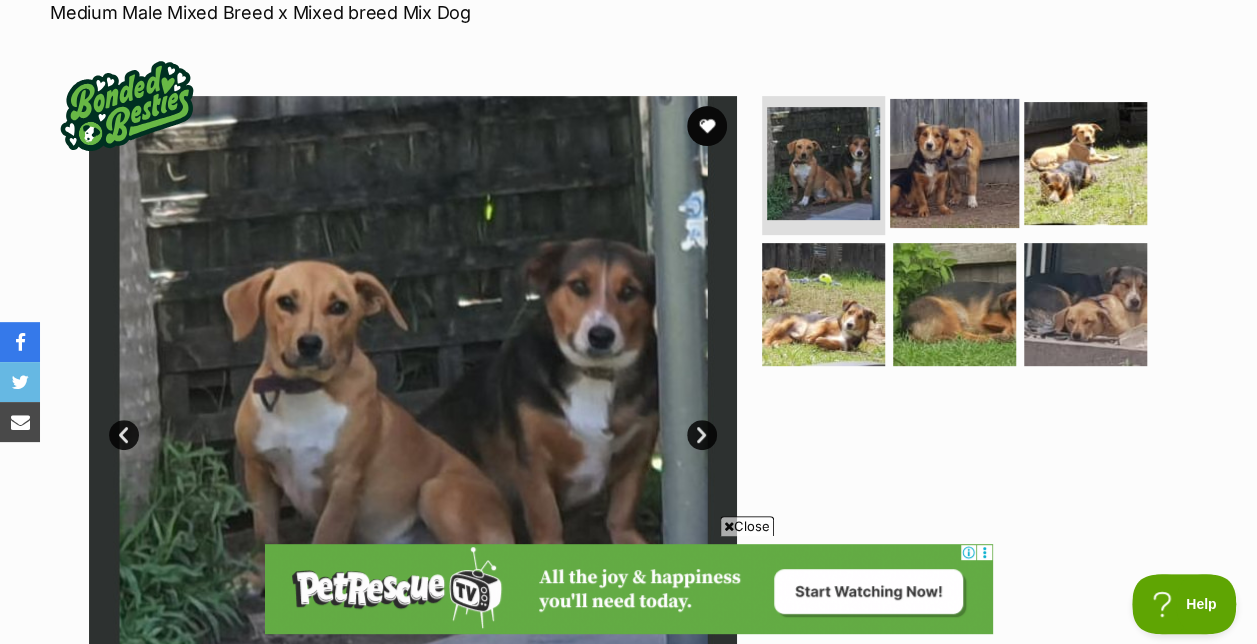 click at bounding box center (954, 162) 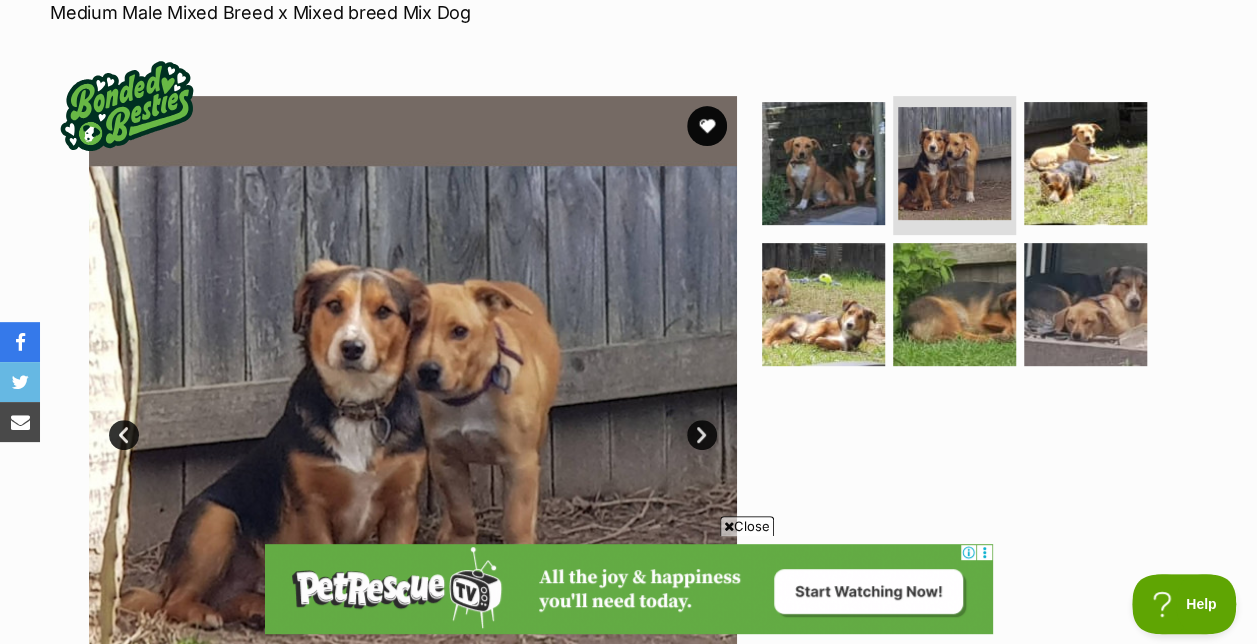 click on "Available
2
of 6 images
2
of 6 images
2
of 6 images
2
of 6 images
2
of 6 images
2
of 6 images
Next Prev 1 2 3 4 5 6" at bounding box center [629, 405] 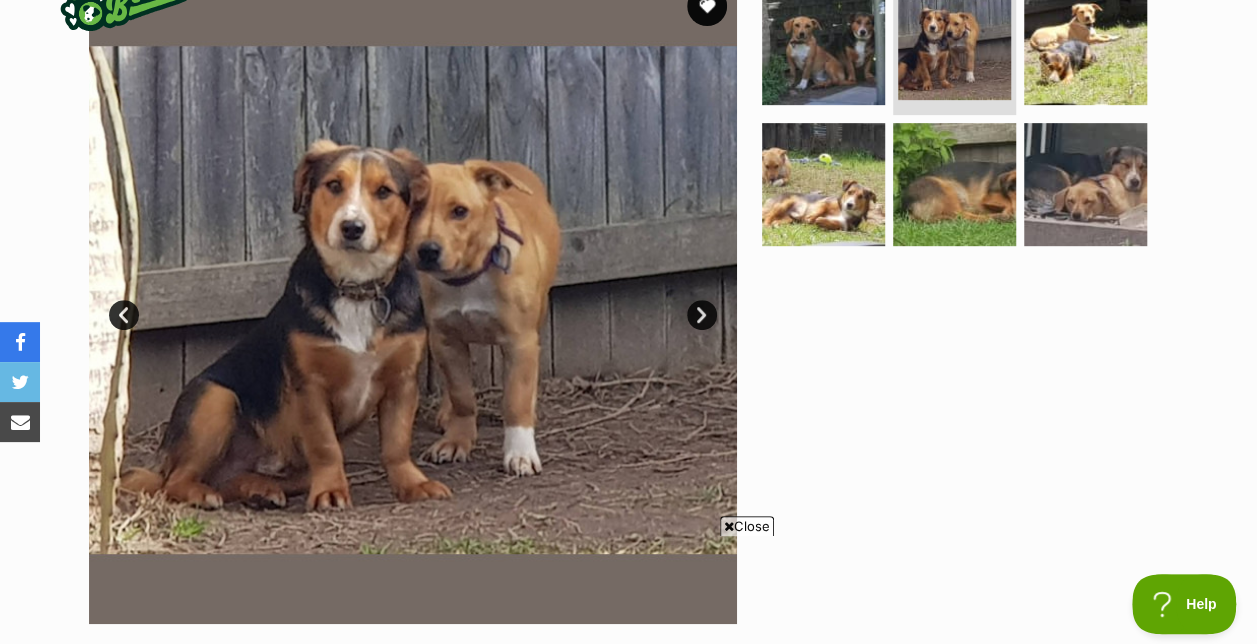 scroll, scrollTop: 400, scrollLeft: 0, axis: vertical 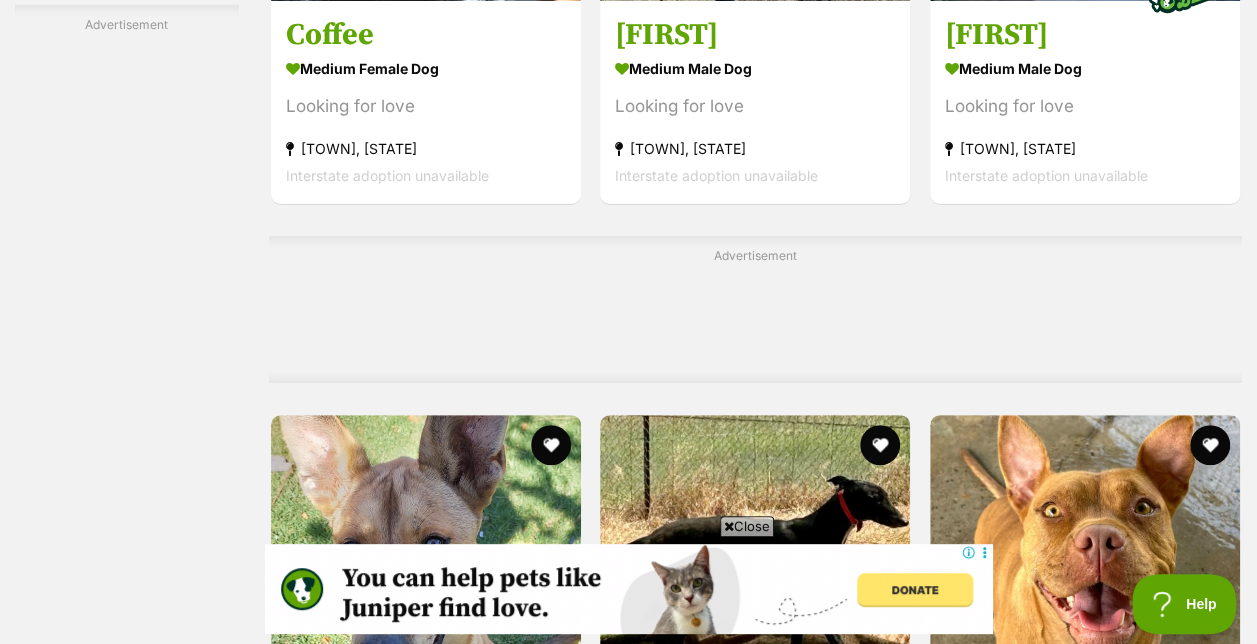 click on "Next" at bounding box center [836, 1503] 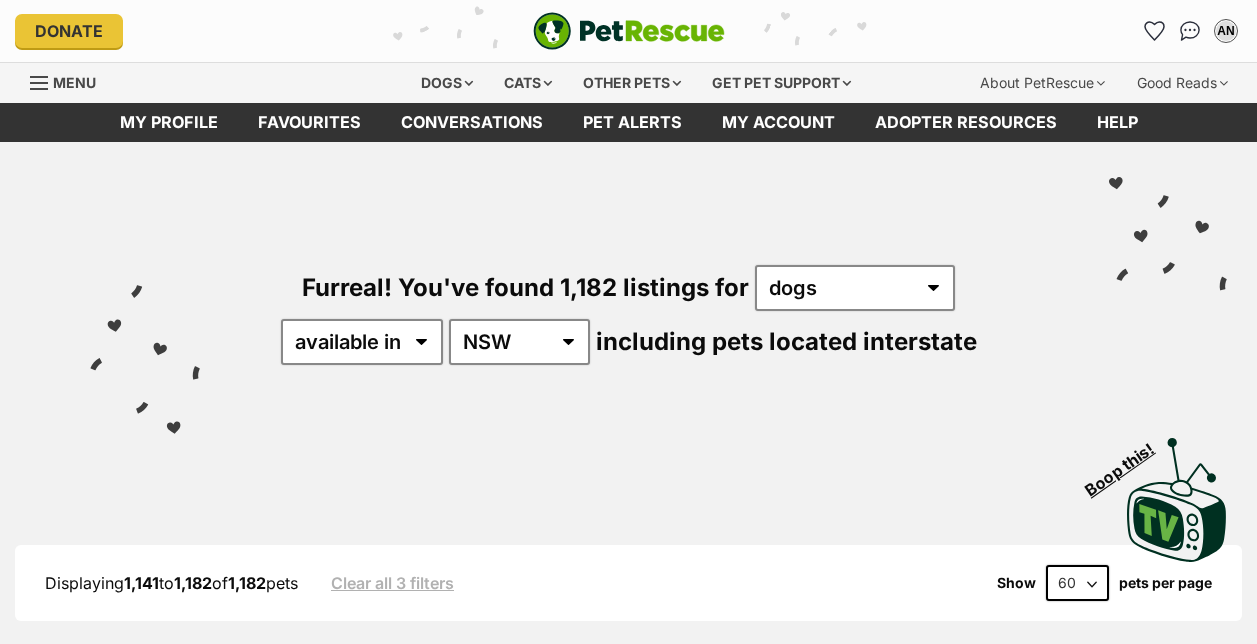 scroll, scrollTop: 0, scrollLeft: 0, axis: both 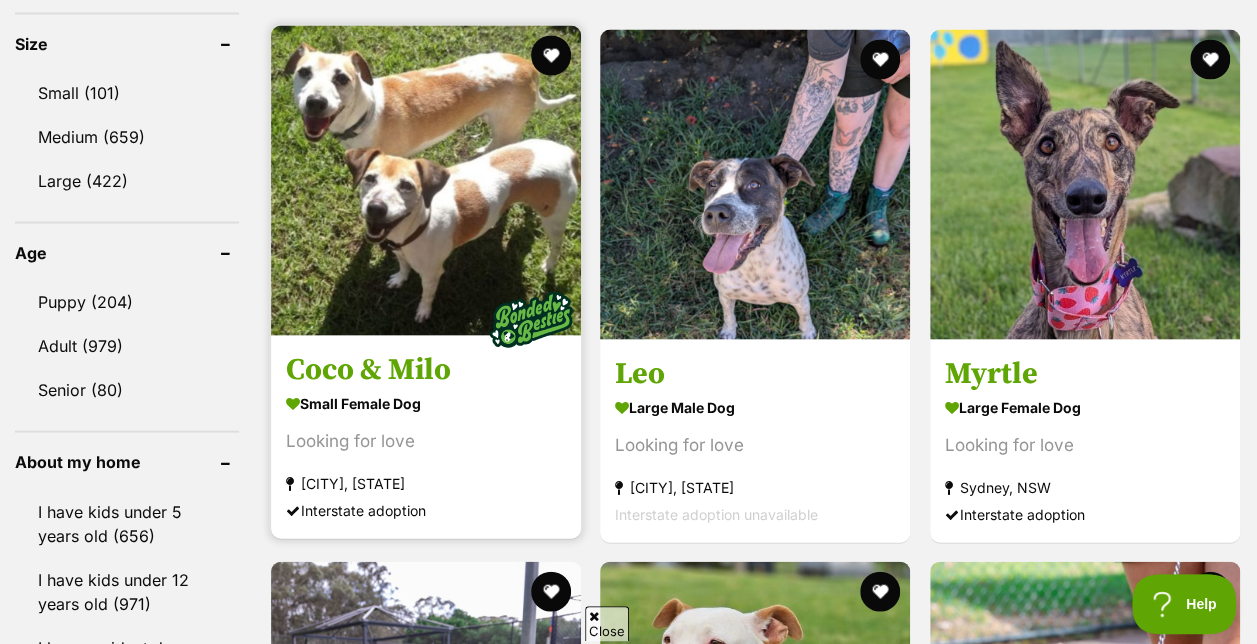 click at bounding box center (426, 180) 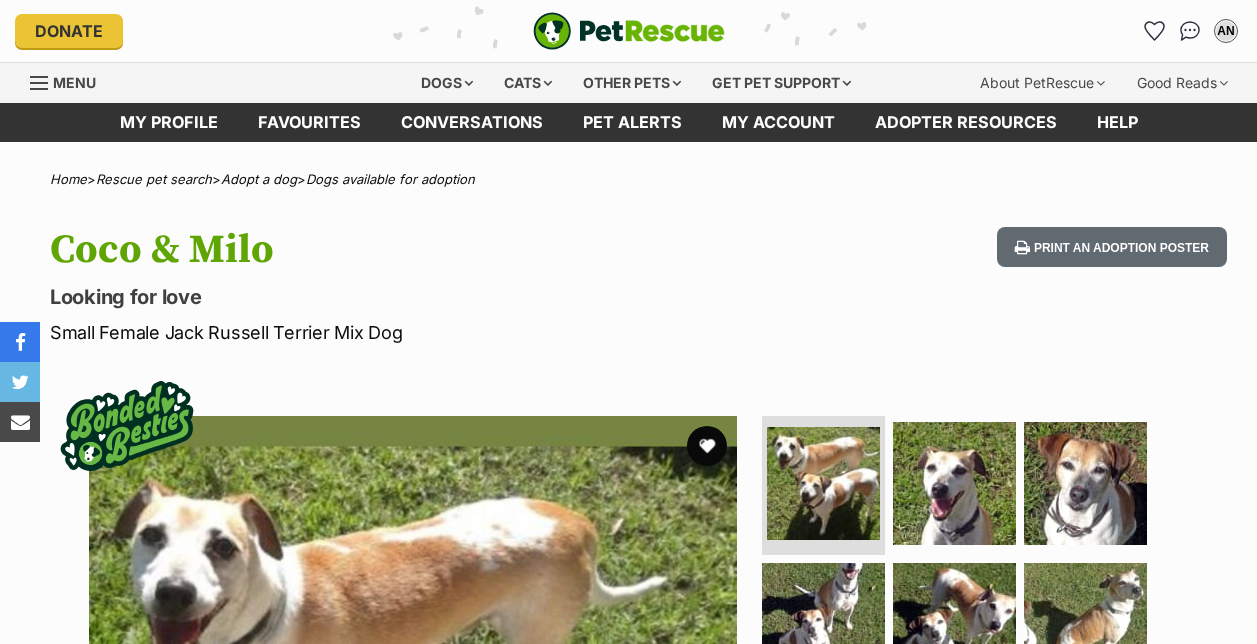 scroll, scrollTop: 0, scrollLeft: 0, axis: both 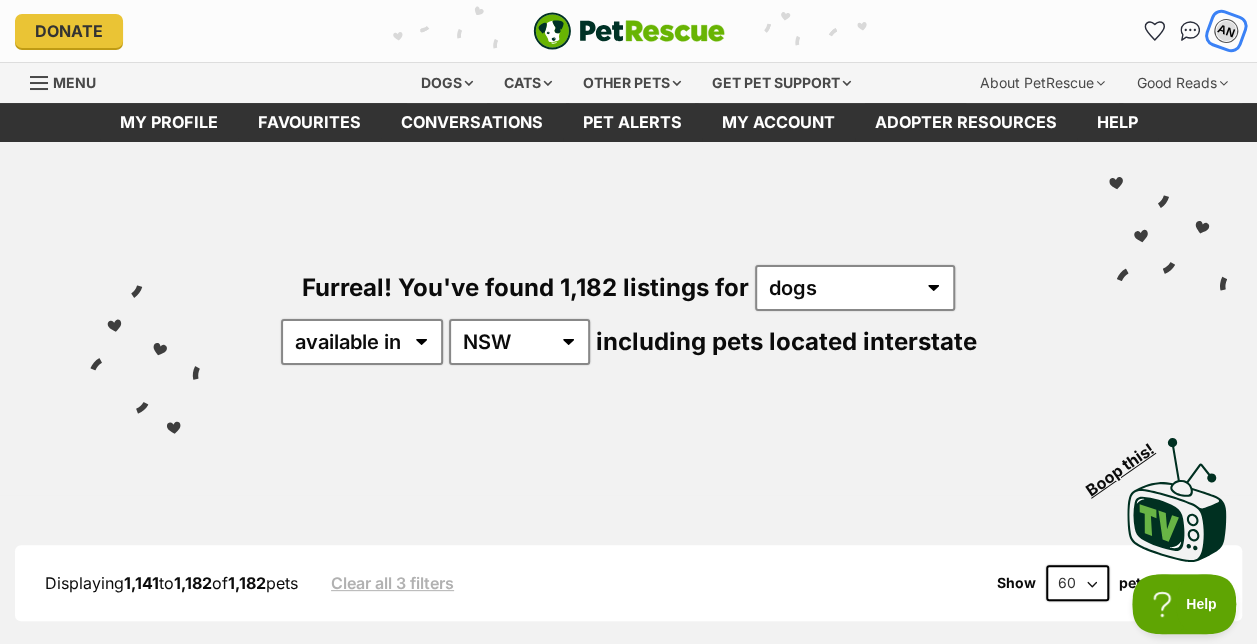 click on "AN" at bounding box center (1226, 31) 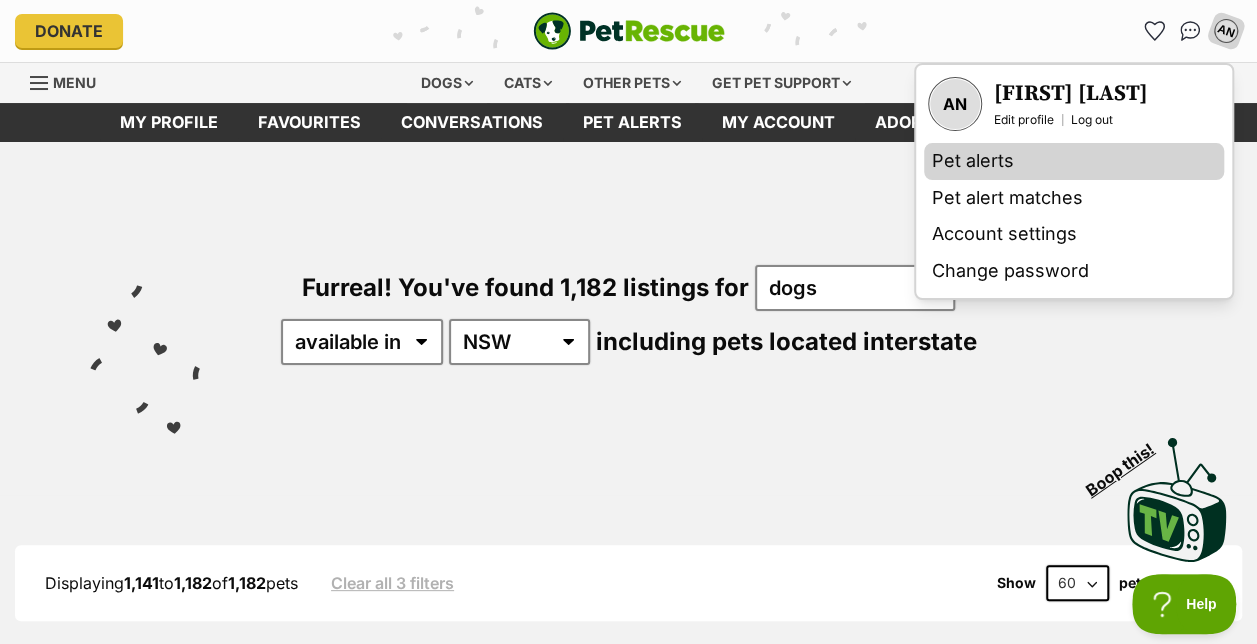 click on "Pet alerts" at bounding box center [1074, 161] 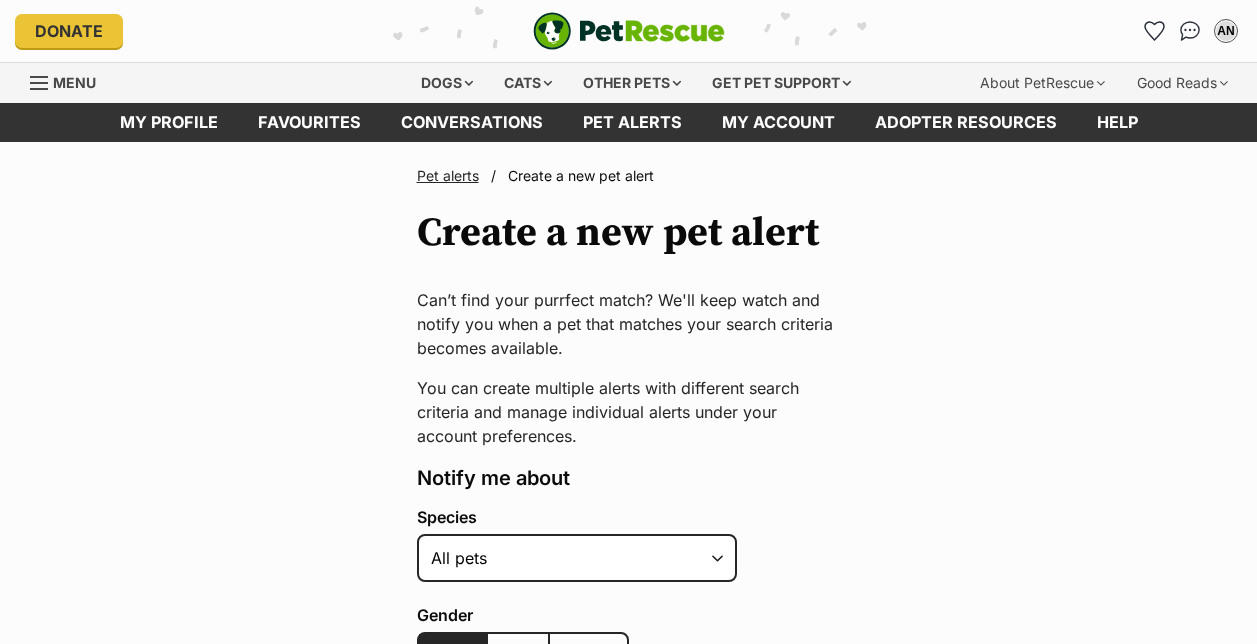 scroll, scrollTop: 0, scrollLeft: 0, axis: both 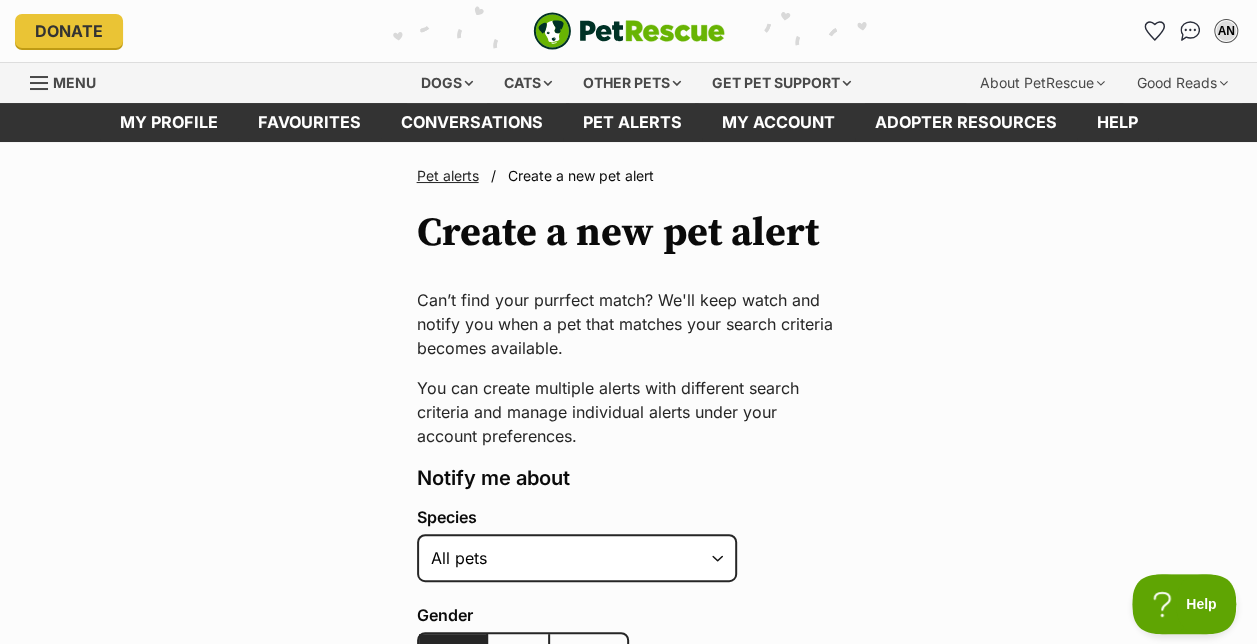 click on "You can create multiple alerts with different search criteria and manage individual alerts under your account preferences." at bounding box center [629, 412] 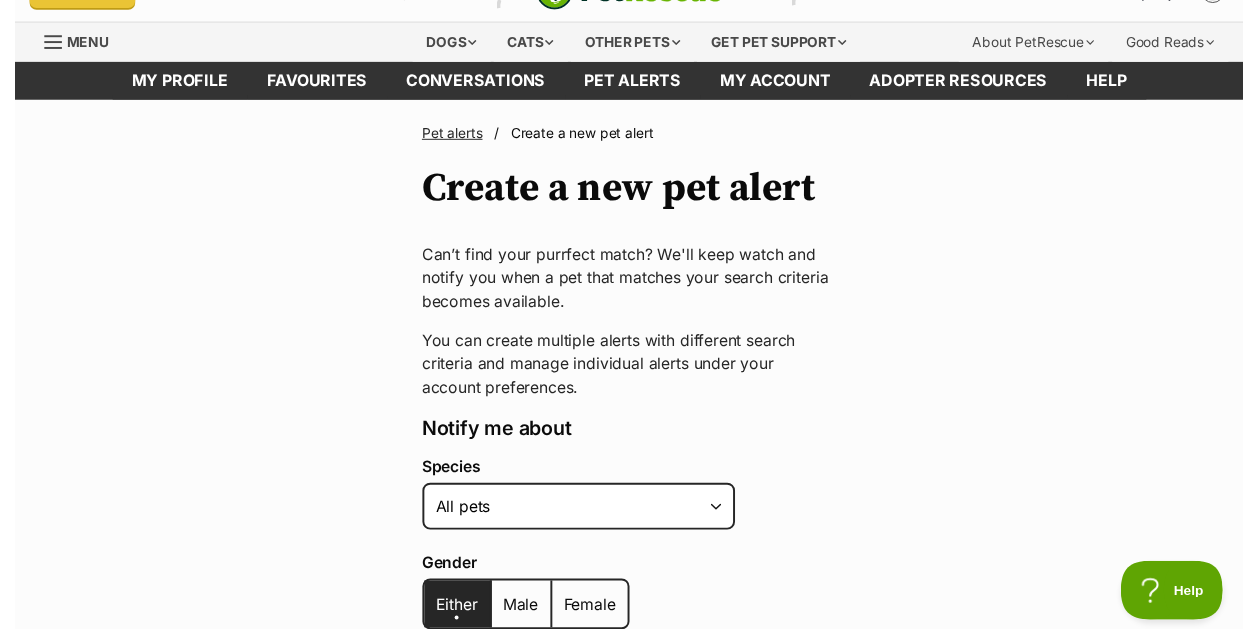 scroll, scrollTop: 0, scrollLeft: 0, axis: both 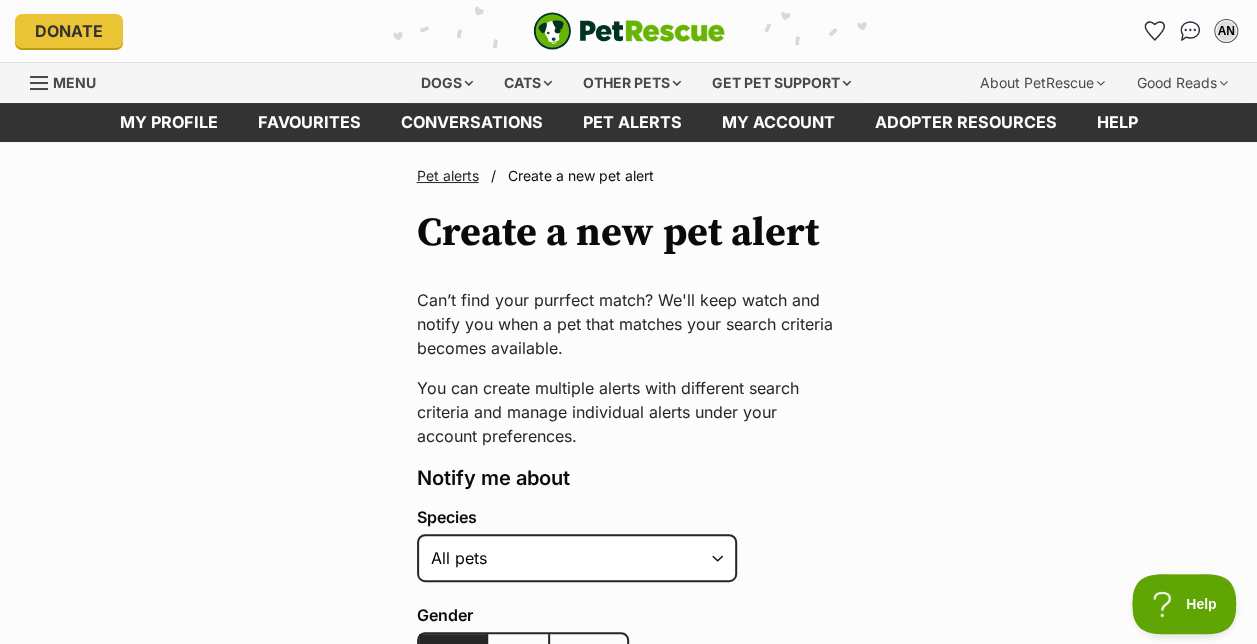 click on "Menu" at bounding box center (74, 82) 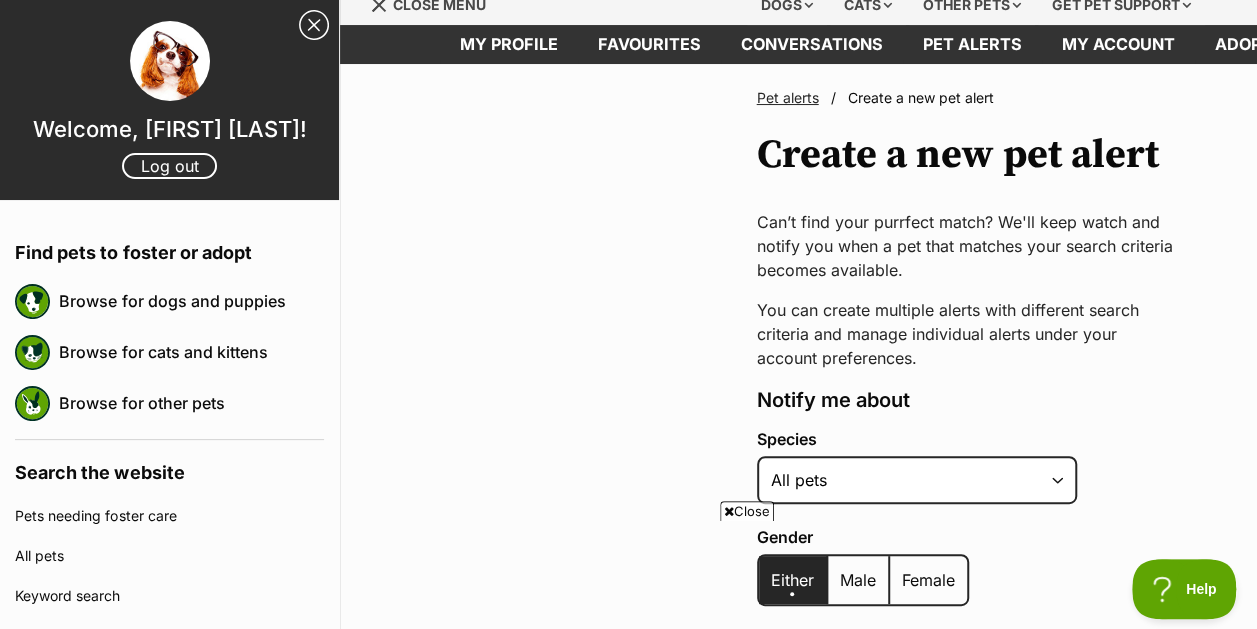 scroll, scrollTop: 80, scrollLeft: 0, axis: vertical 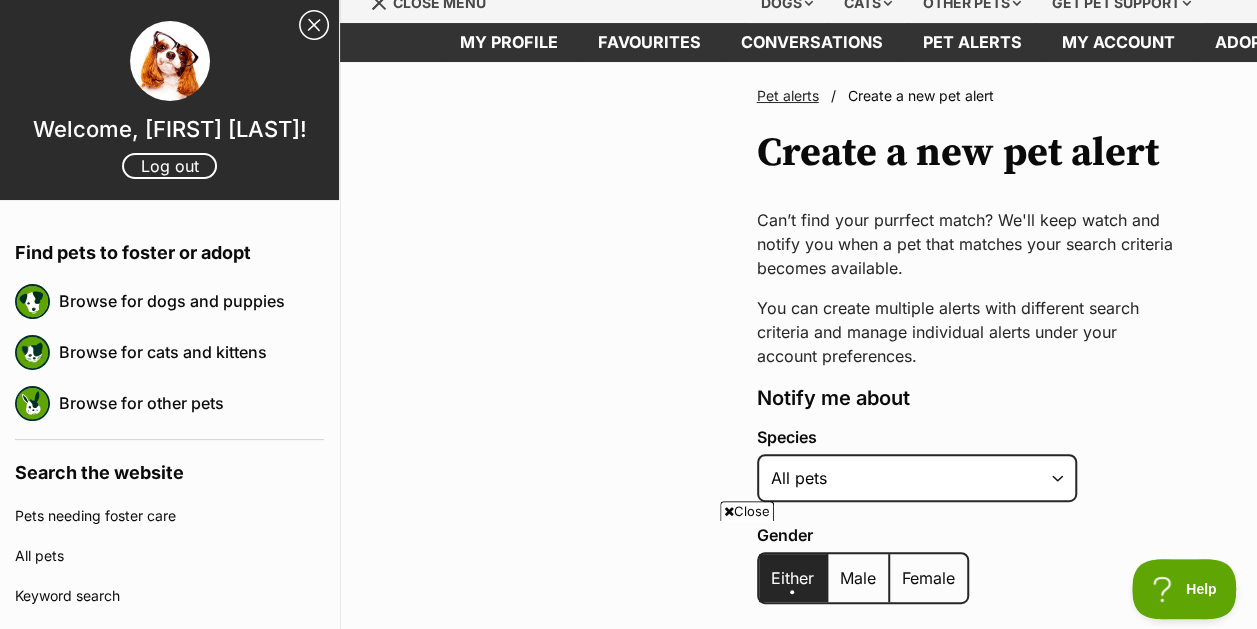 click on "Search the website
Pets needing foster care
All pets
Keyword search
Rescue directory" at bounding box center [169, 553] 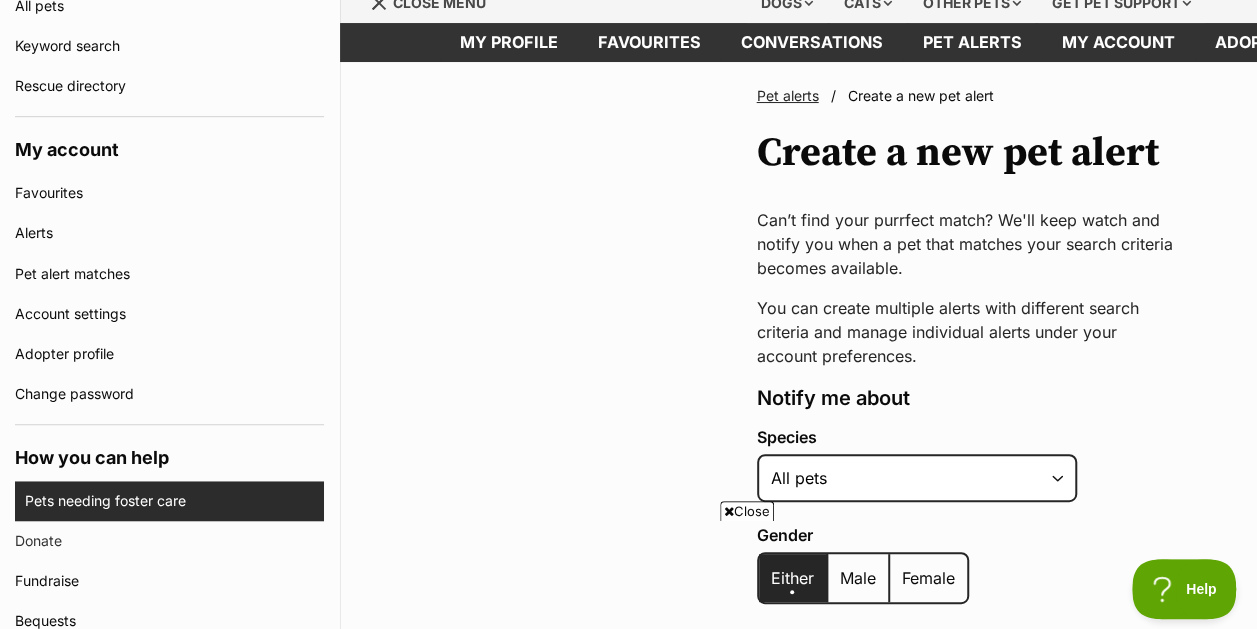 click on "Pets needing foster care" at bounding box center (174, 501) 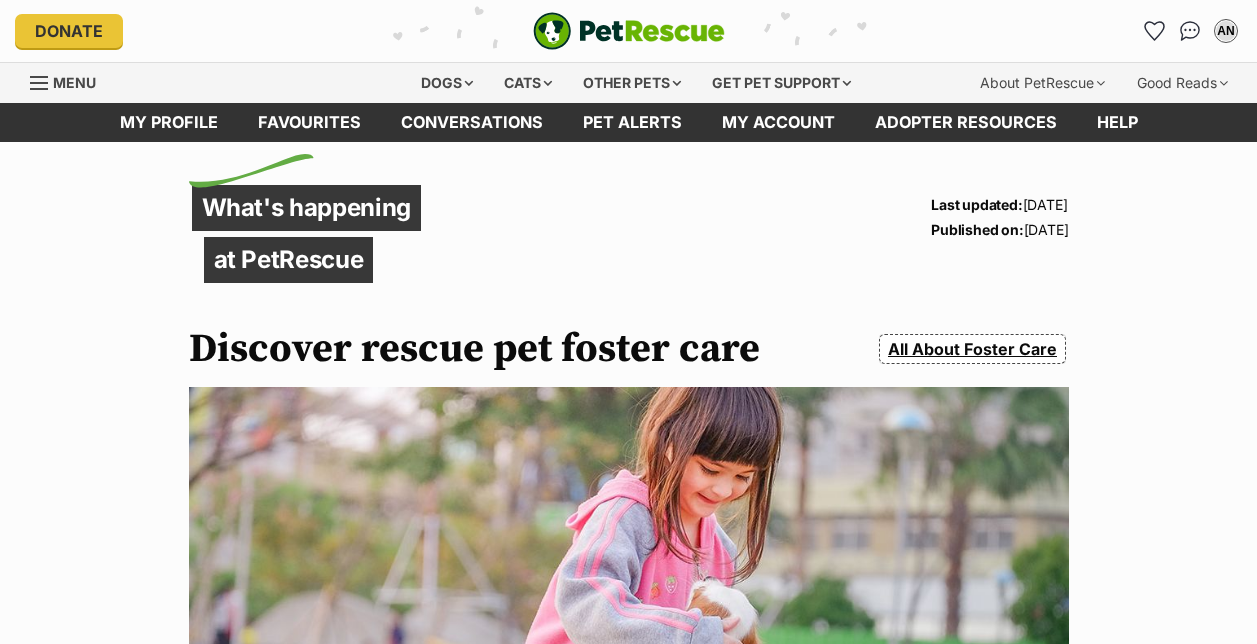 scroll, scrollTop: 0, scrollLeft: 0, axis: both 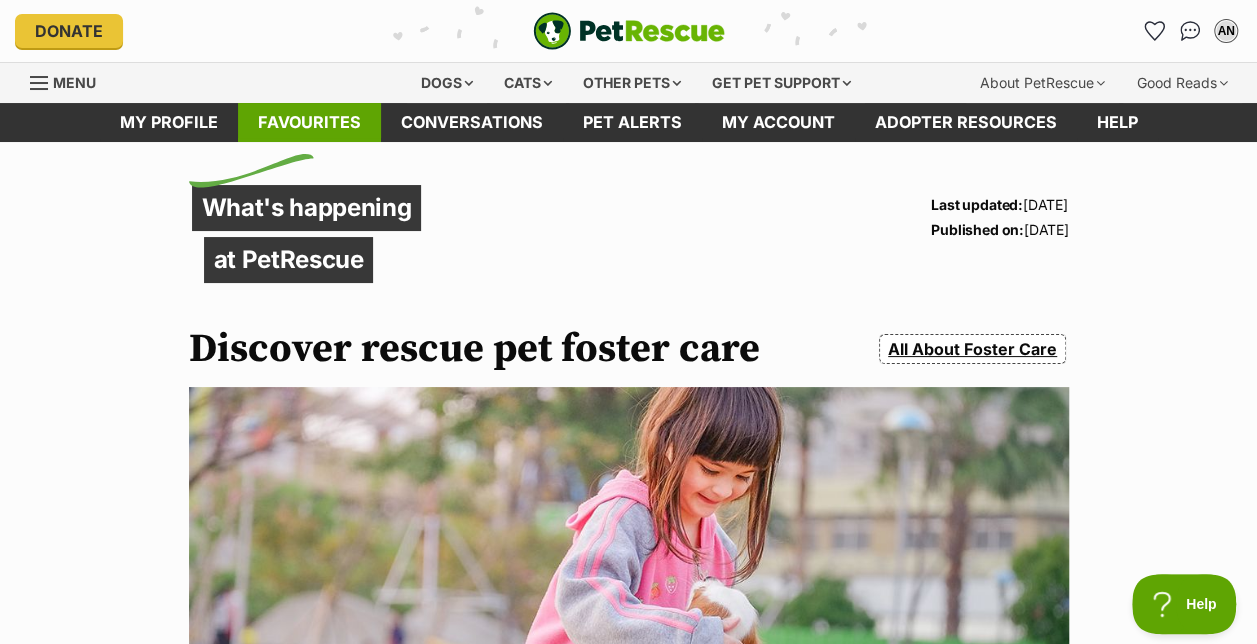 click on "Favourites" at bounding box center (309, 122) 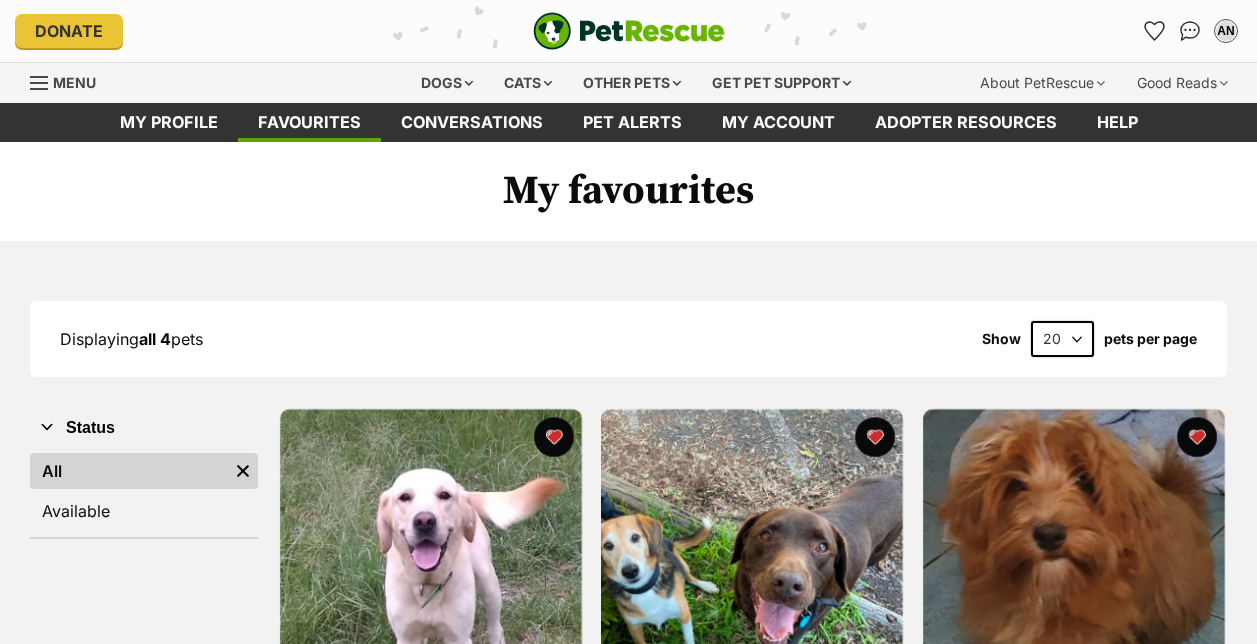 scroll, scrollTop: 0, scrollLeft: 0, axis: both 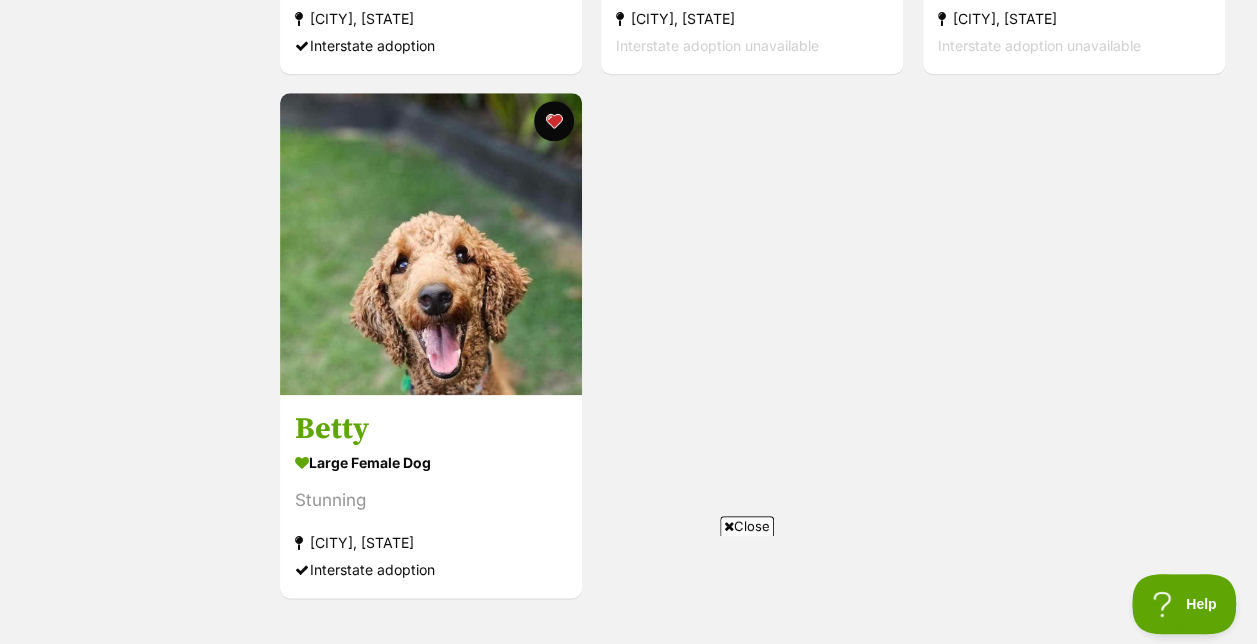 click on "Status
All
Remove filter
Available" at bounding box center (144, 83) 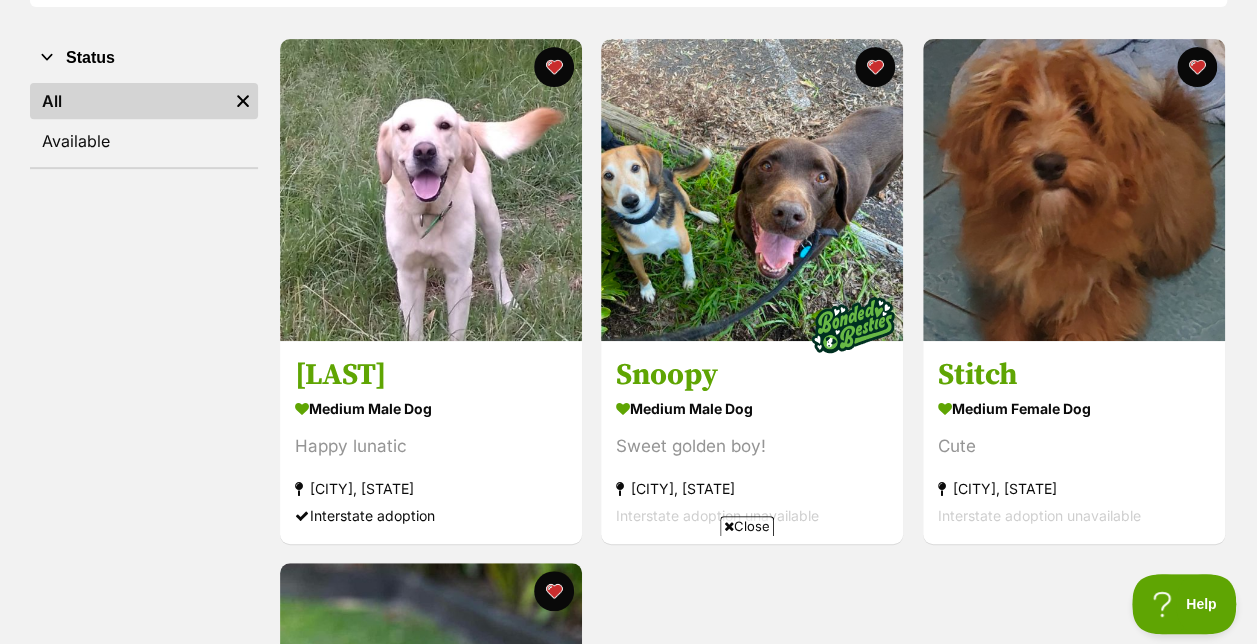scroll, scrollTop: 360, scrollLeft: 0, axis: vertical 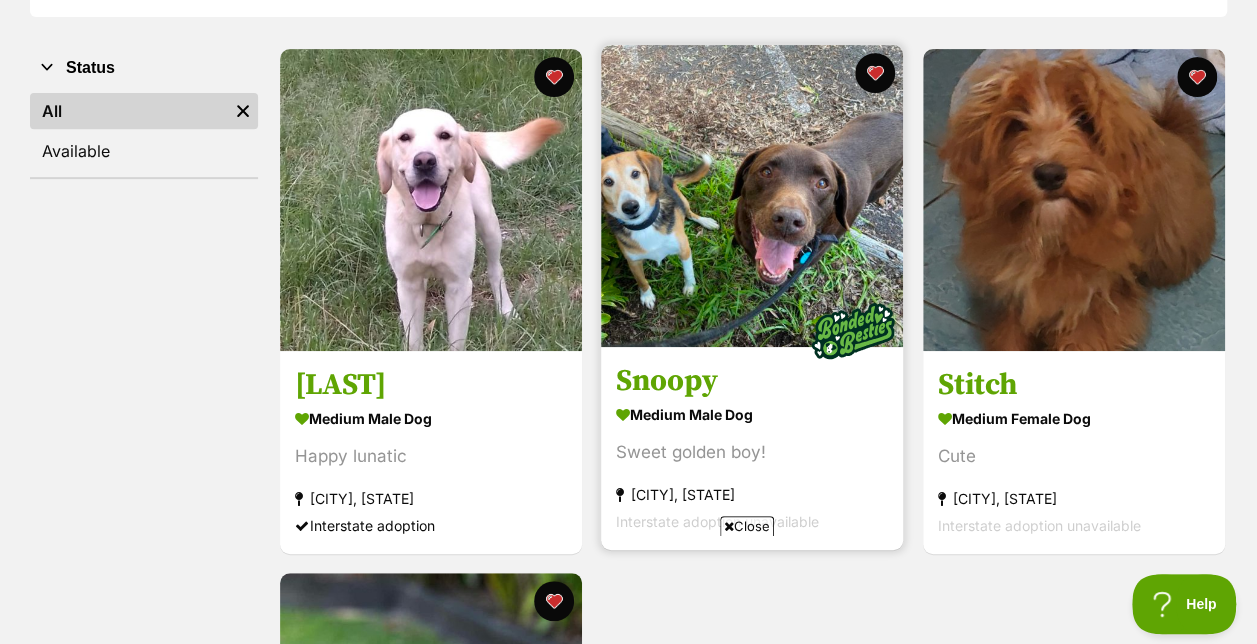 click at bounding box center [752, 196] 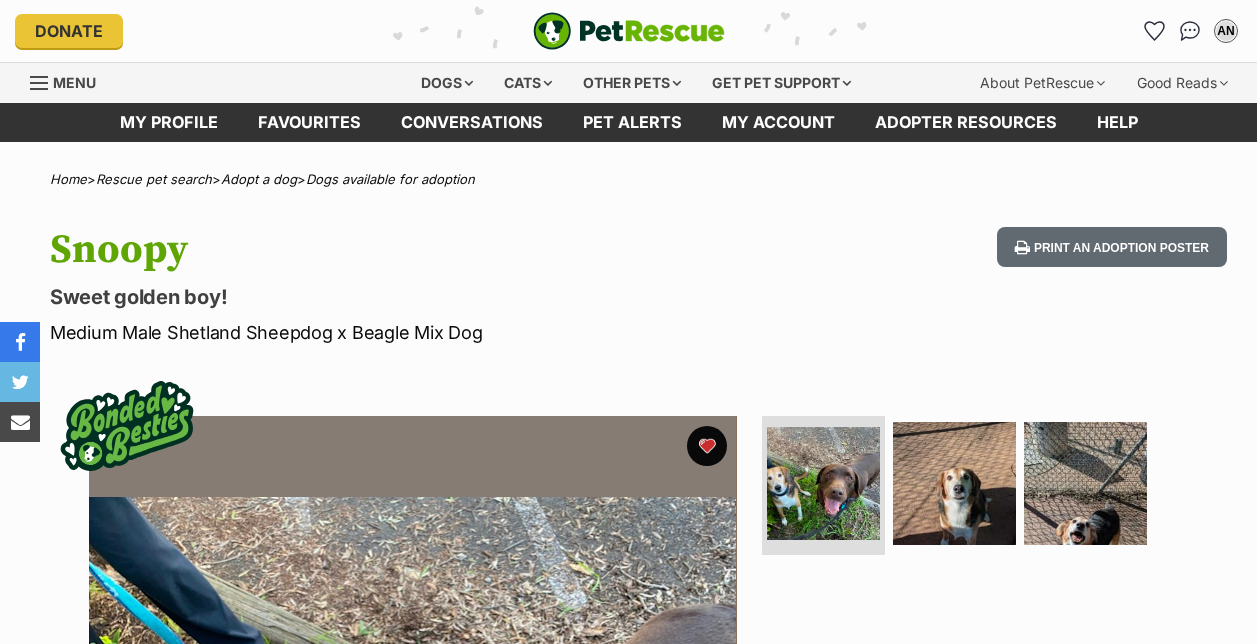 scroll, scrollTop: 0, scrollLeft: 0, axis: both 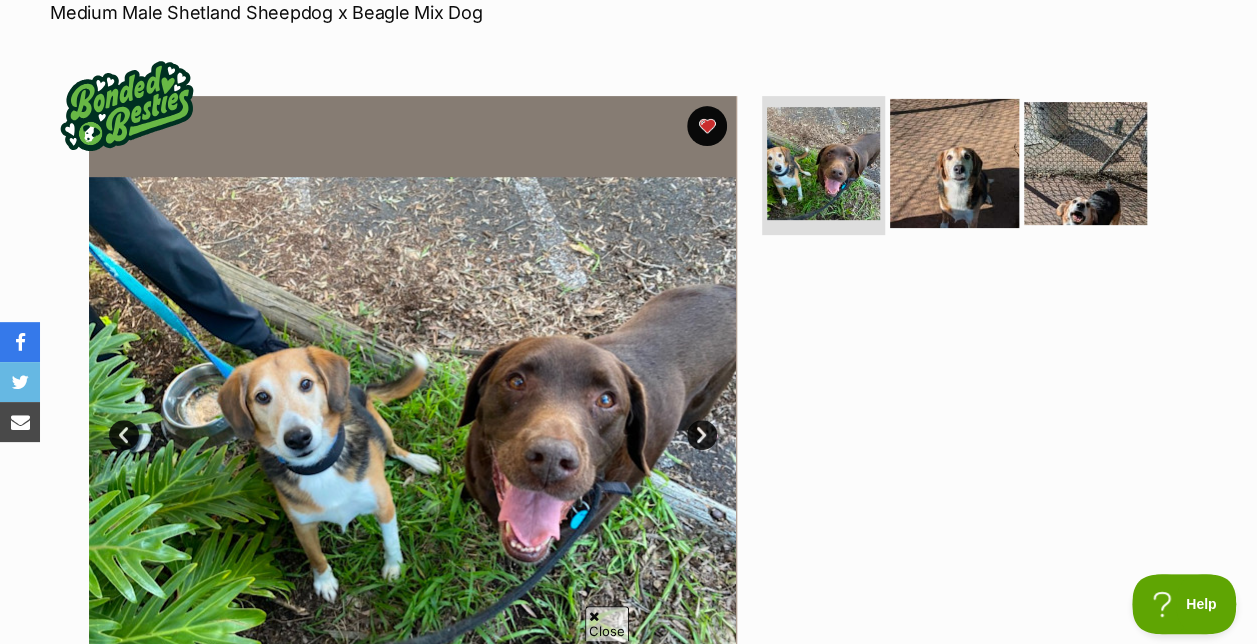 click at bounding box center [954, 162] 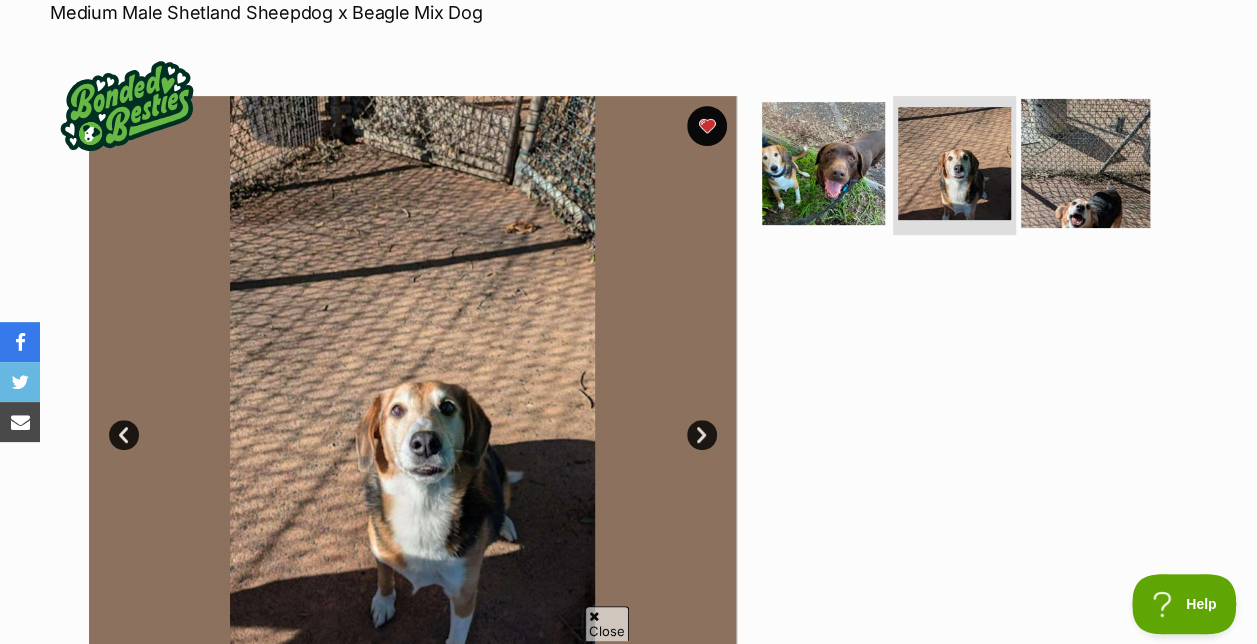 click at bounding box center [1085, 162] 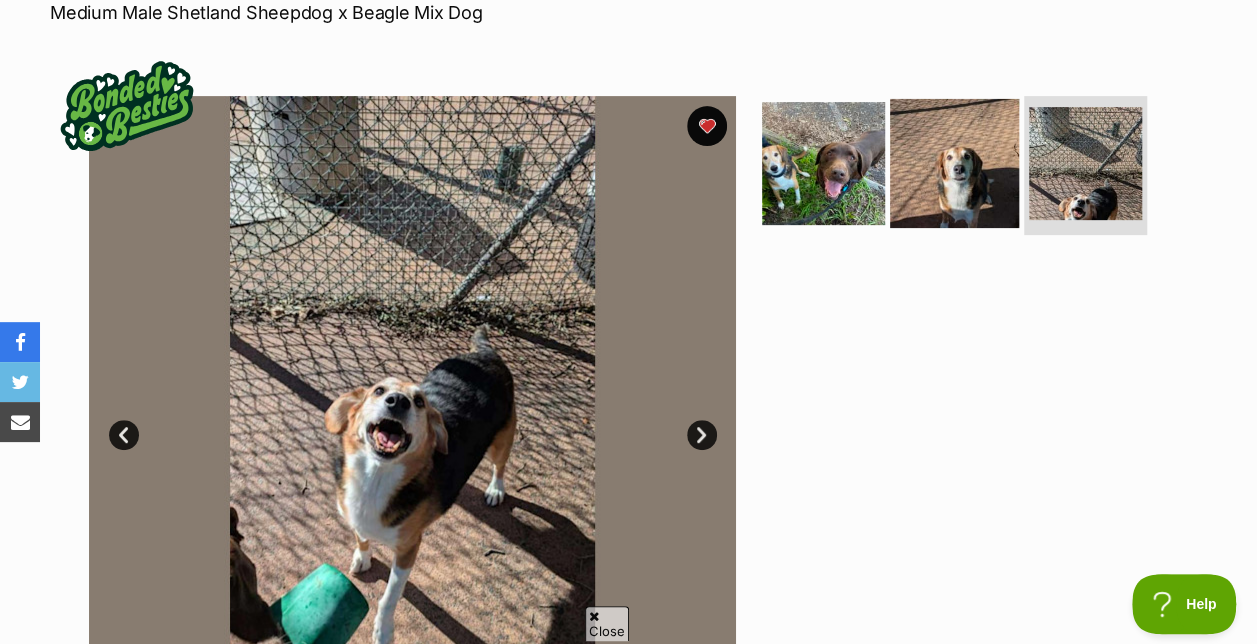 click at bounding box center (954, 162) 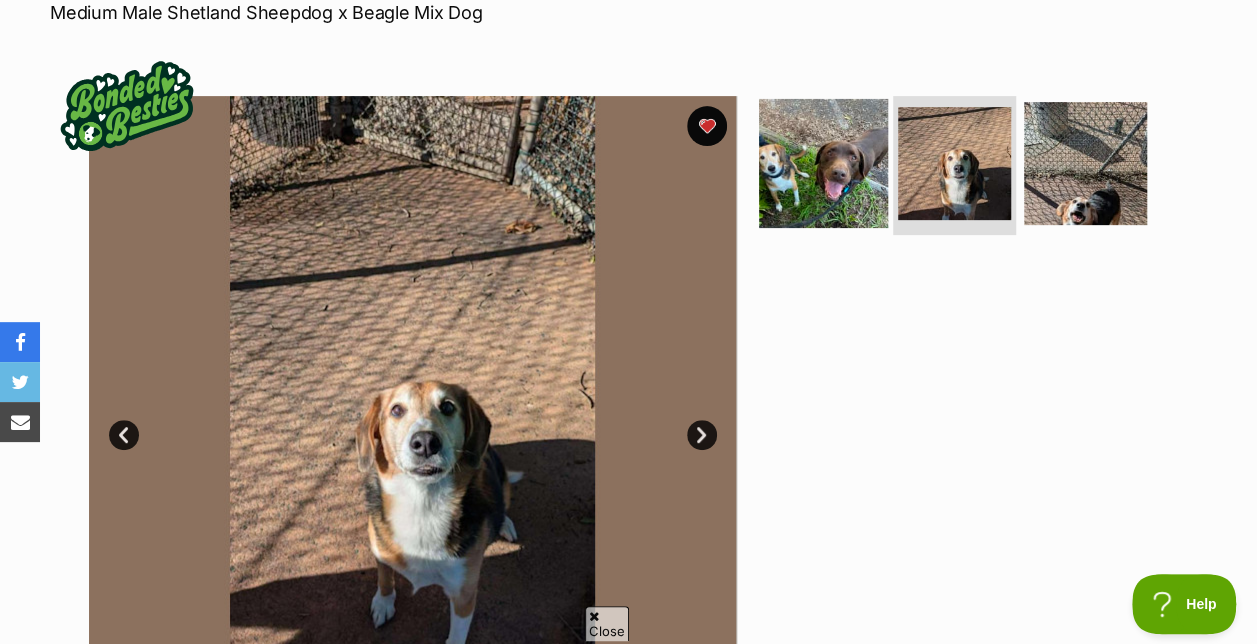 click at bounding box center (823, 162) 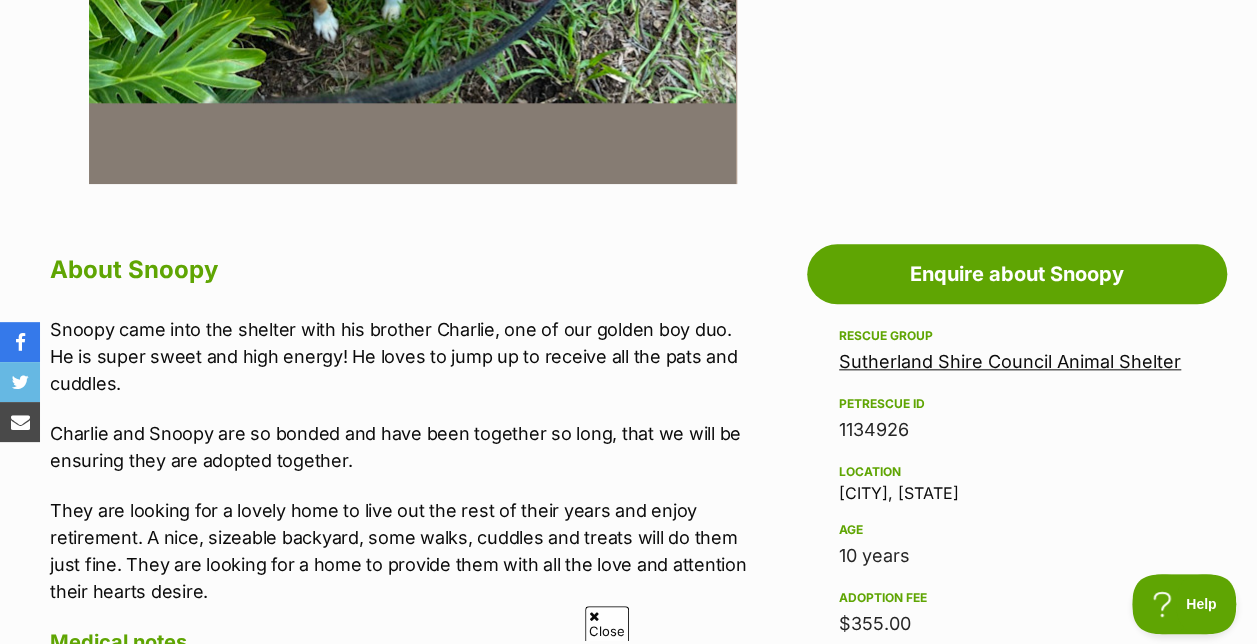 scroll, scrollTop: 1080, scrollLeft: 0, axis: vertical 